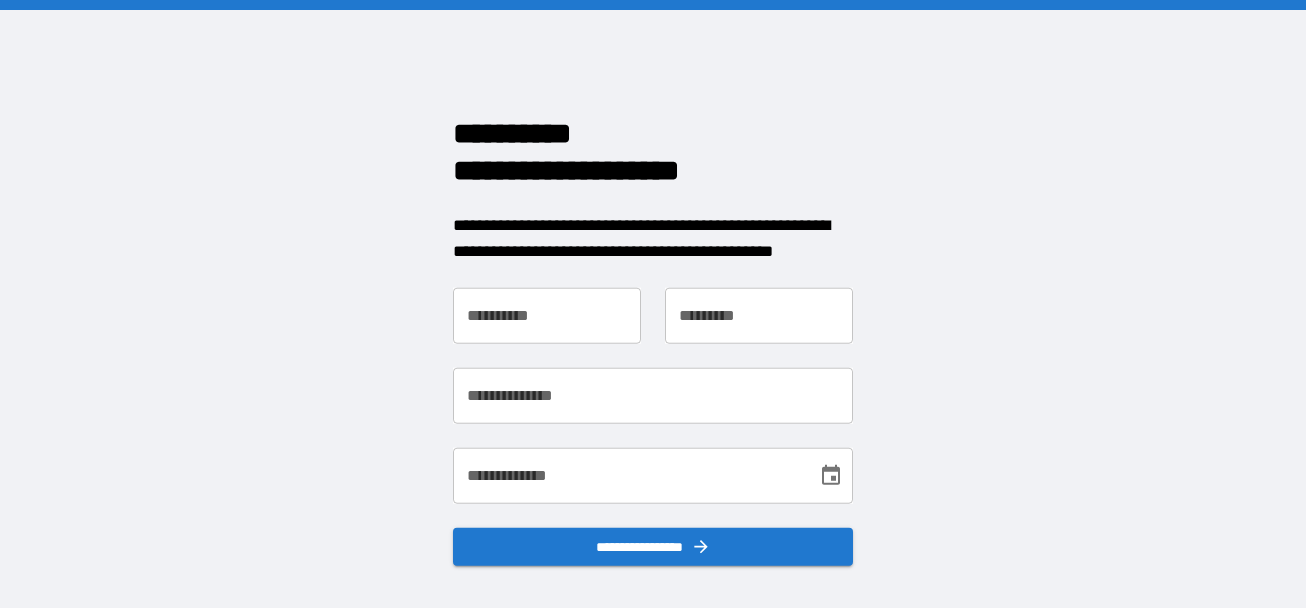 scroll, scrollTop: 0, scrollLeft: 0, axis: both 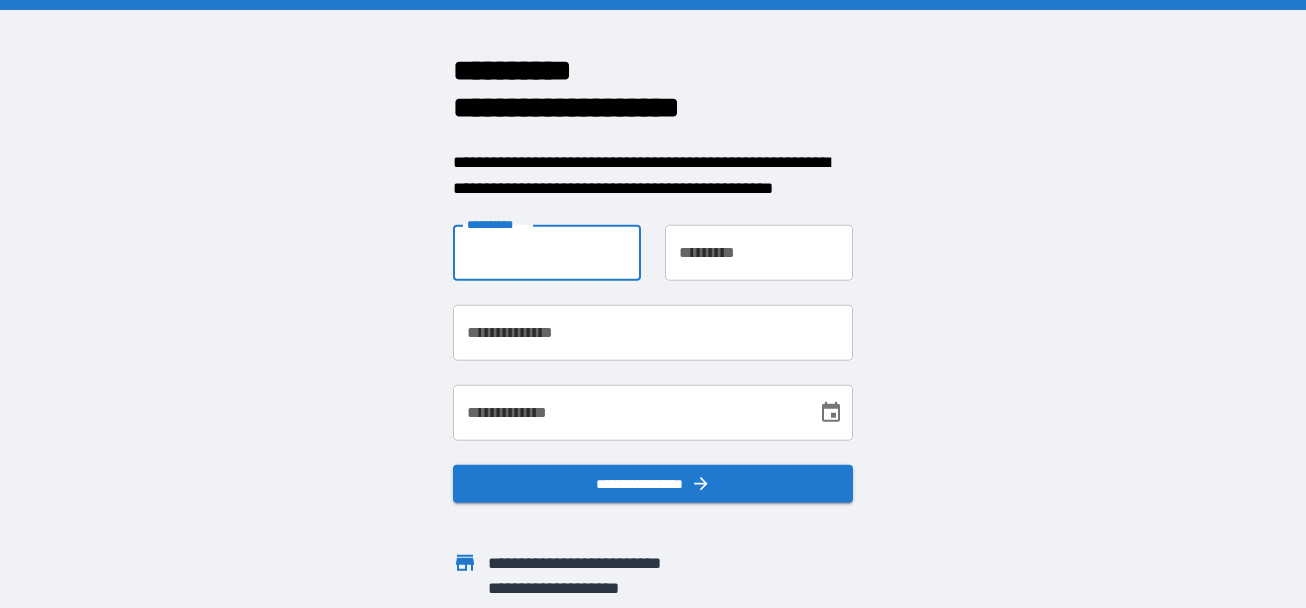 drag, startPoint x: 483, startPoint y: 259, endPoint x: 496, endPoint y: 268, distance: 15.811388 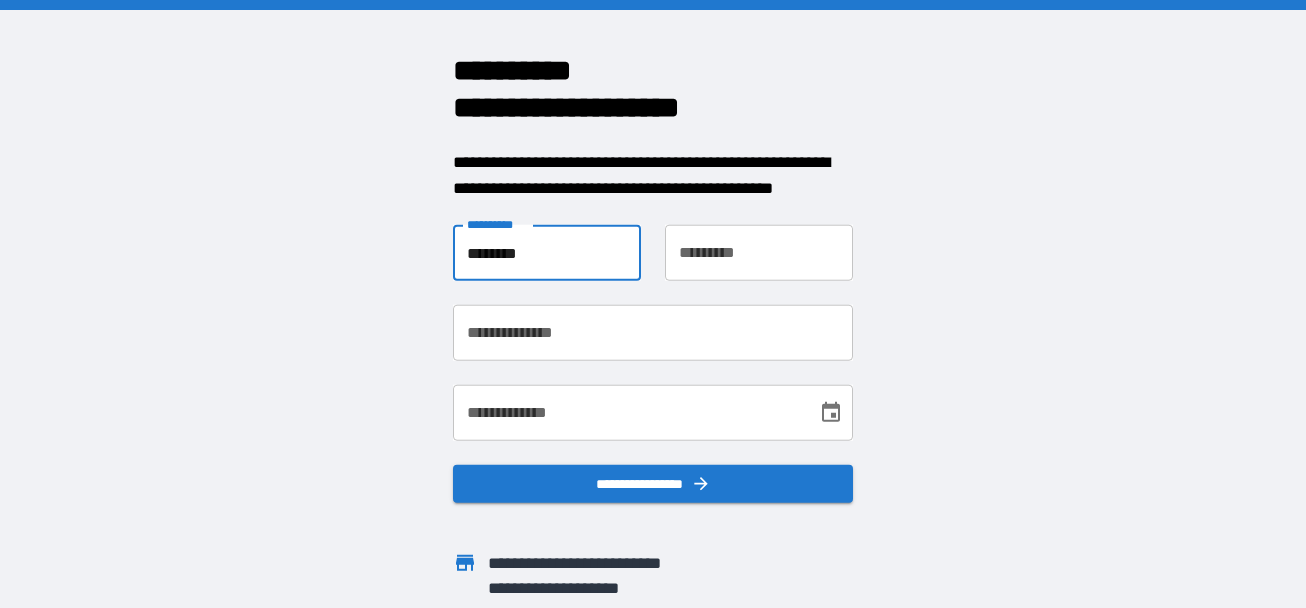 type on "********" 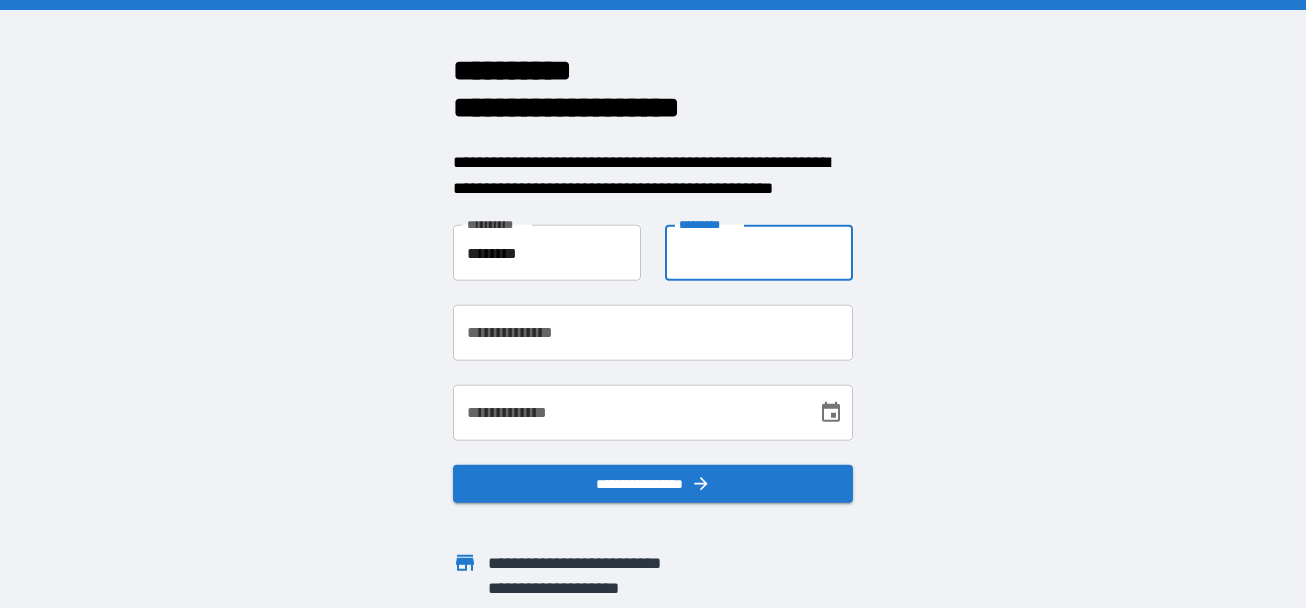 click on "**********" at bounding box center (759, 253) 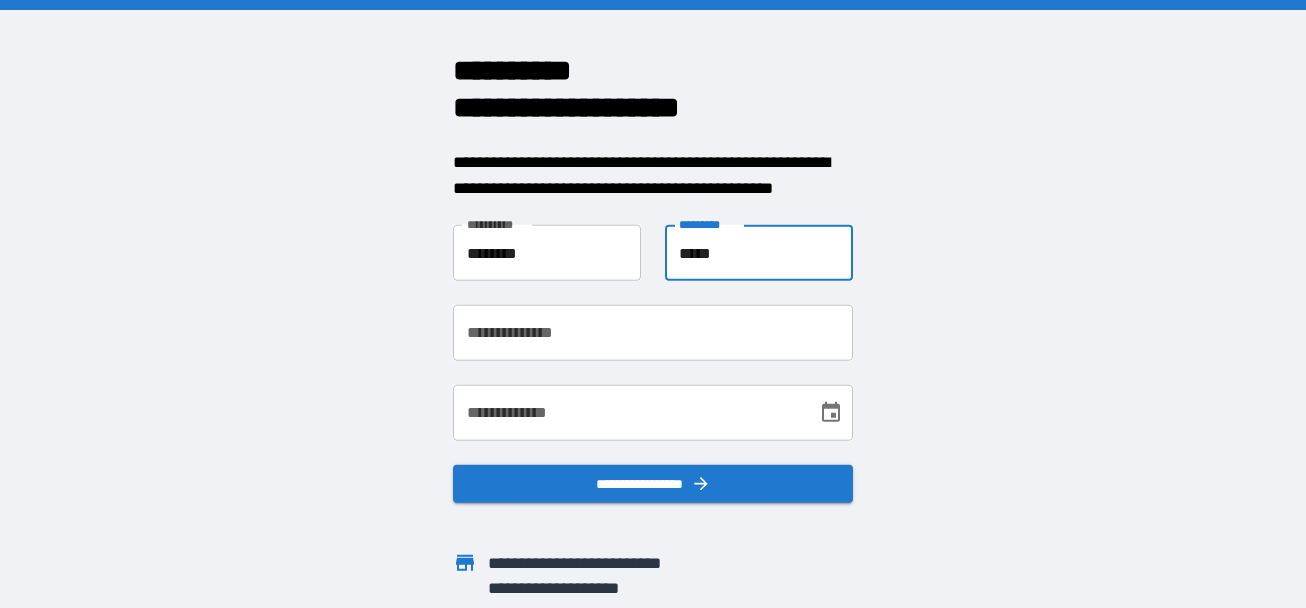 type on "*****" 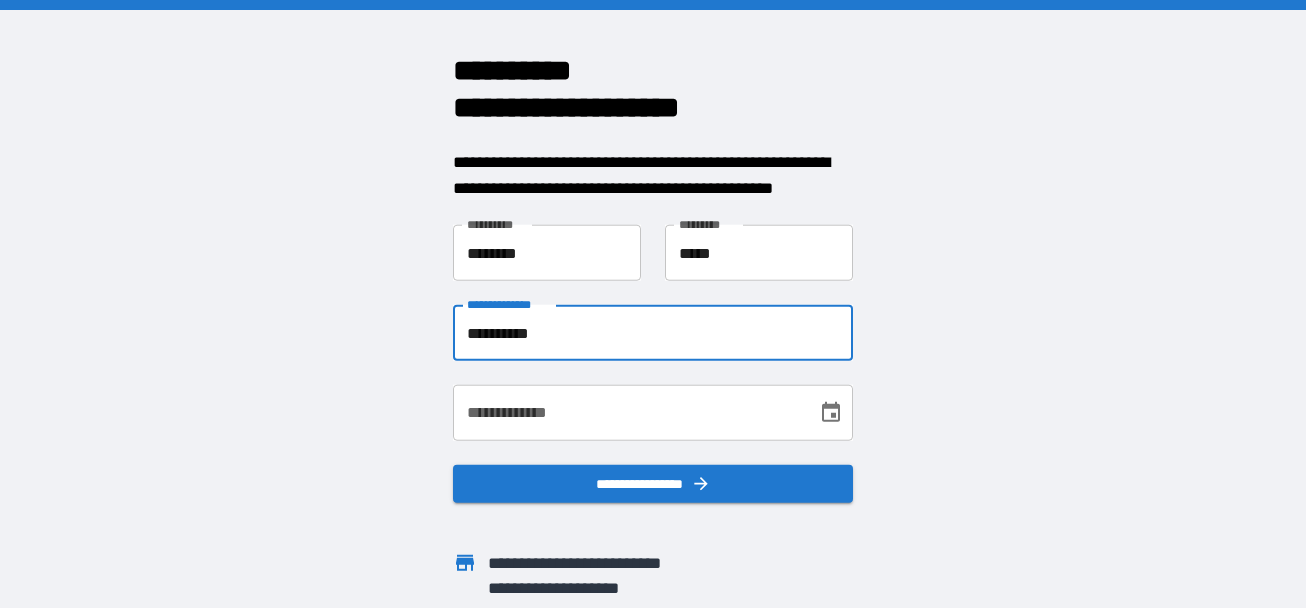 type on "**********" 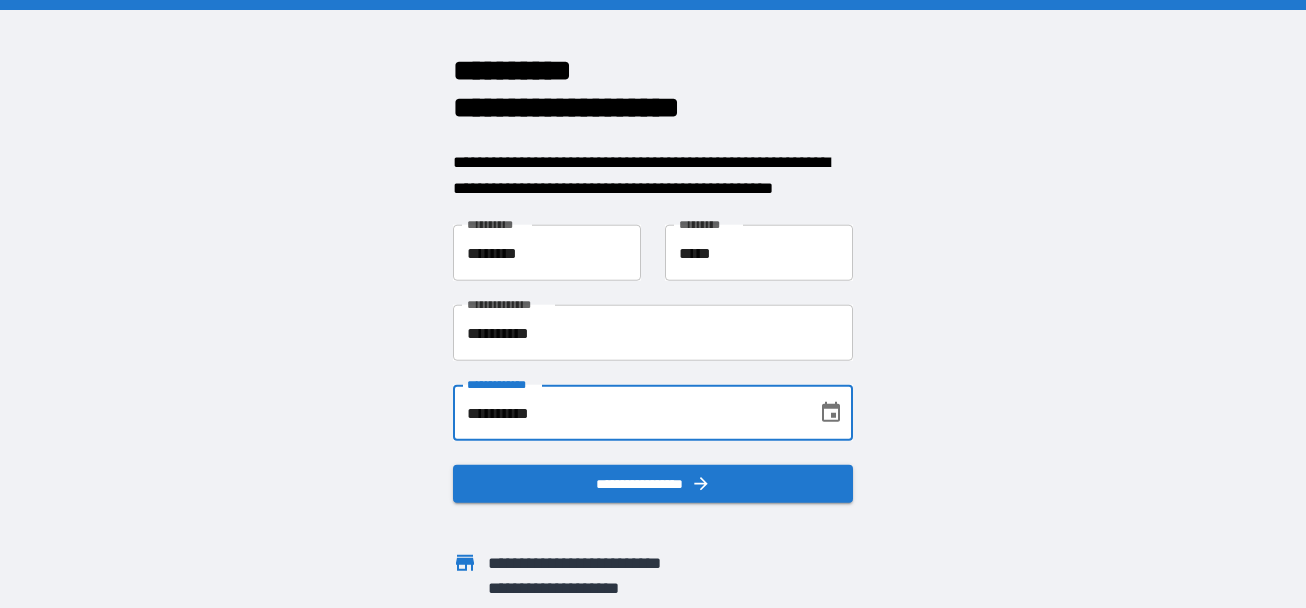 type on "**********" 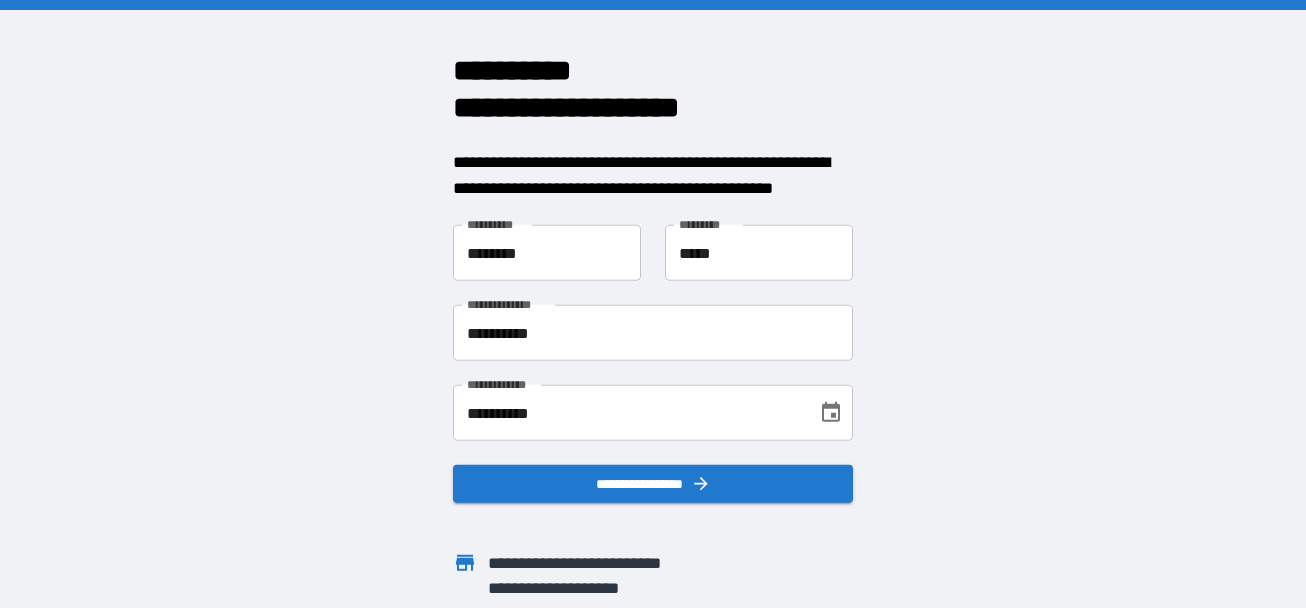 drag, startPoint x: 701, startPoint y: 476, endPoint x: 660, endPoint y: 524, distance: 63.126858 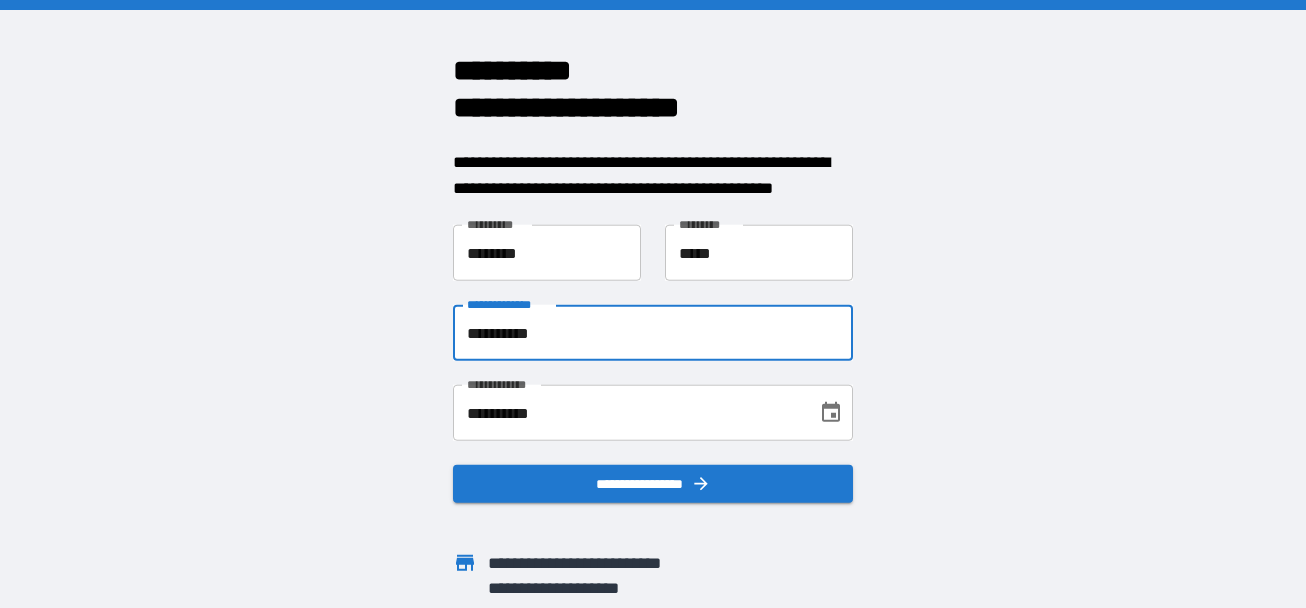 click on "**********" at bounding box center (653, 333) 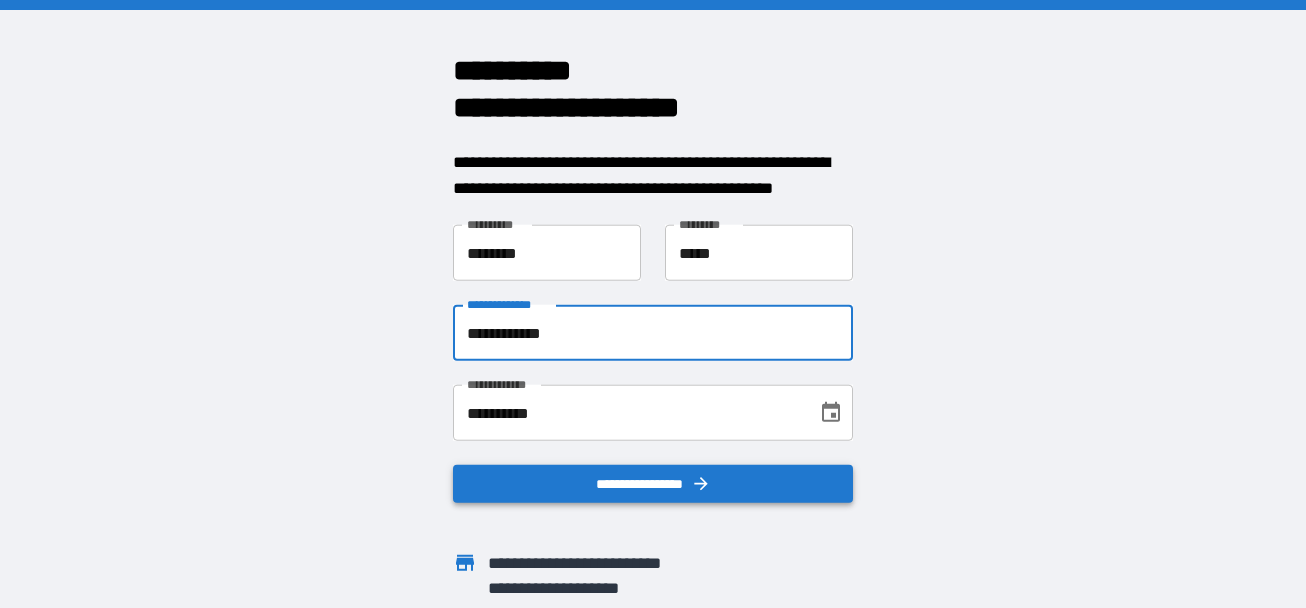 type on "**********" 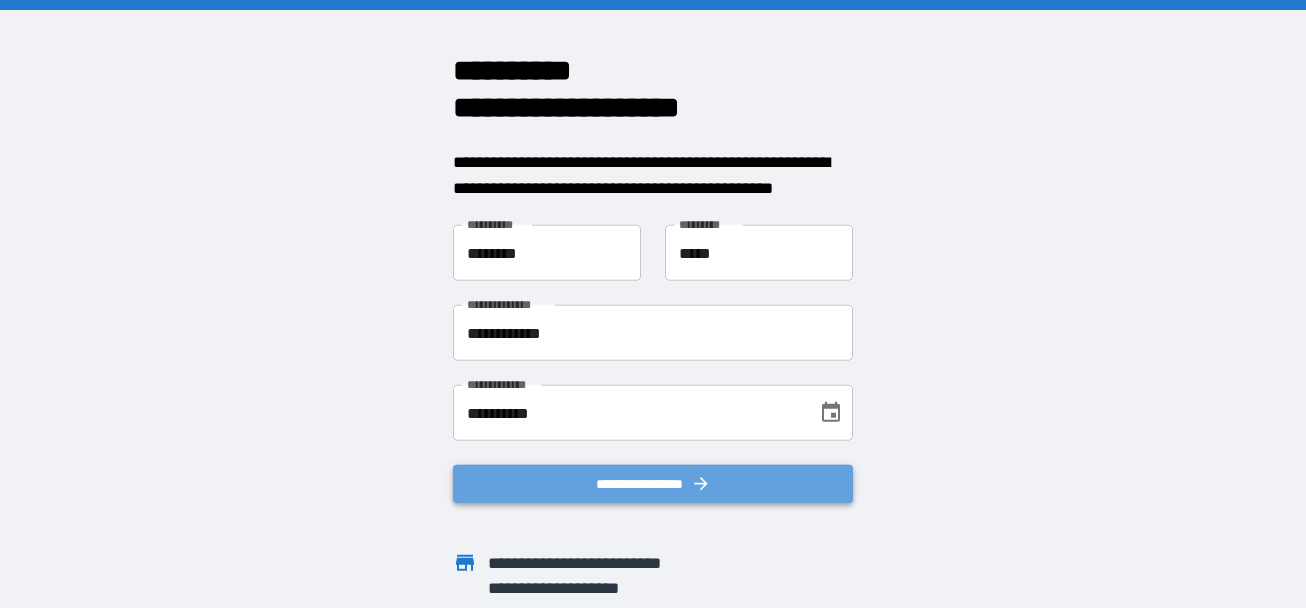 click on "**********" at bounding box center (653, 484) 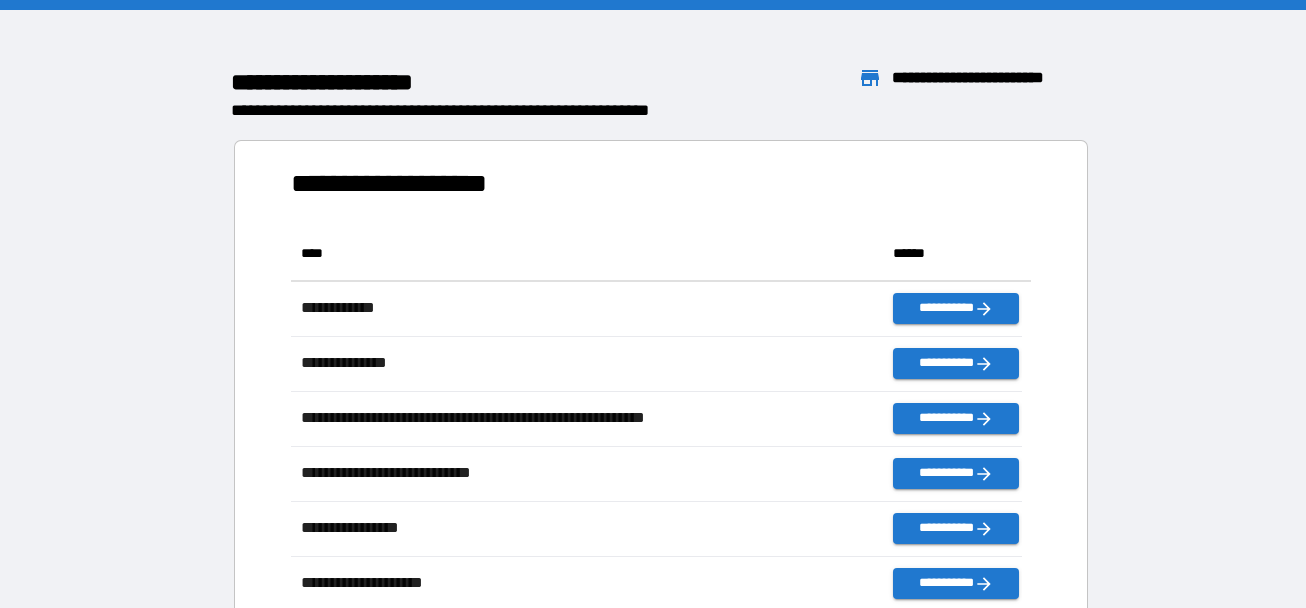 scroll, scrollTop: 426, scrollLeft: 715, axis: both 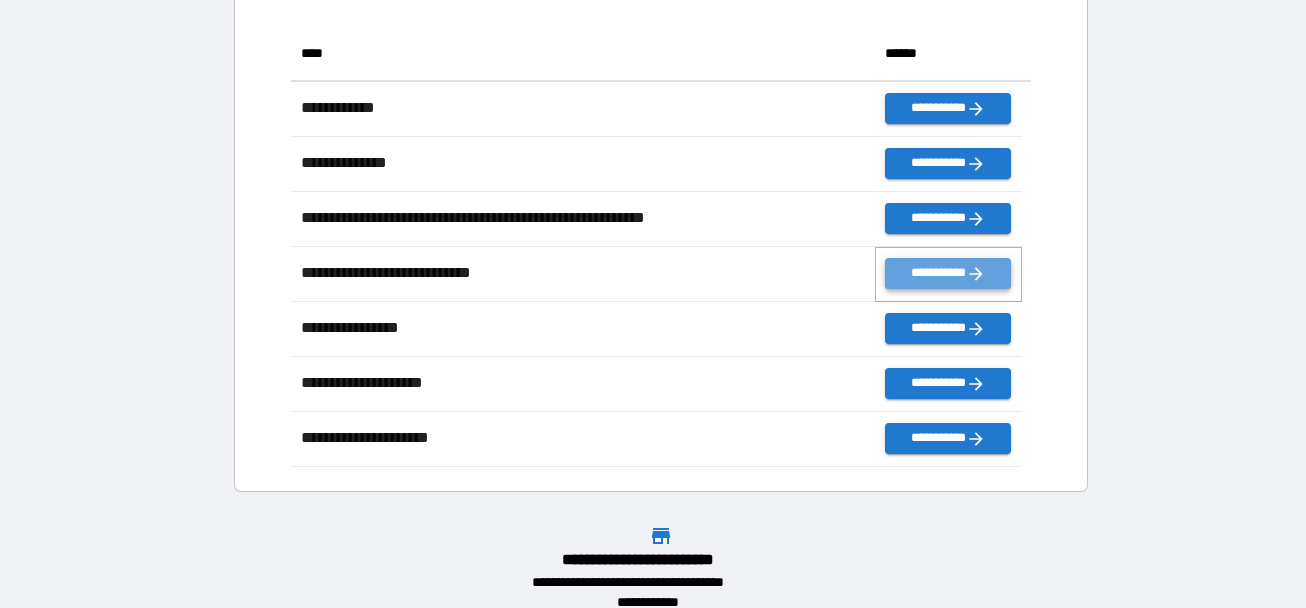 click on "**********" at bounding box center (947, 273) 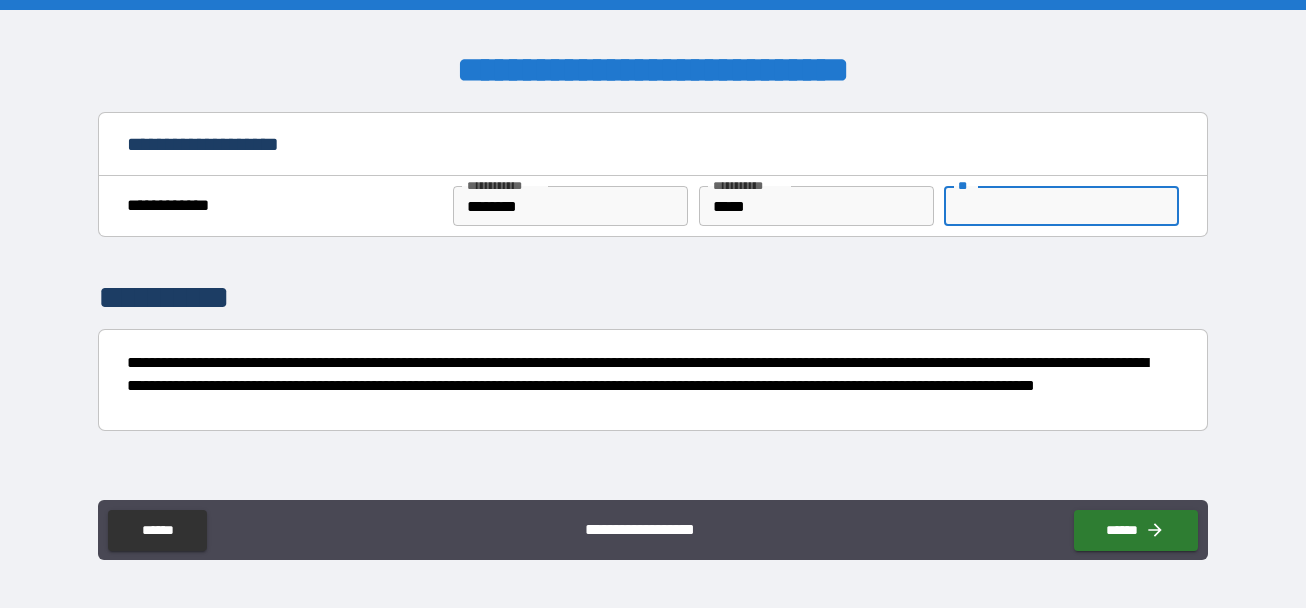 click on "**" at bounding box center (1061, 206) 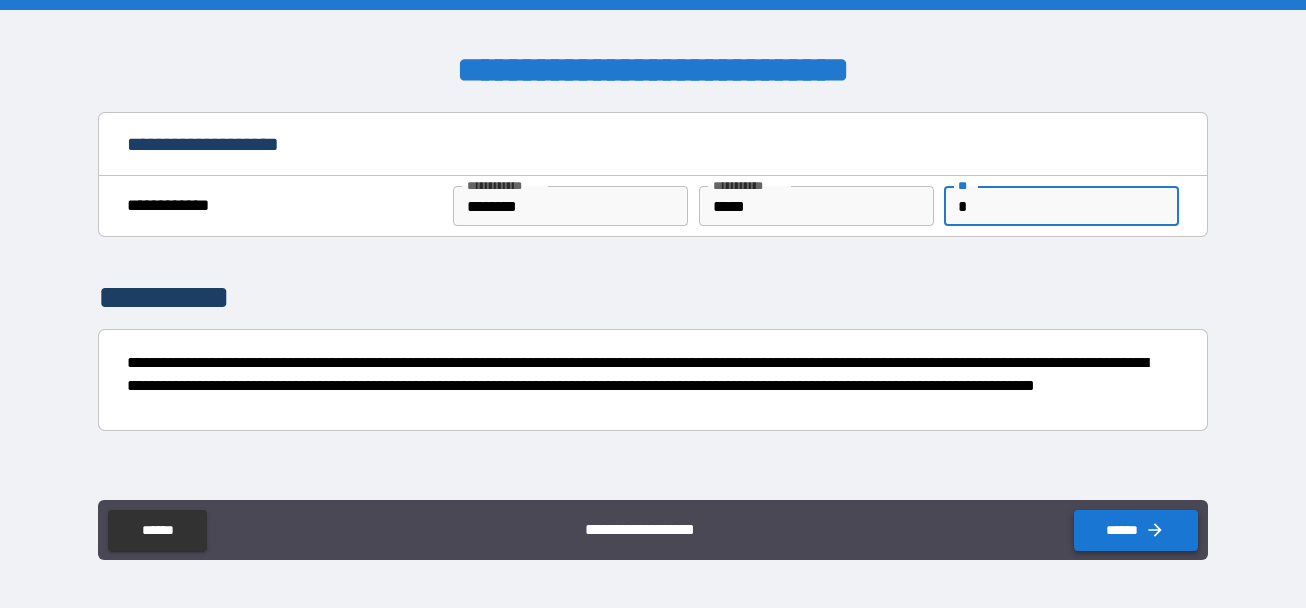 type on "*" 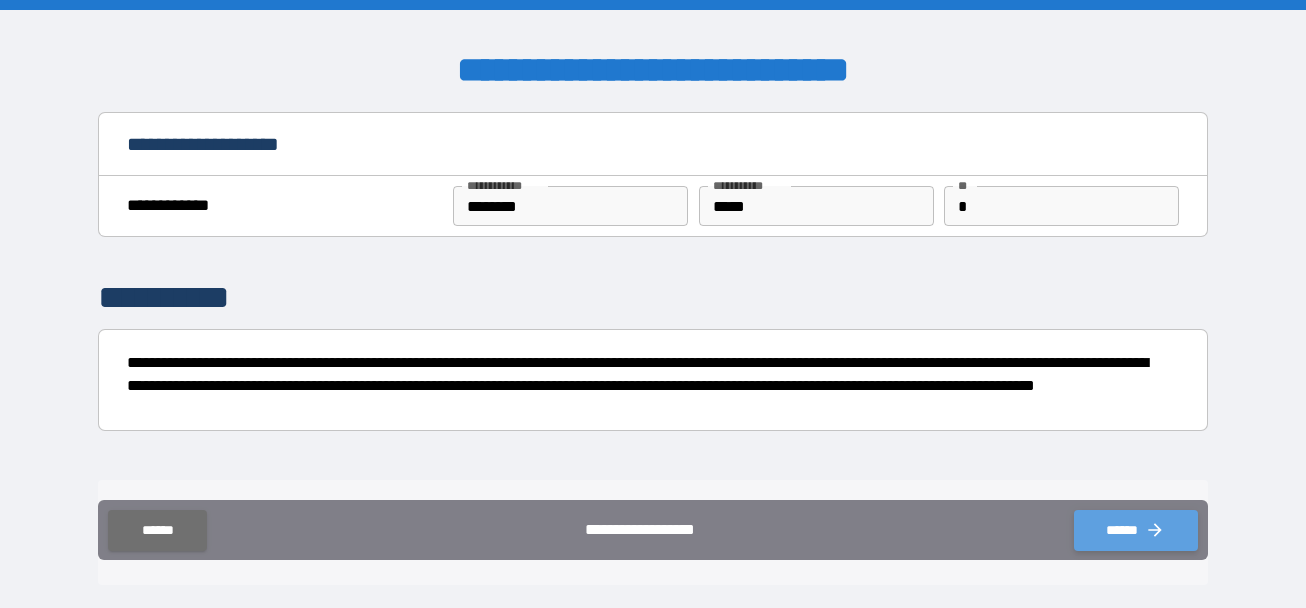 click on "******" at bounding box center [1136, 530] 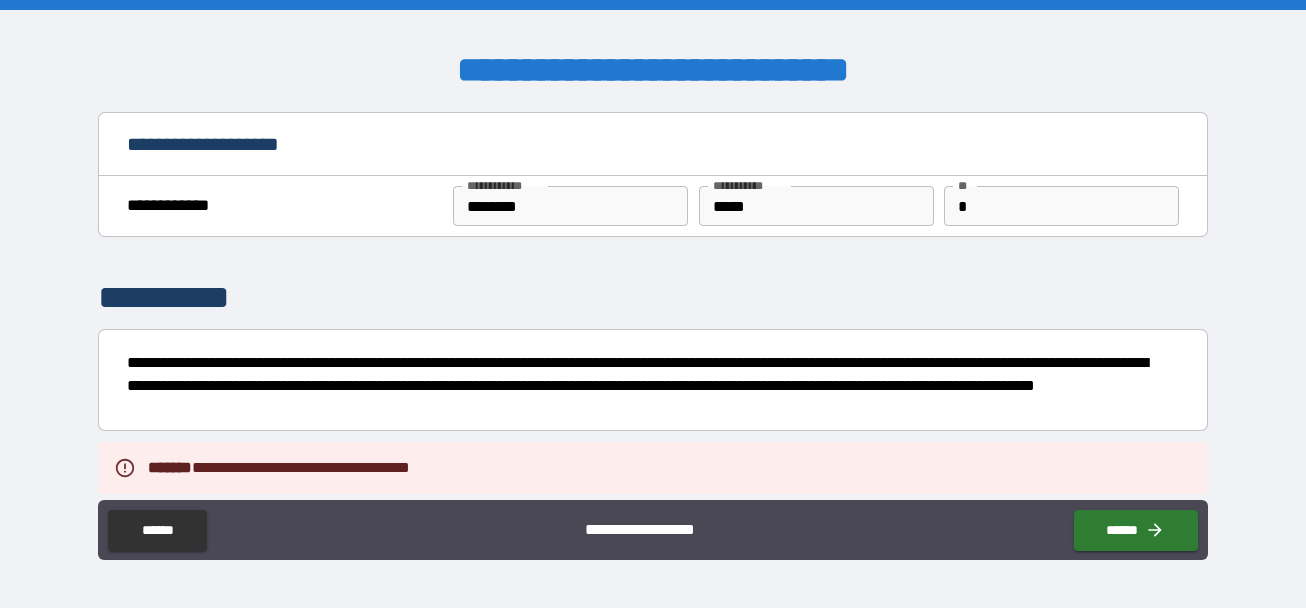 click on "**********" at bounding box center [653, 492] 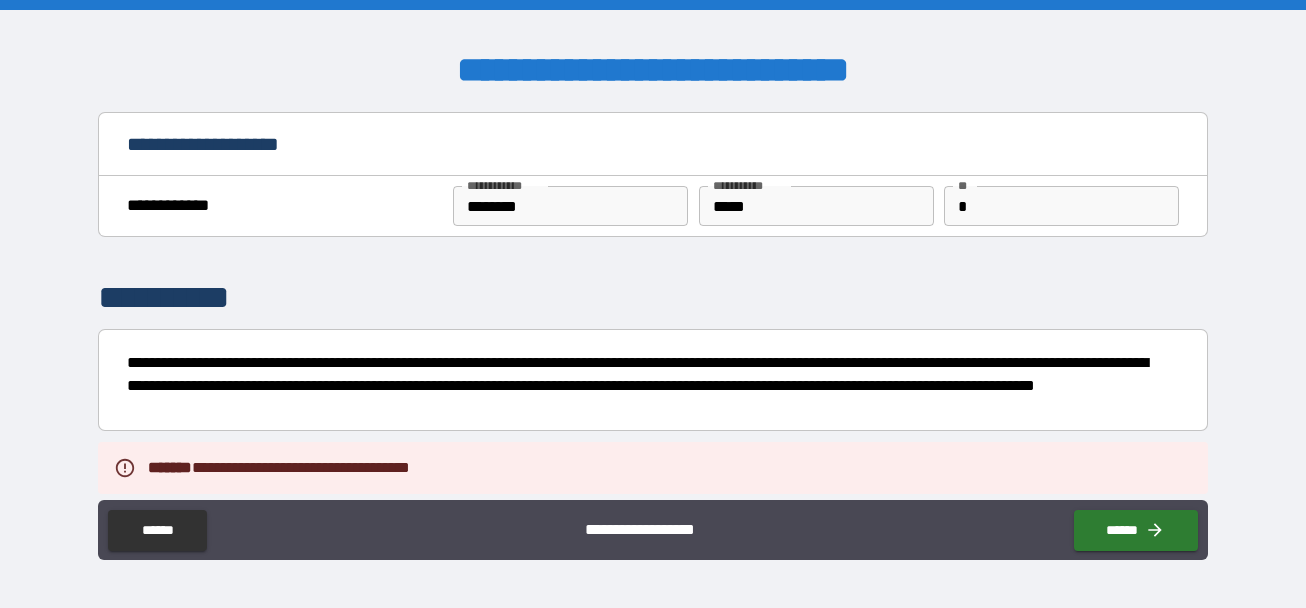 click on "**********" at bounding box center (283, 206) 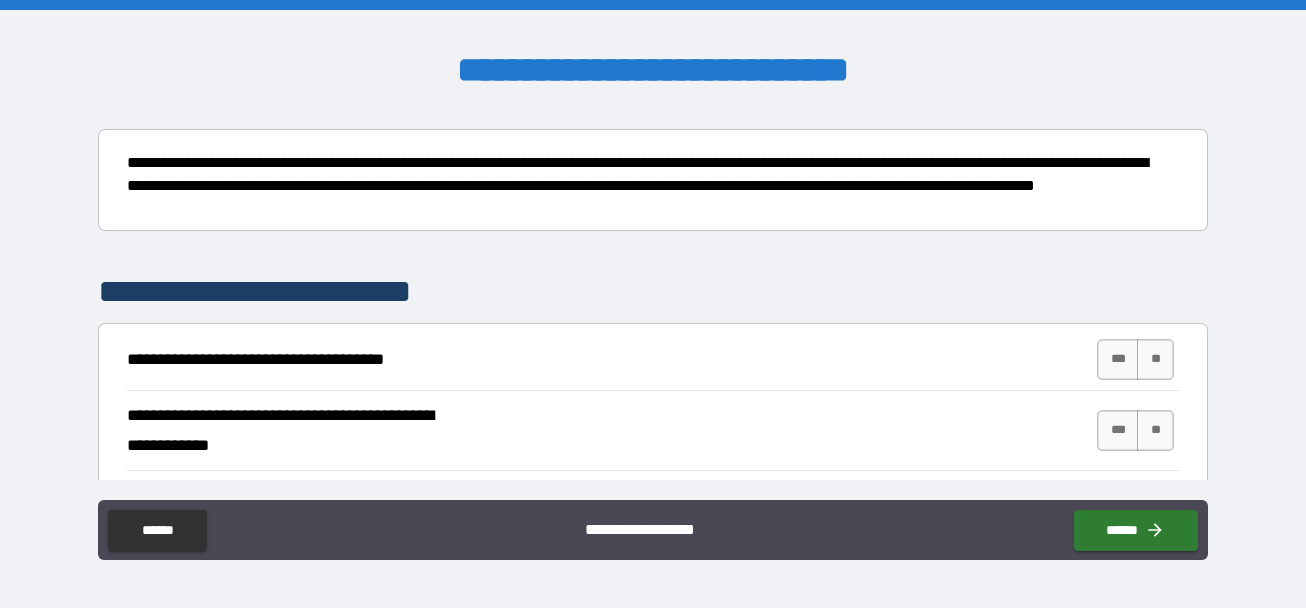 scroll, scrollTop: 300, scrollLeft: 0, axis: vertical 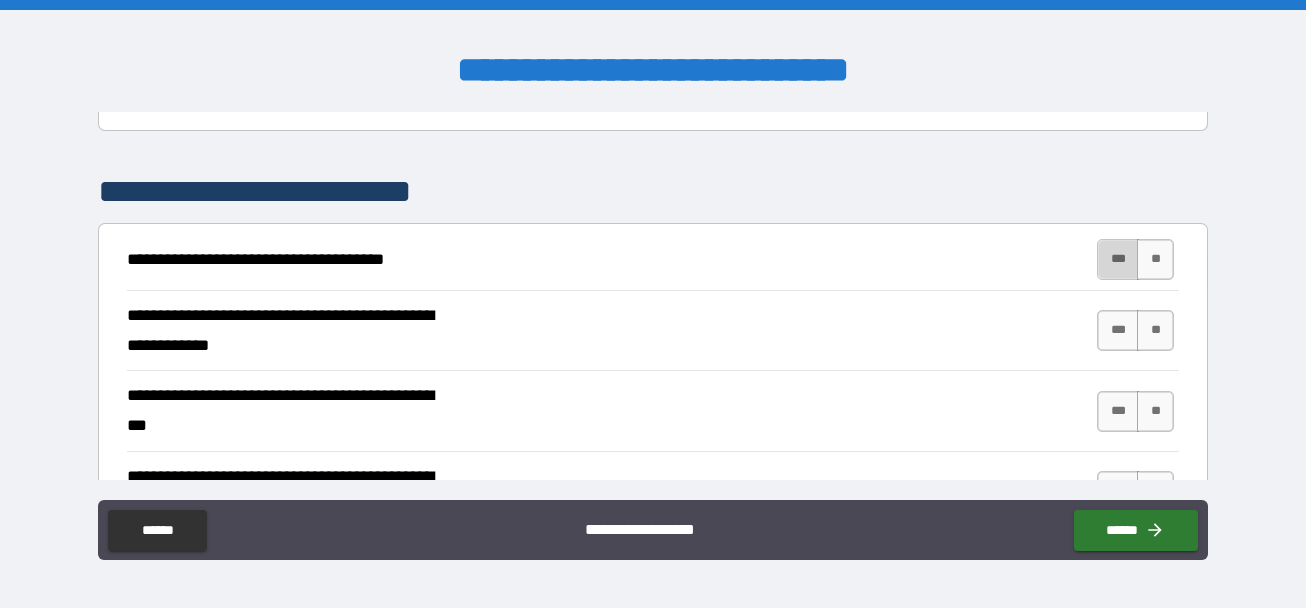 click on "***" at bounding box center (1118, 259) 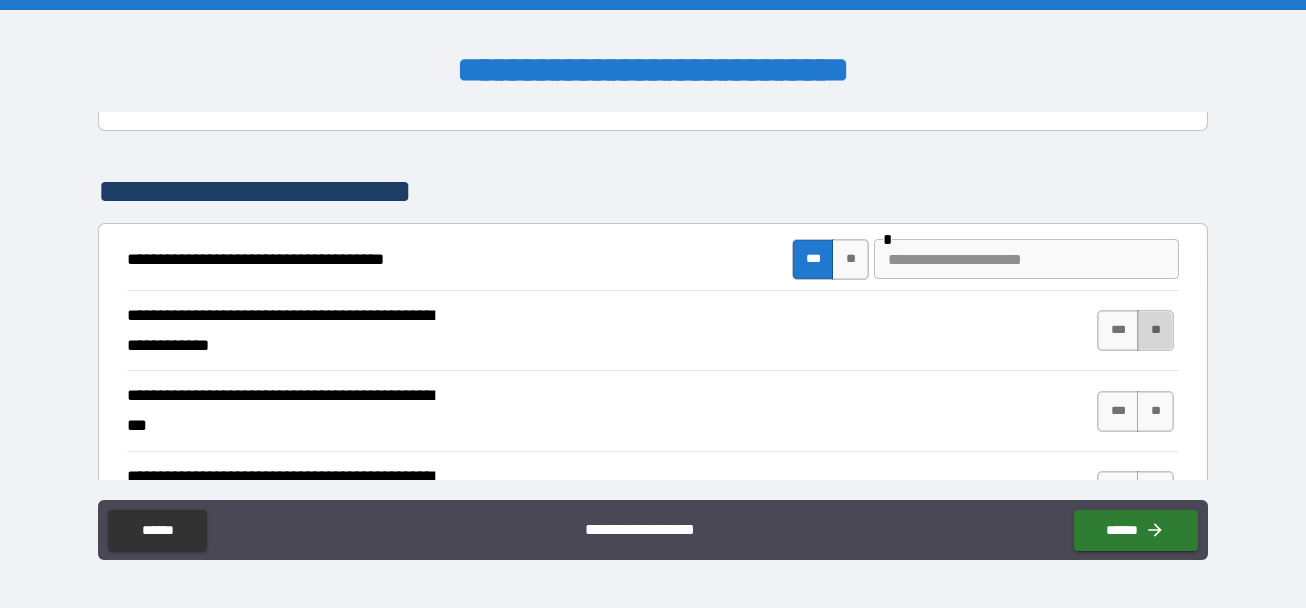 click on "**" at bounding box center (1155, 330) 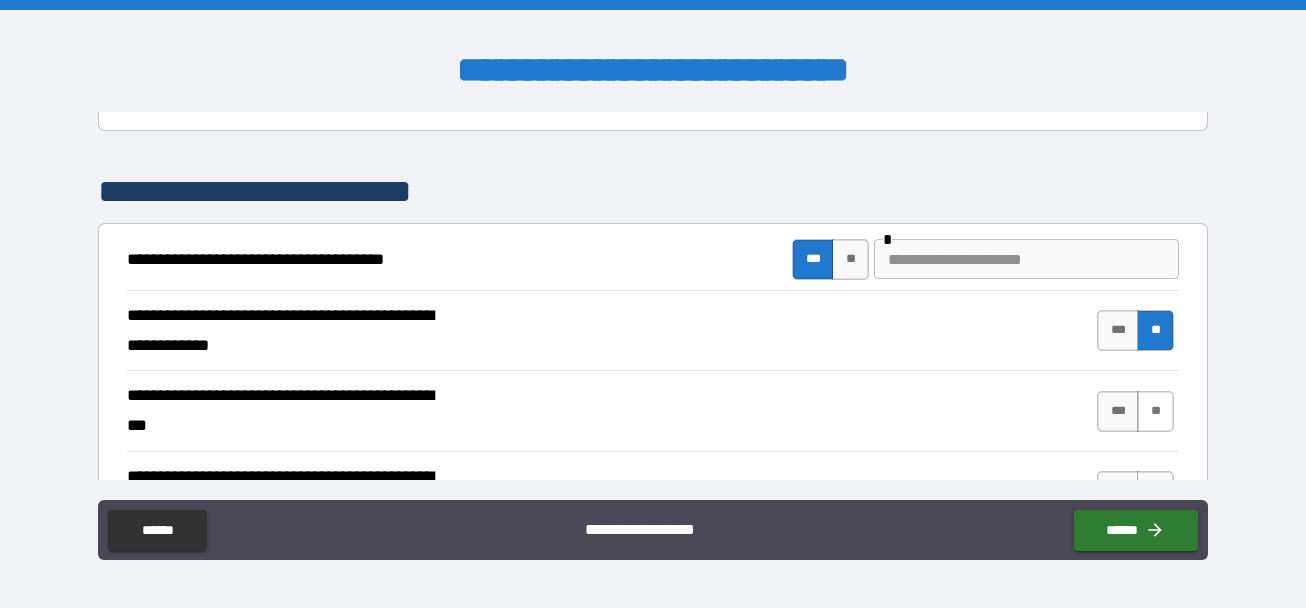click on "**" at bounding box center (1155, 411) 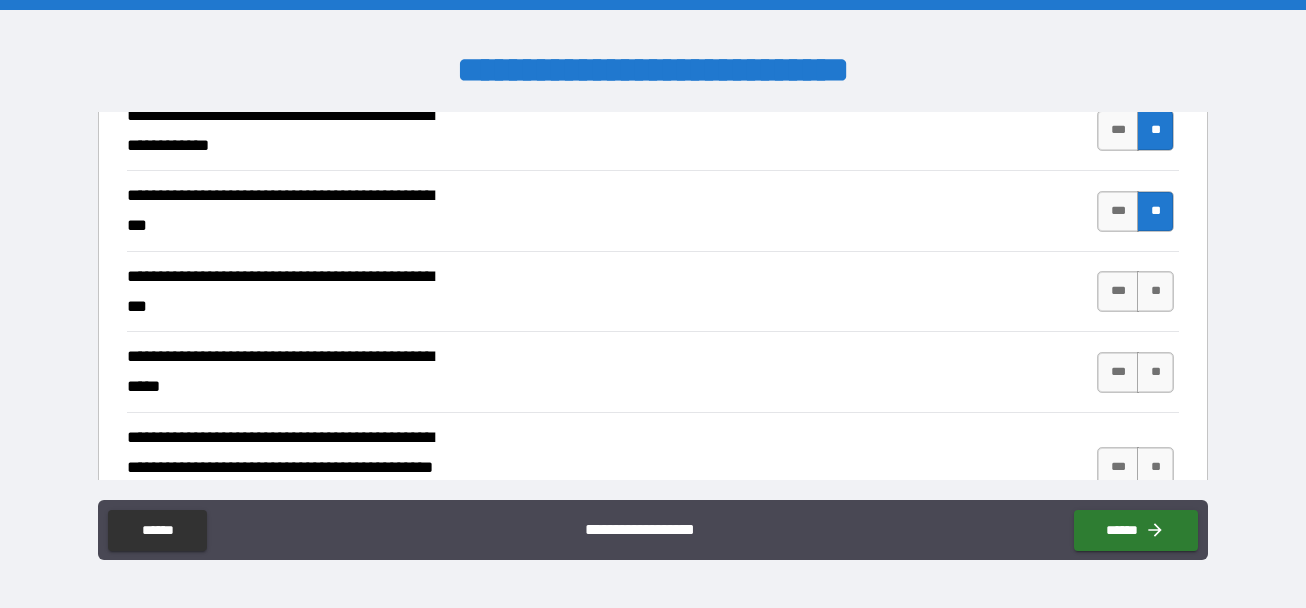 scroll, scrollTop: 600, scrollLeft: 0, axis: vertical 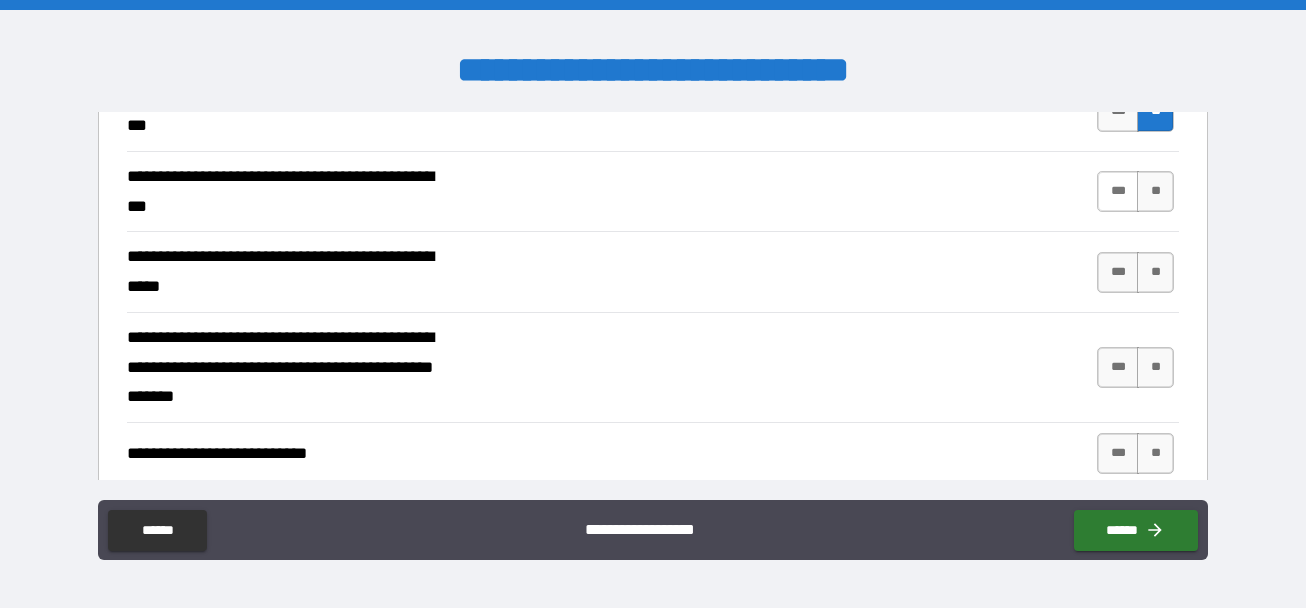 click on "***" at bounding box center [1118, 191] 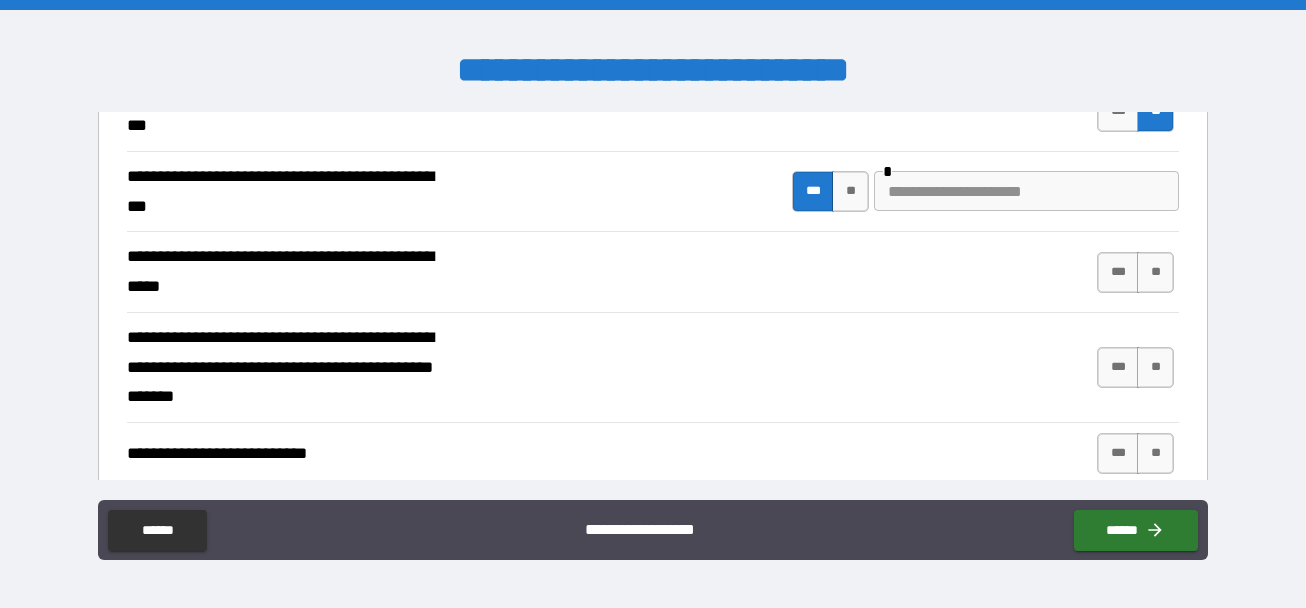 click at bounding box center (1026, 191) 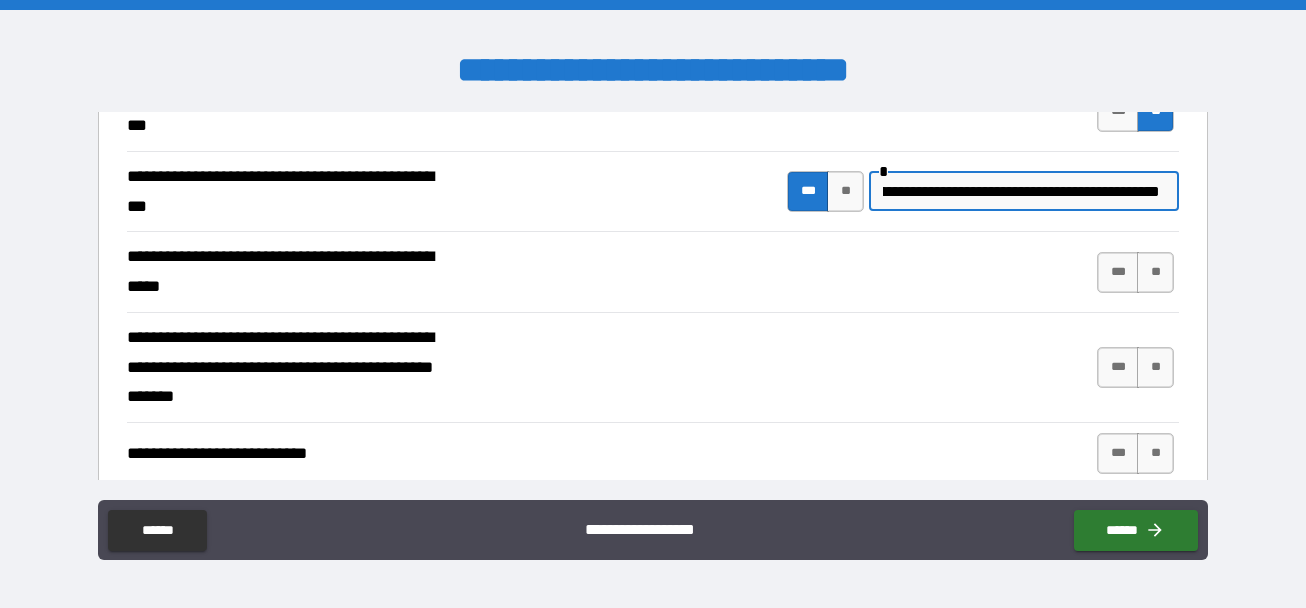 scroll, scrollTop: 0, scrollLeft: 1340, axis: horizontal 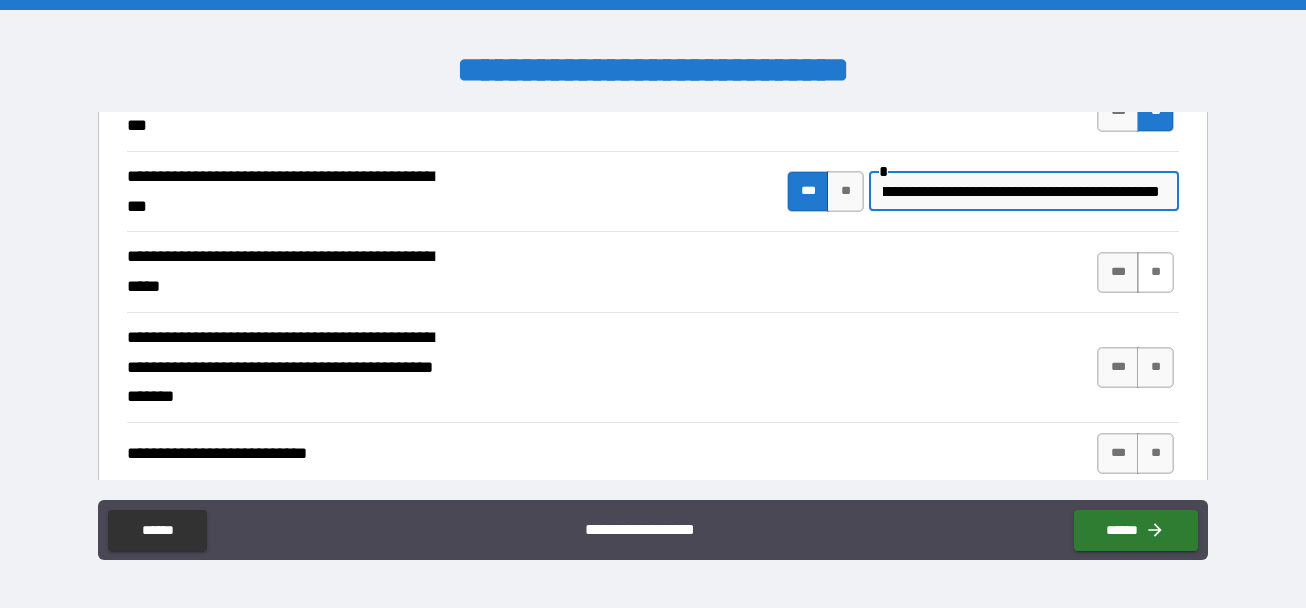 type on "**********" 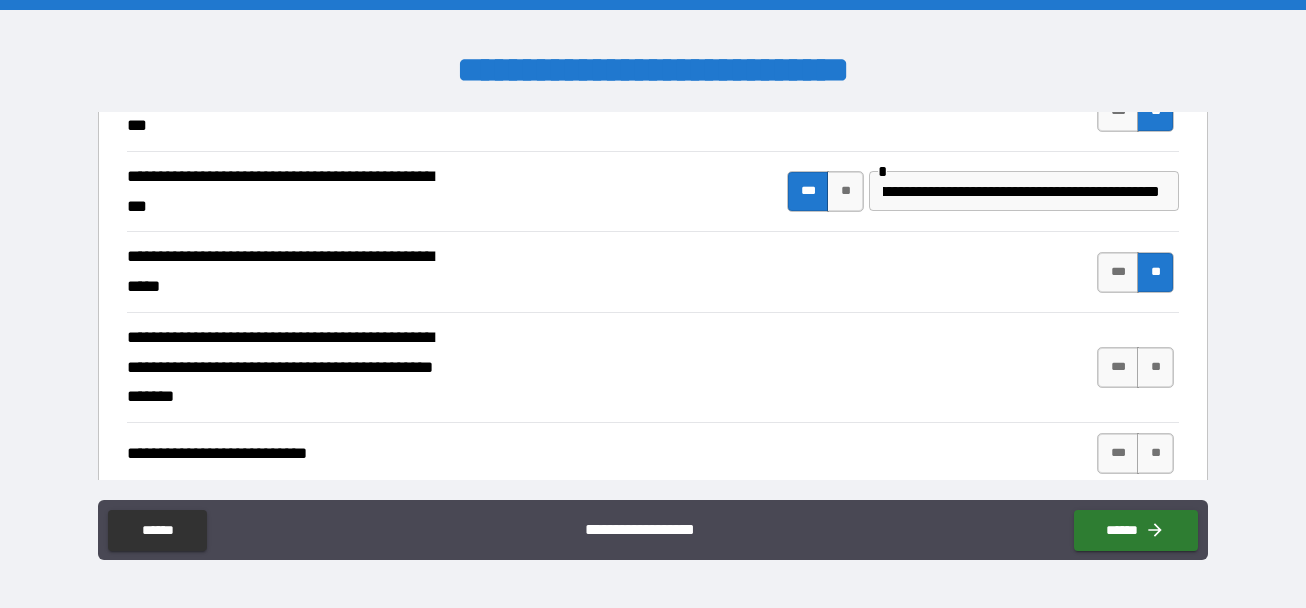 scroll, scrollTop: 0, scrollLeft: 0, axis: both 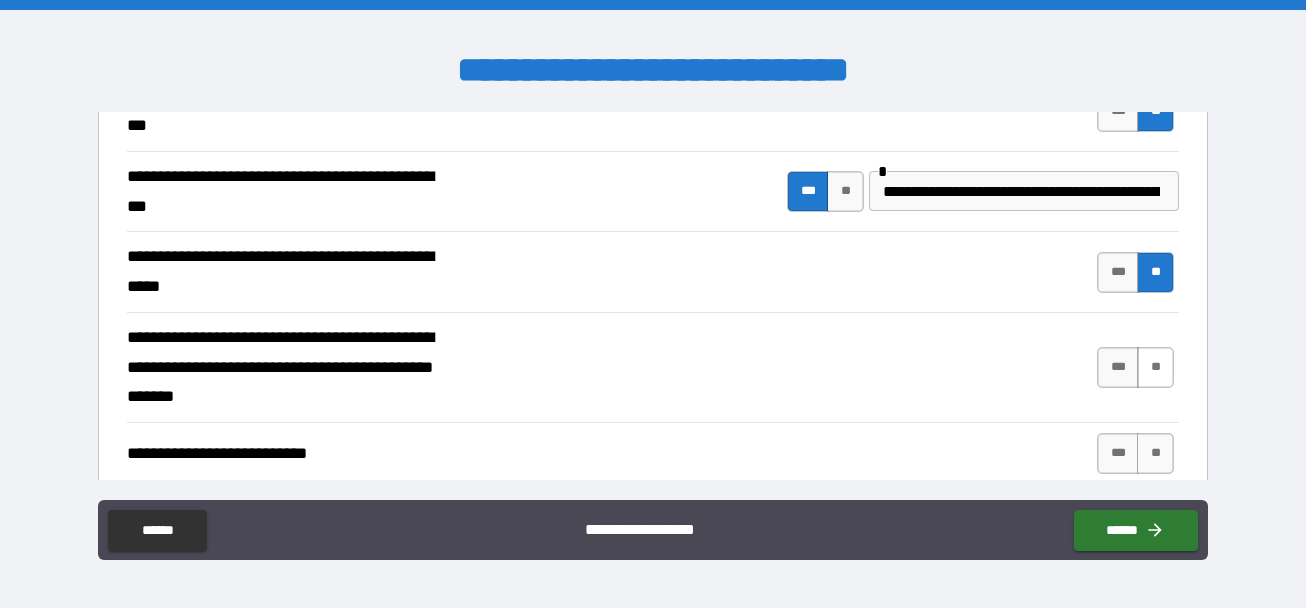 click on "**" at bounding box center (1155, 367) 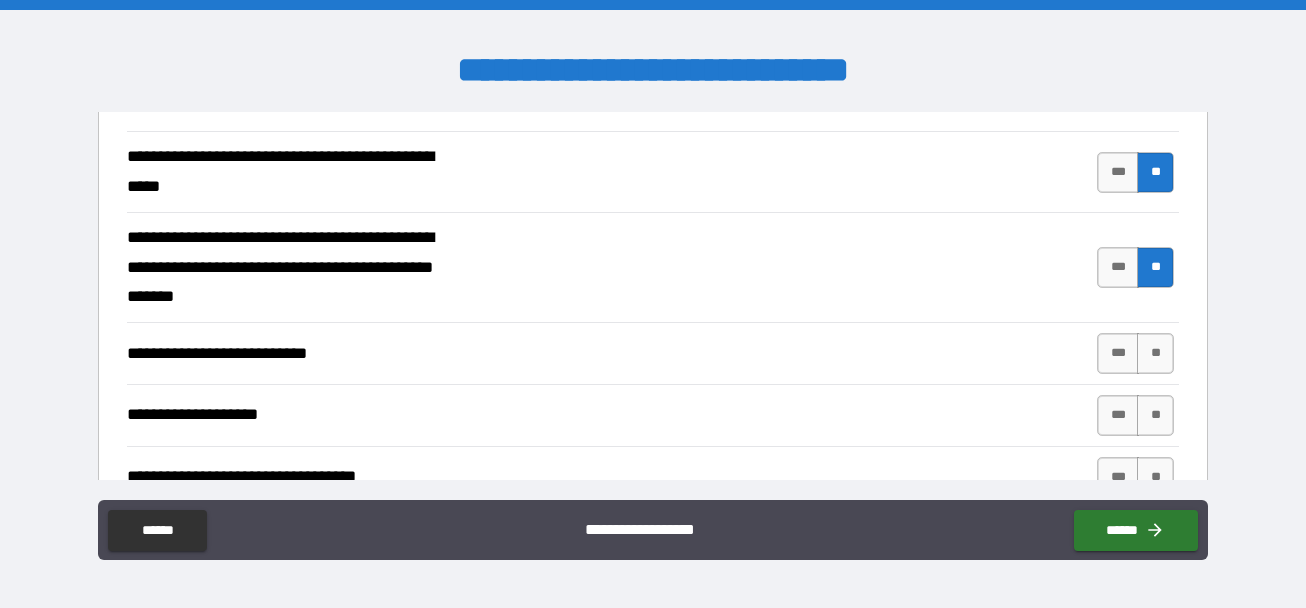 scroll, scrollTop: 800, scrollLeft: 0, axis: vertical 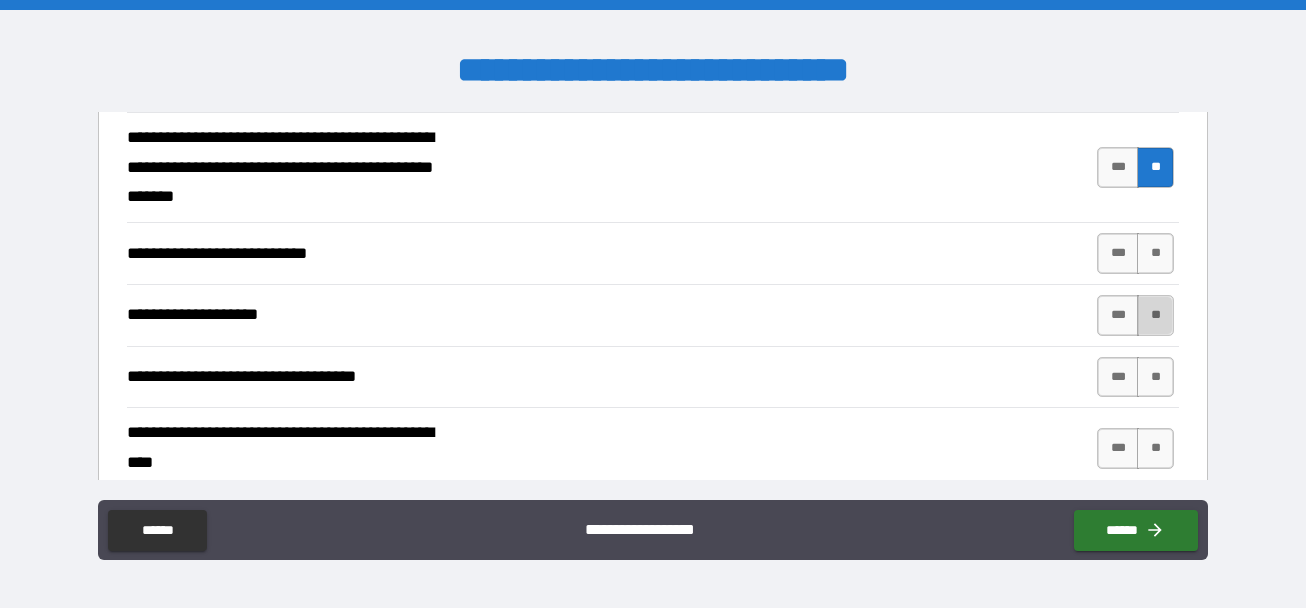 click on "**" at bounding box center (1155, 315) 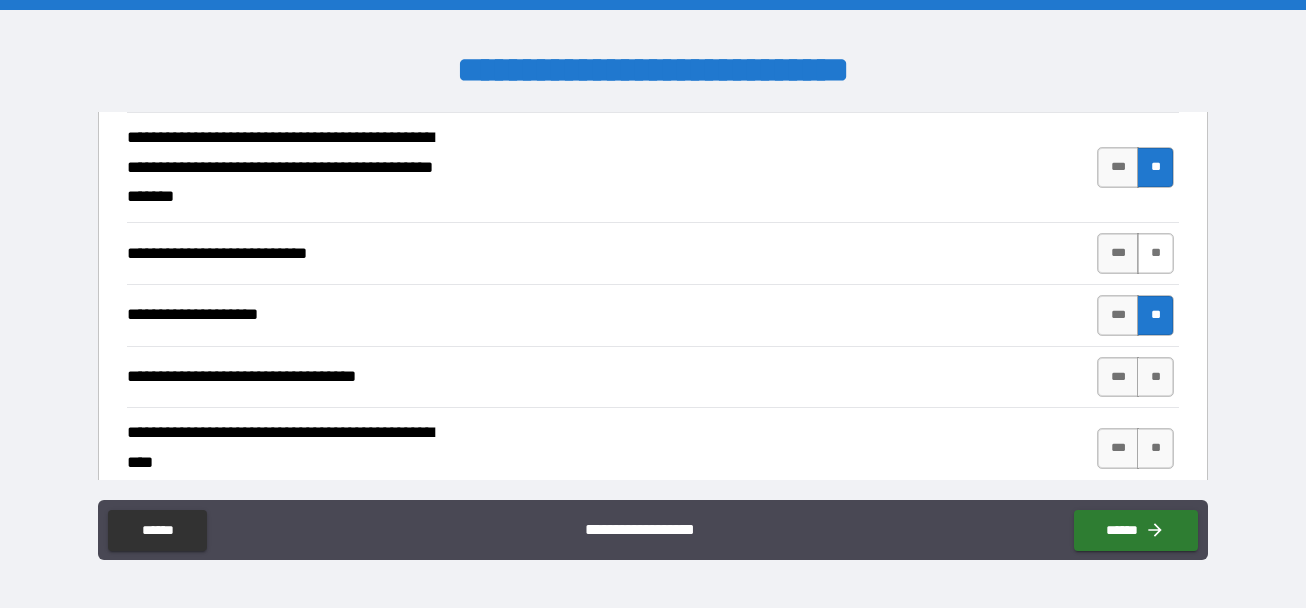 click on "**" at bounding box center [1155, 253] 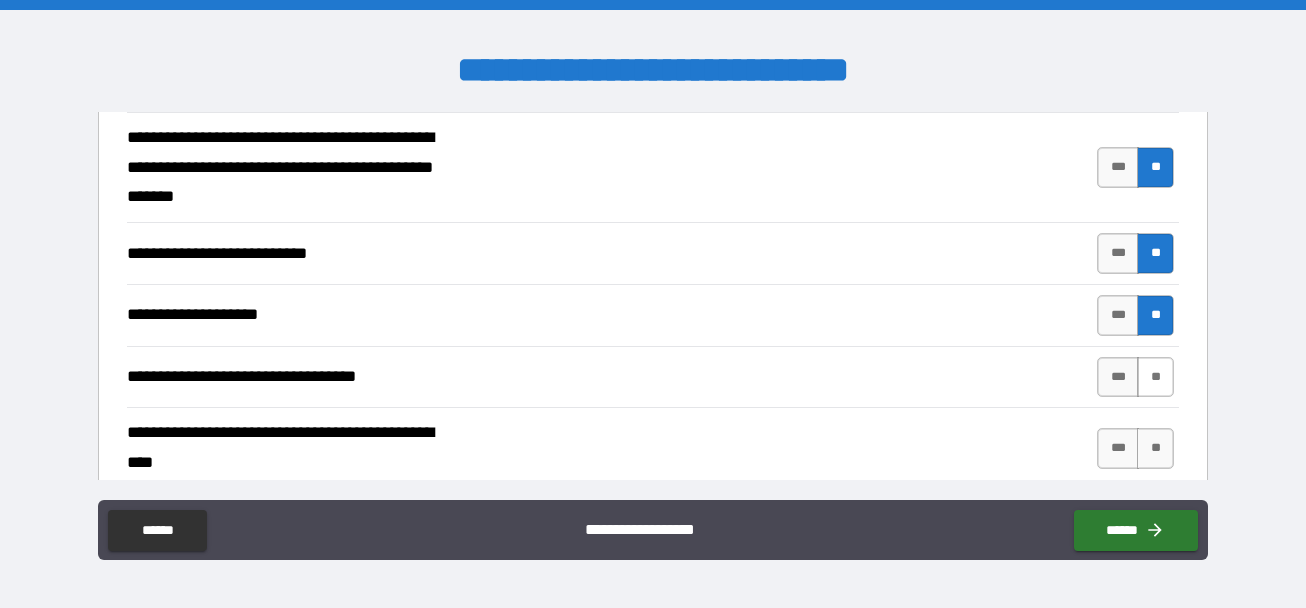 click on "**" at bounding box center [1155, 377] 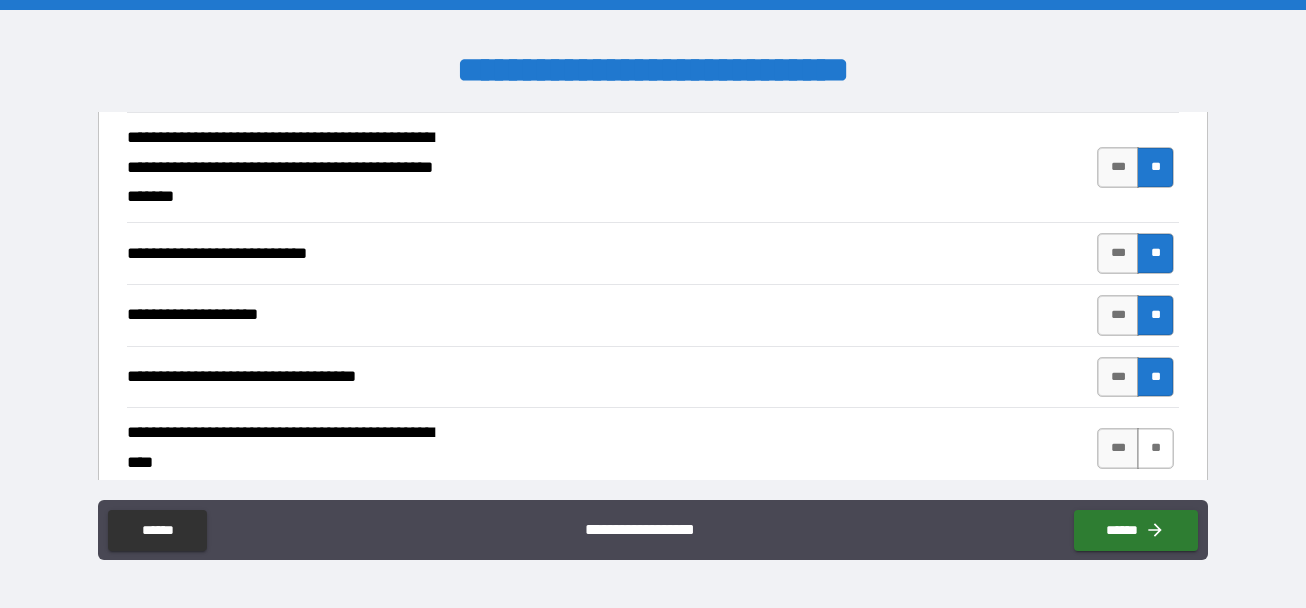 click on "**" at bounding box center (1155, 448) 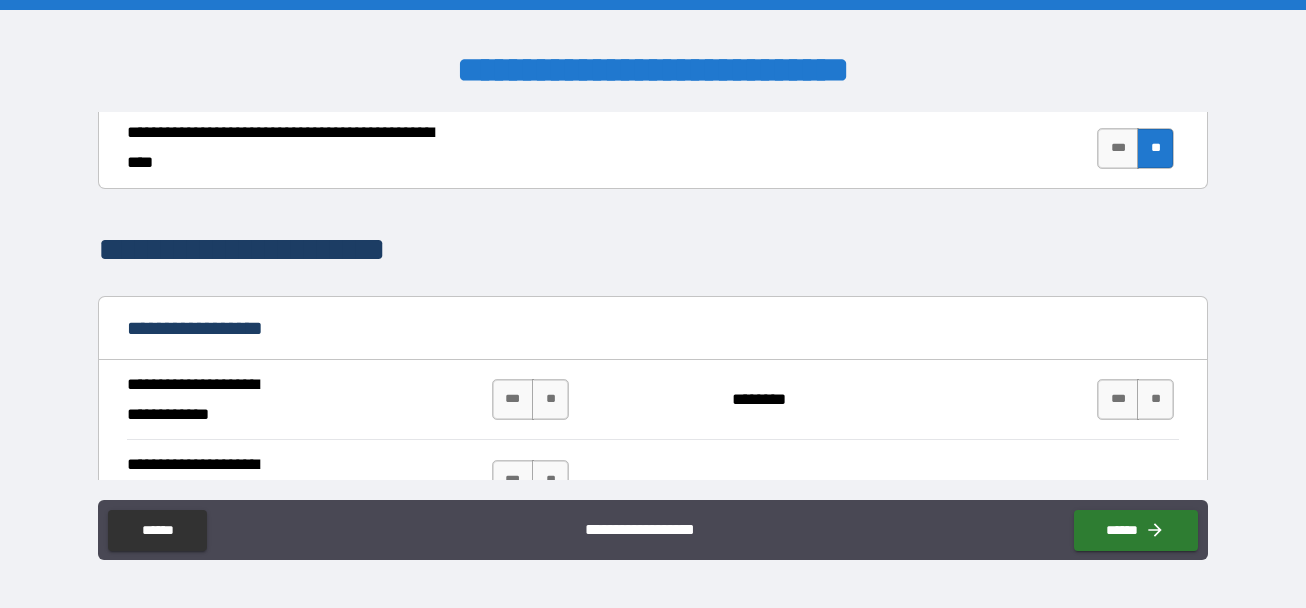 scroll, scrollTop: 1200, scrollLeft: 0, axis: vertical 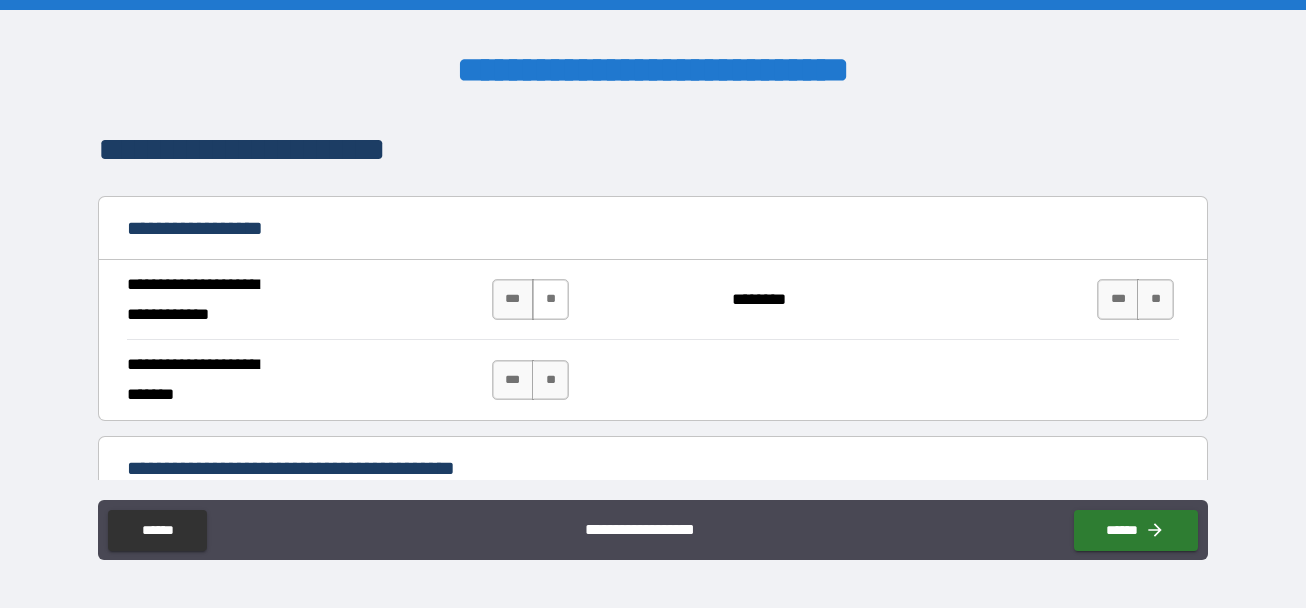 click on "**" at bounding box center (550, 299) 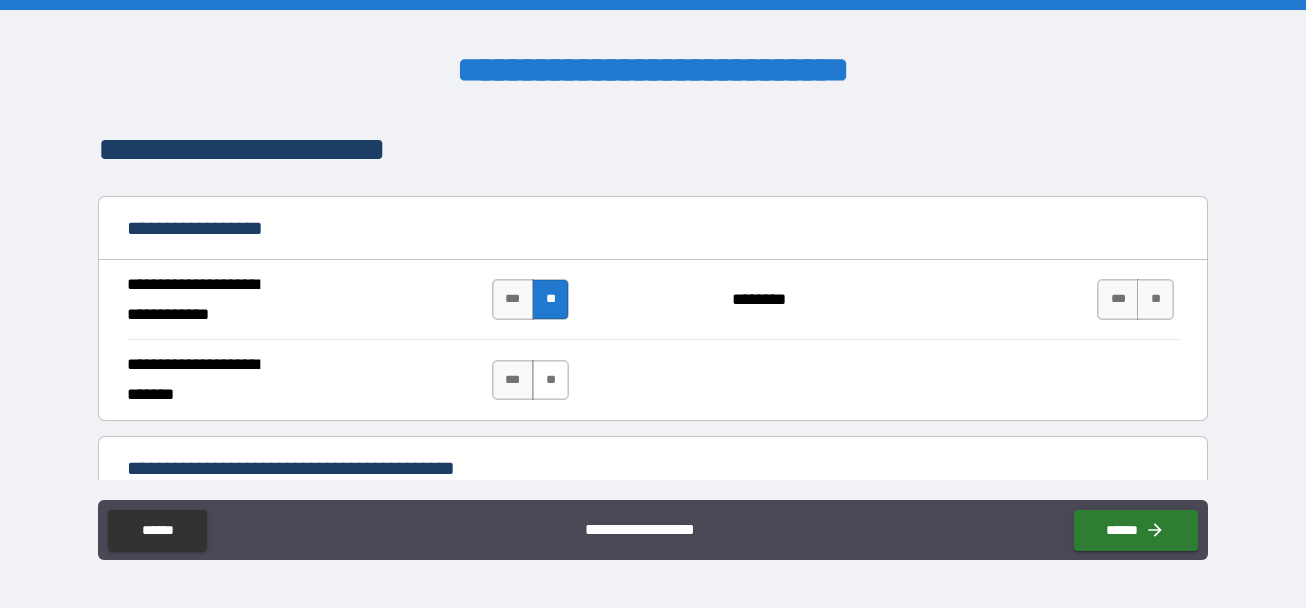 click on "**" at bounding box center [550, 380] 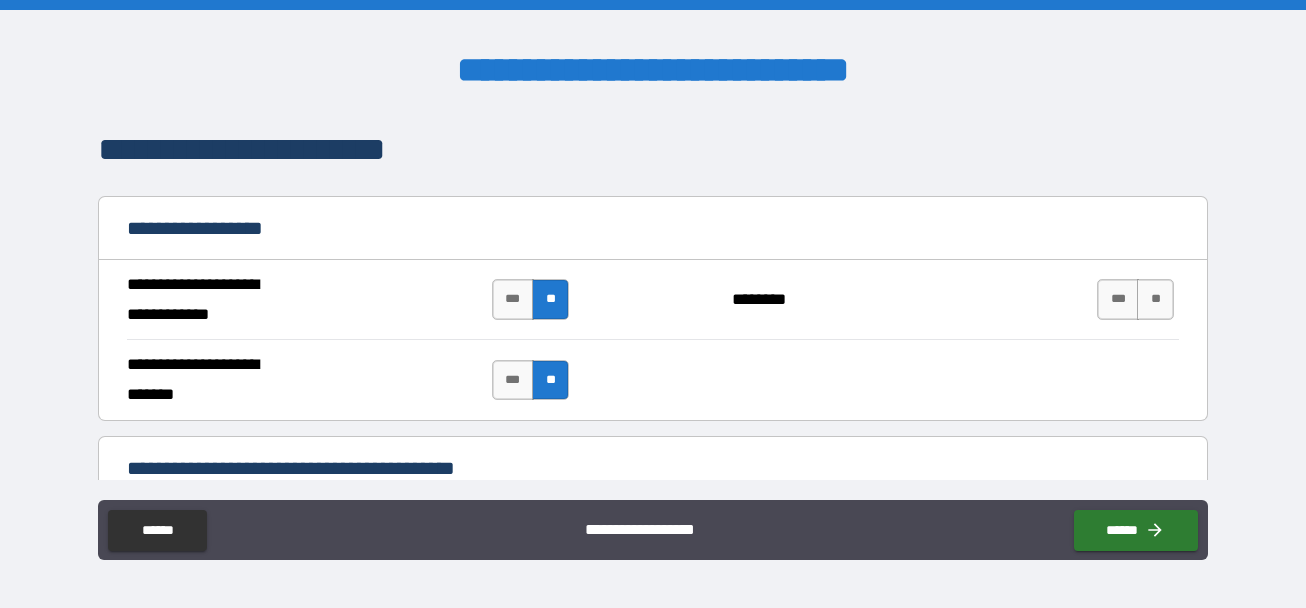 scroll, scrollTop: 1400, scrollLeft: 0, axis: vertical 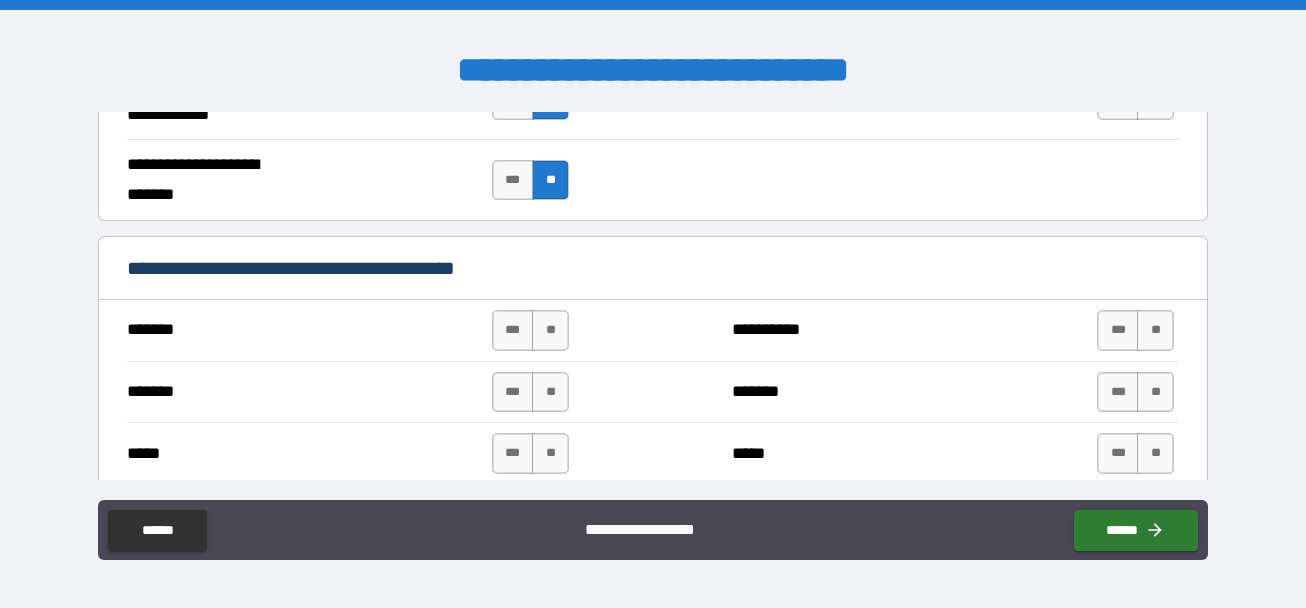 click on "*** **" at bounding box center [533, 330] 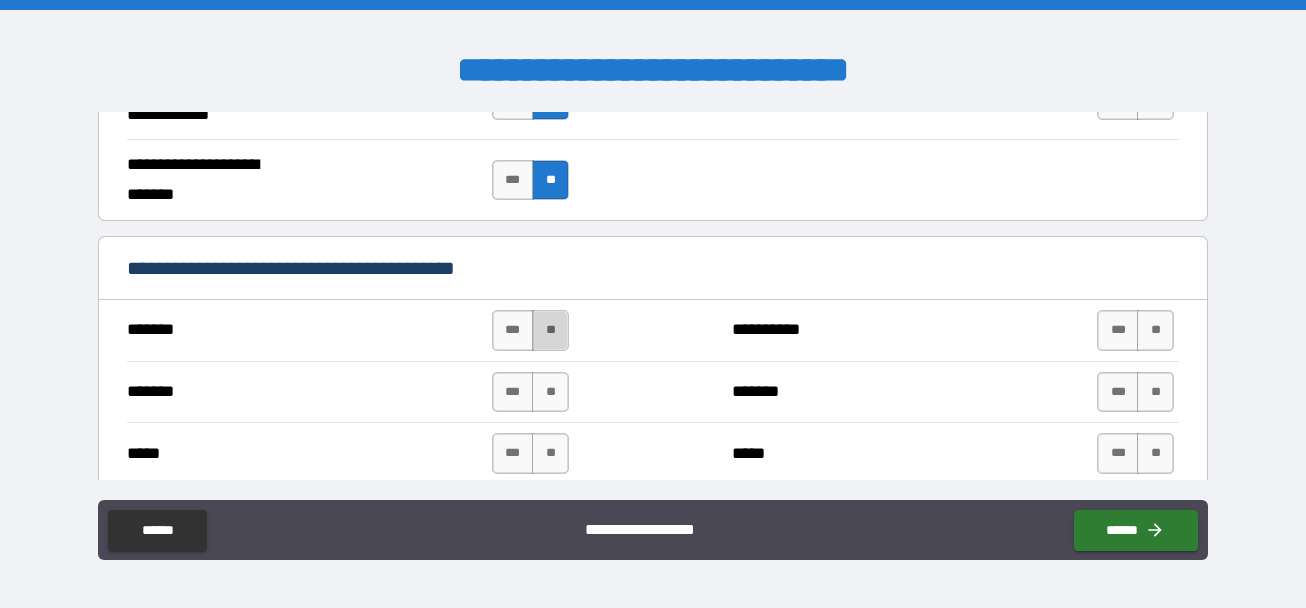 click on "**" at bounding box center (550, 330) 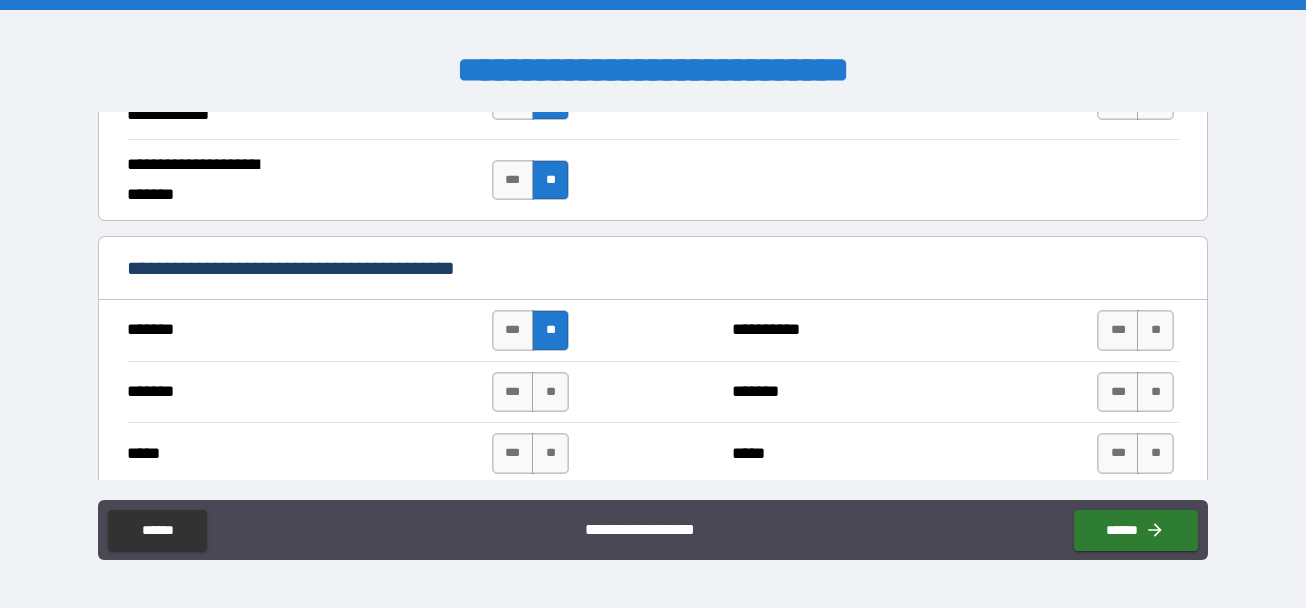 scroll, scrollTop: 1600, scrollLeft: 0, axis: vertical 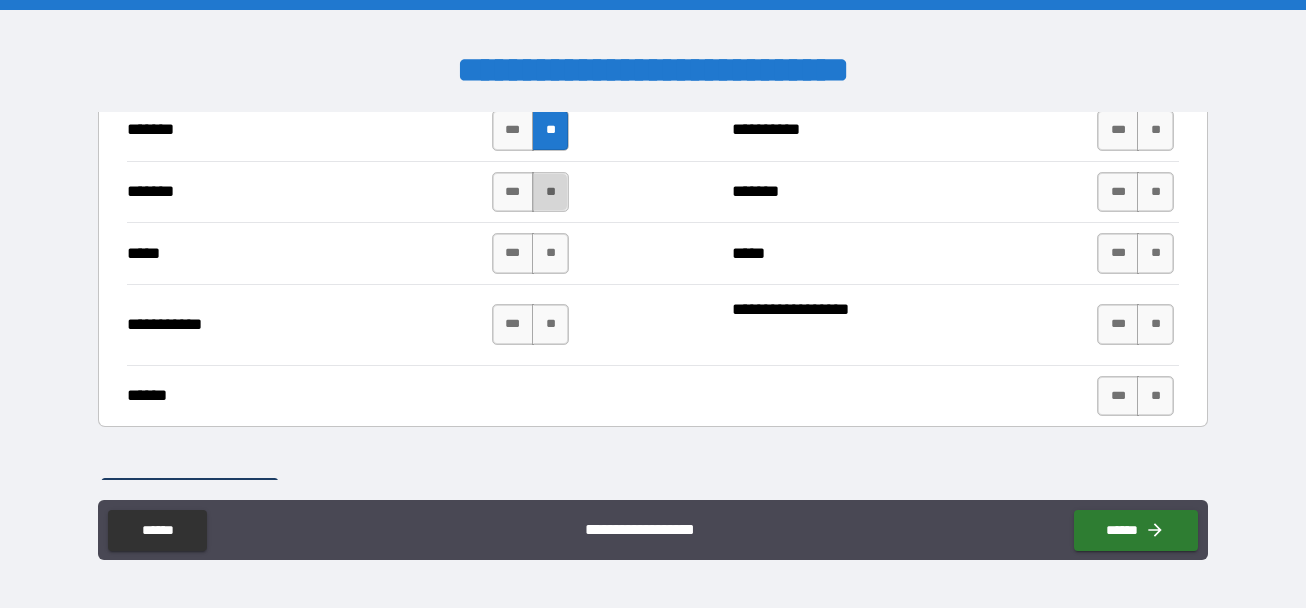 click on "**" at bounding box center [550, 192] 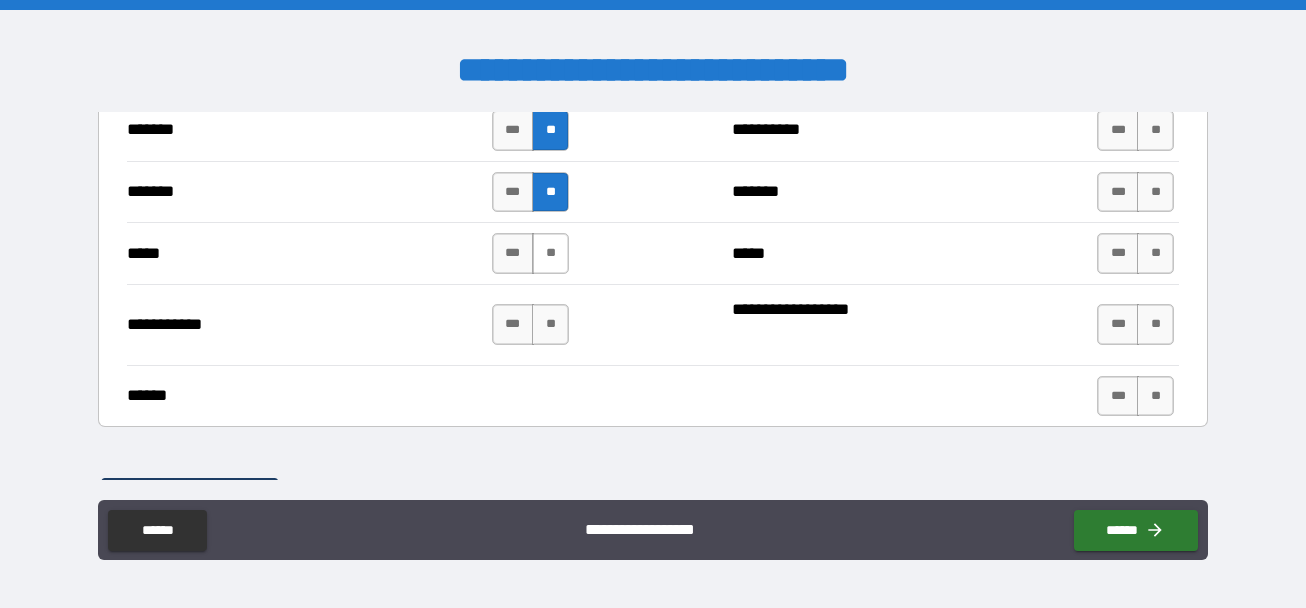 click on "**" at bounding box center (550, 253) 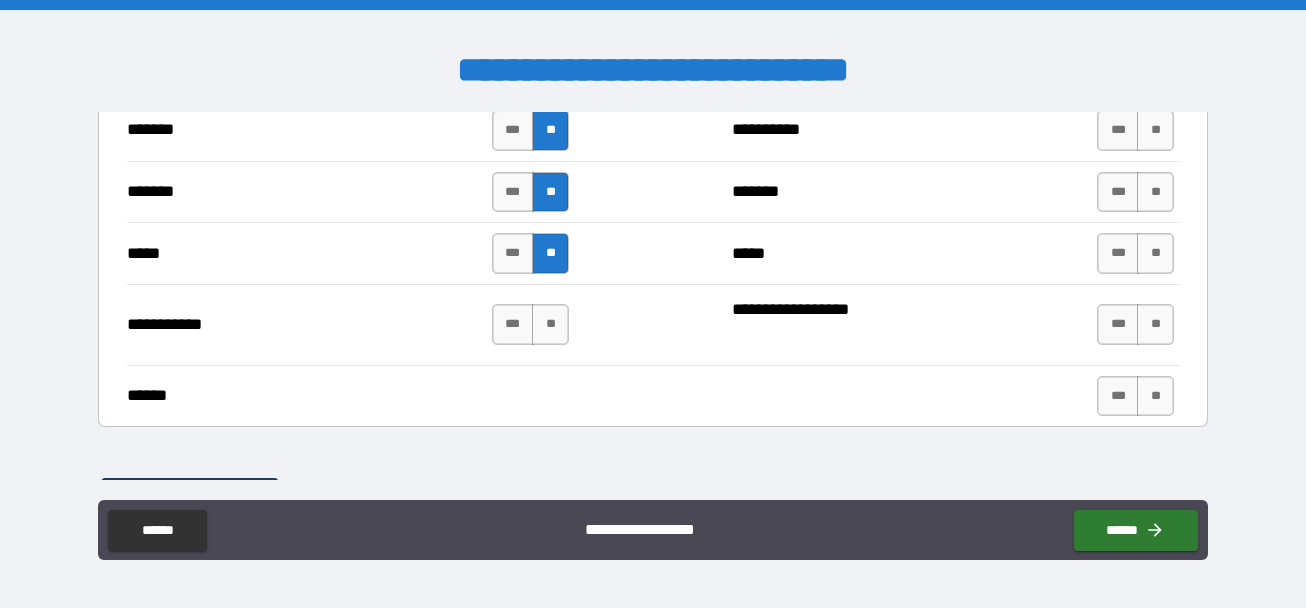 drag, startPoint x: 535, startPoint y: 317, endPoint x: 574, endPoint y: 335, distance: 42.953465 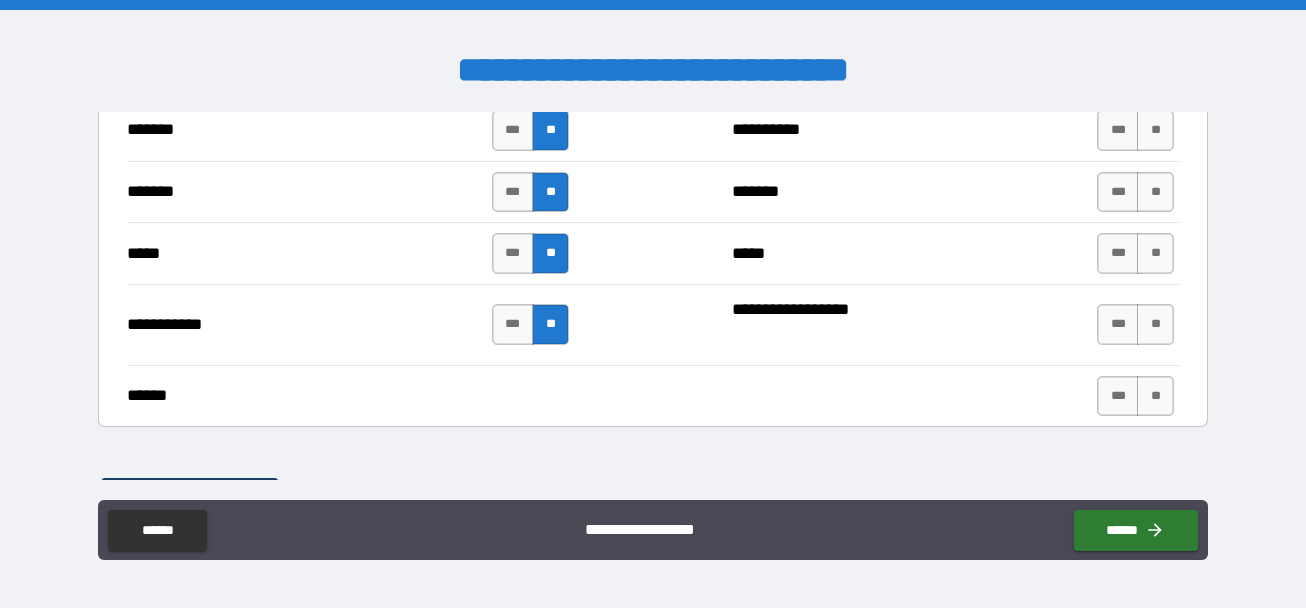 scroll, scrollTop: 1400, scrollLeft: 0, axis: vertical 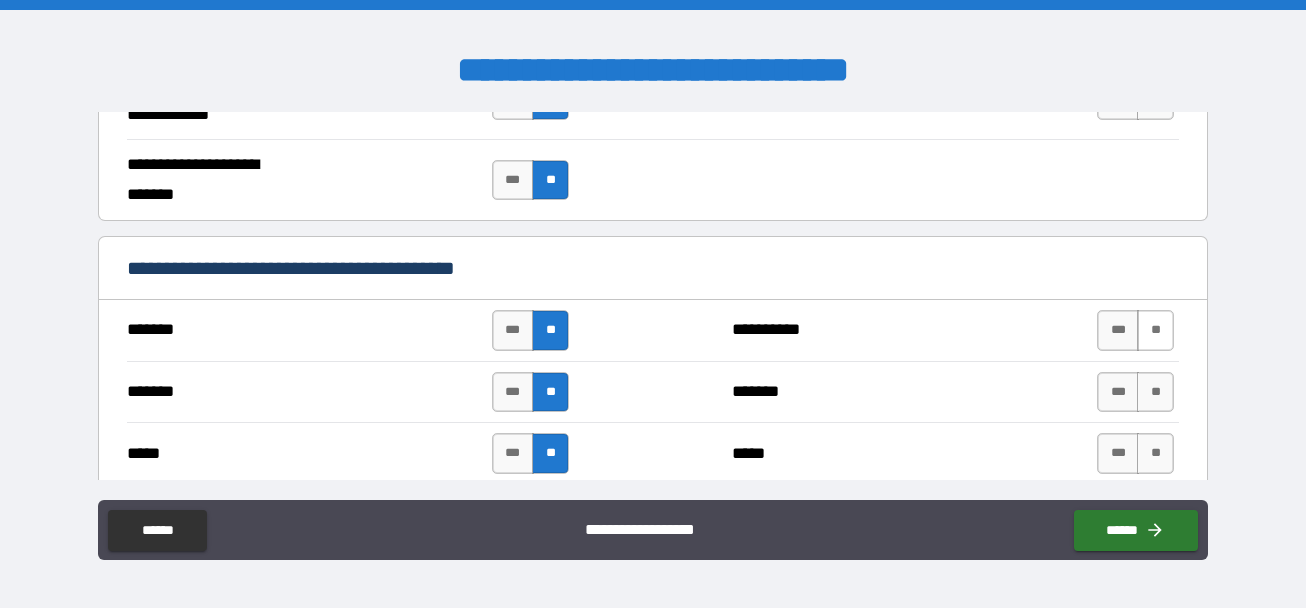 click on "**" at bounding box center (1155, 330) 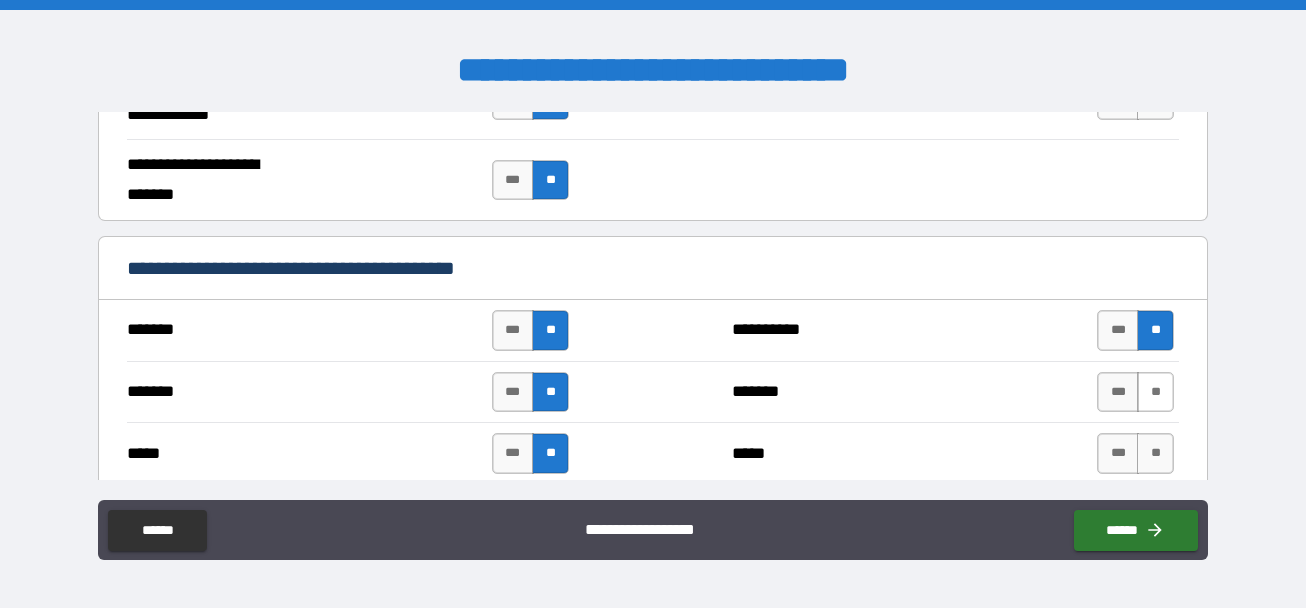 click on "**" at bounding box center [1155, 392] 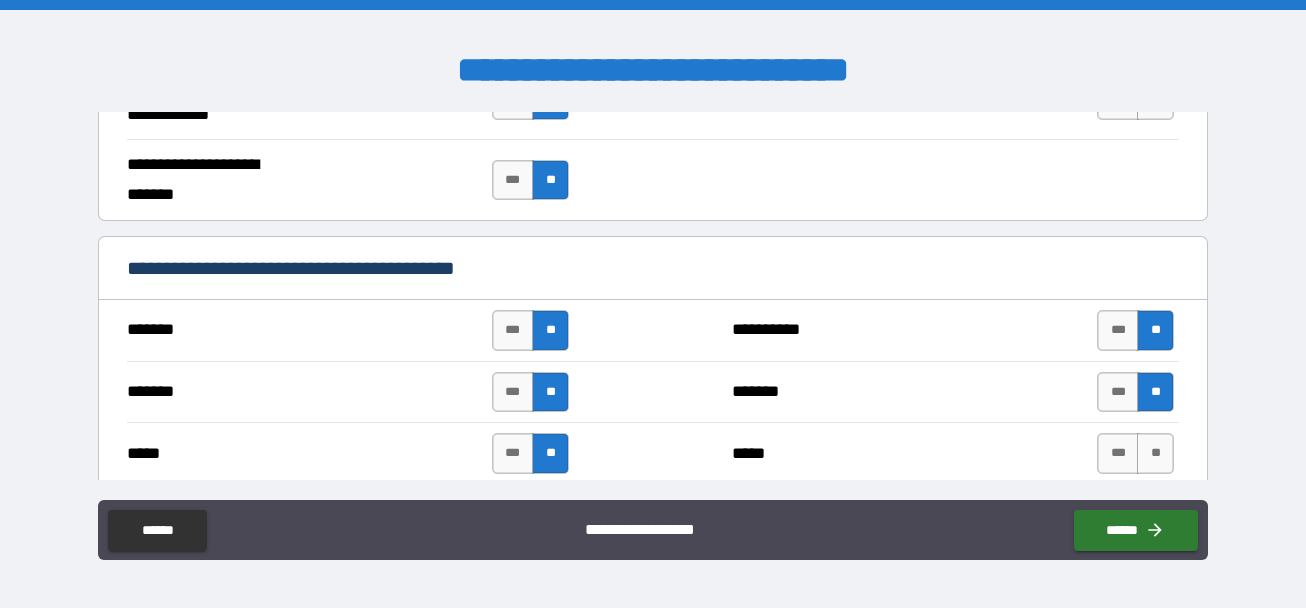 scroll, scrollTop: 1500, scrollLeft: 0, axis: vertical 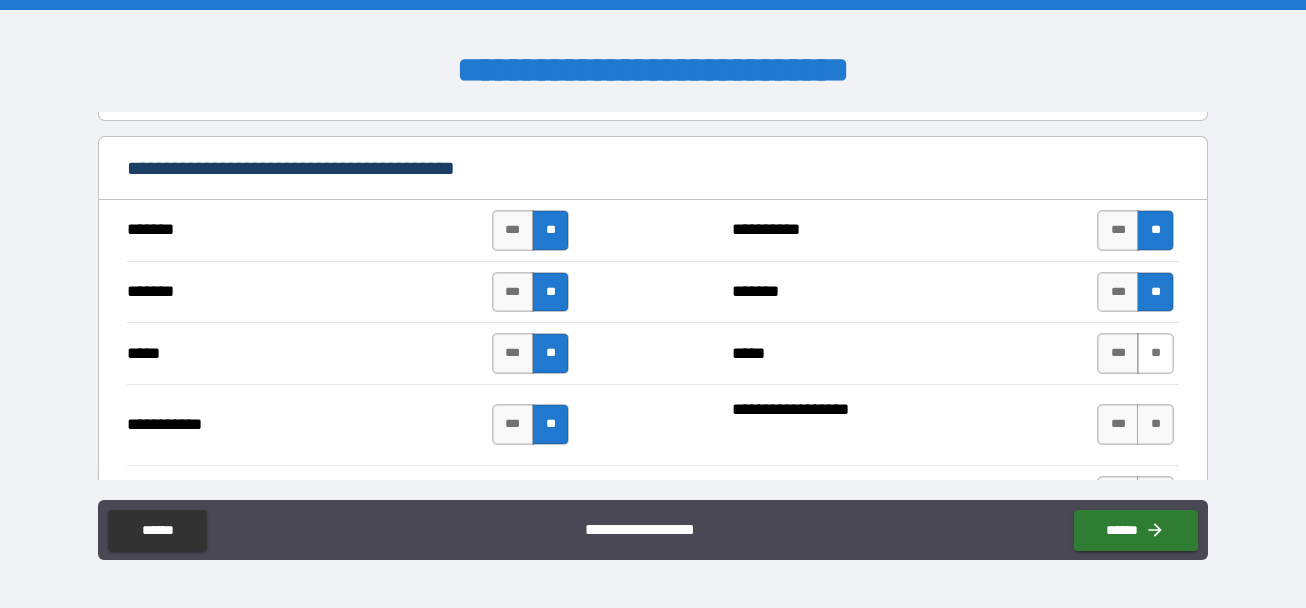 click on "**" at bounding box center (1155, 353) 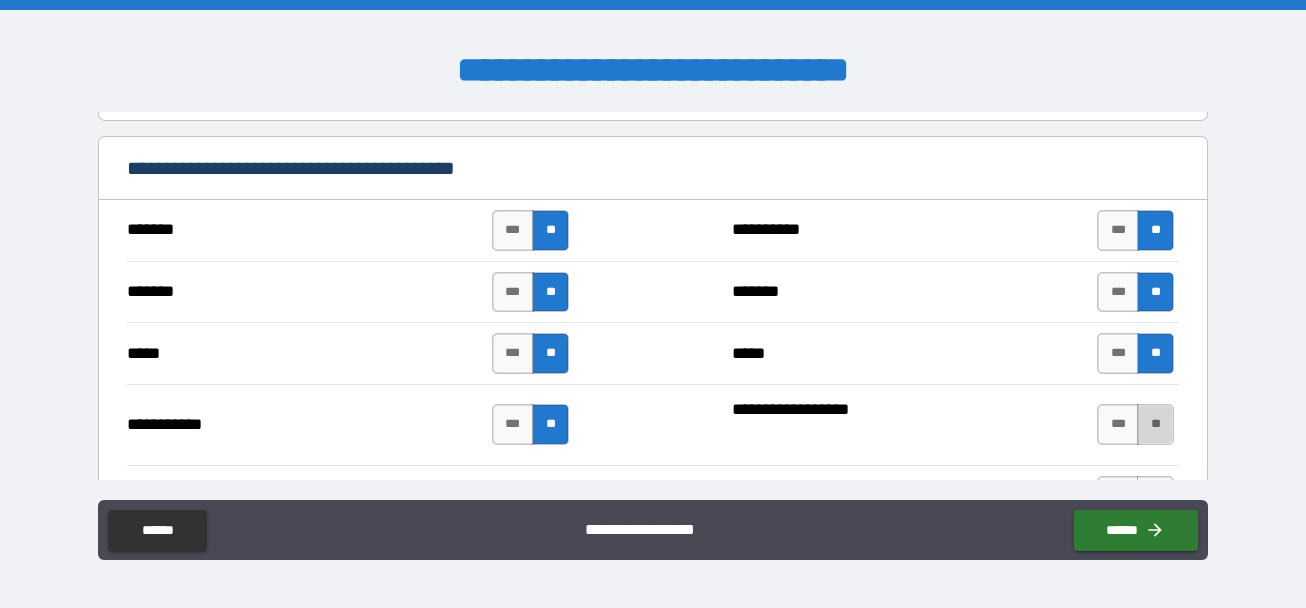 click on "**" at bounding box center (1155, 424) 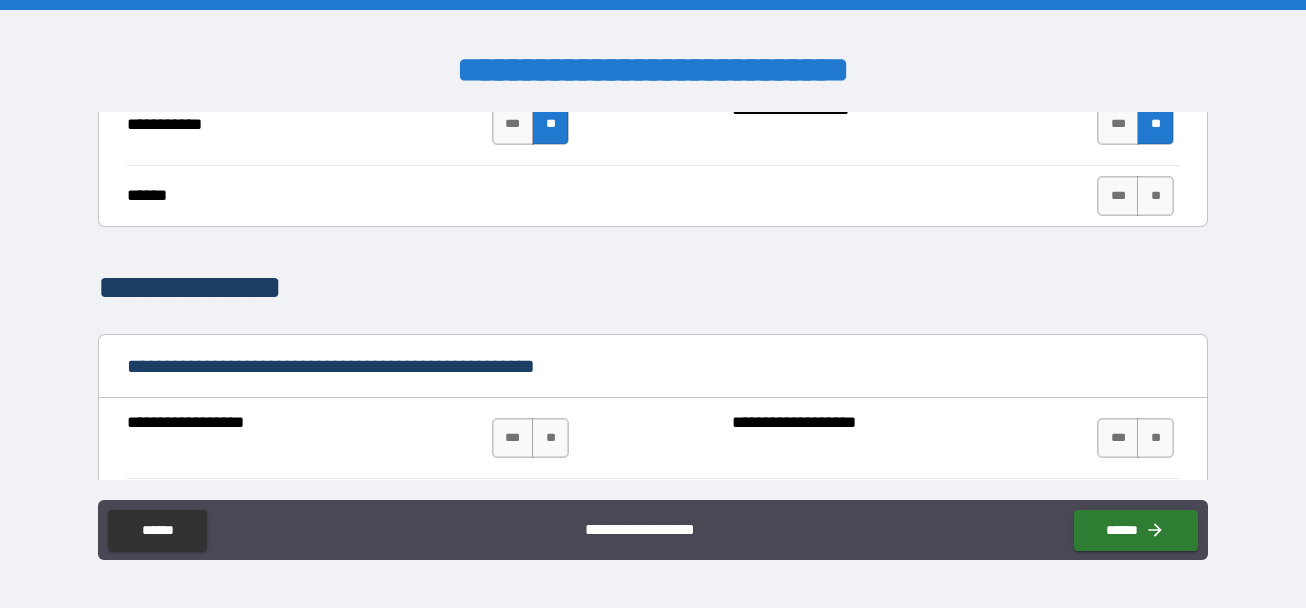 scroll, scrollTop: 1900, scrollLeft: 0, axis: vertical 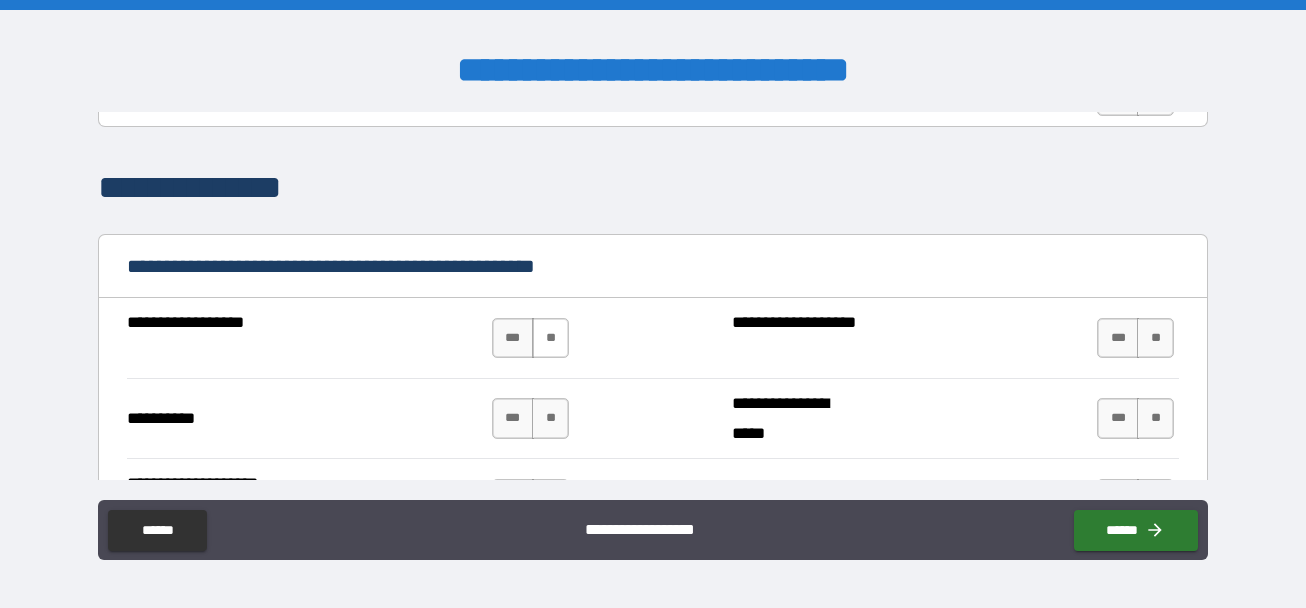 click on "**" at bounding box center (550, 338) 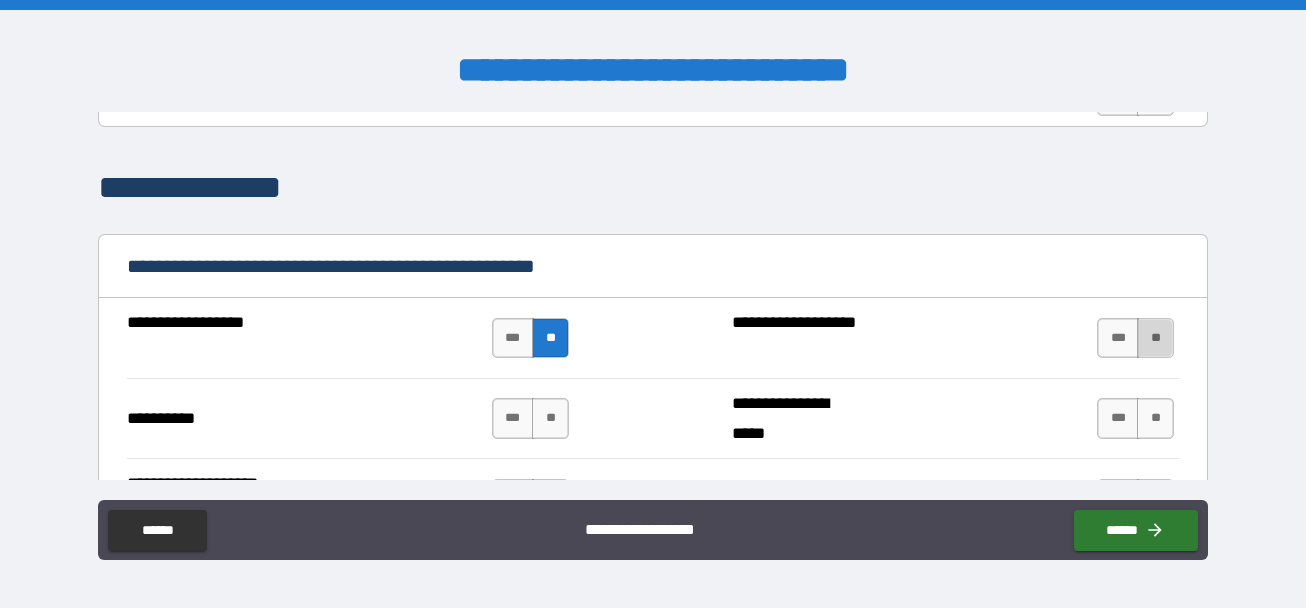 click on "**" at bounding box center [1155, 338] 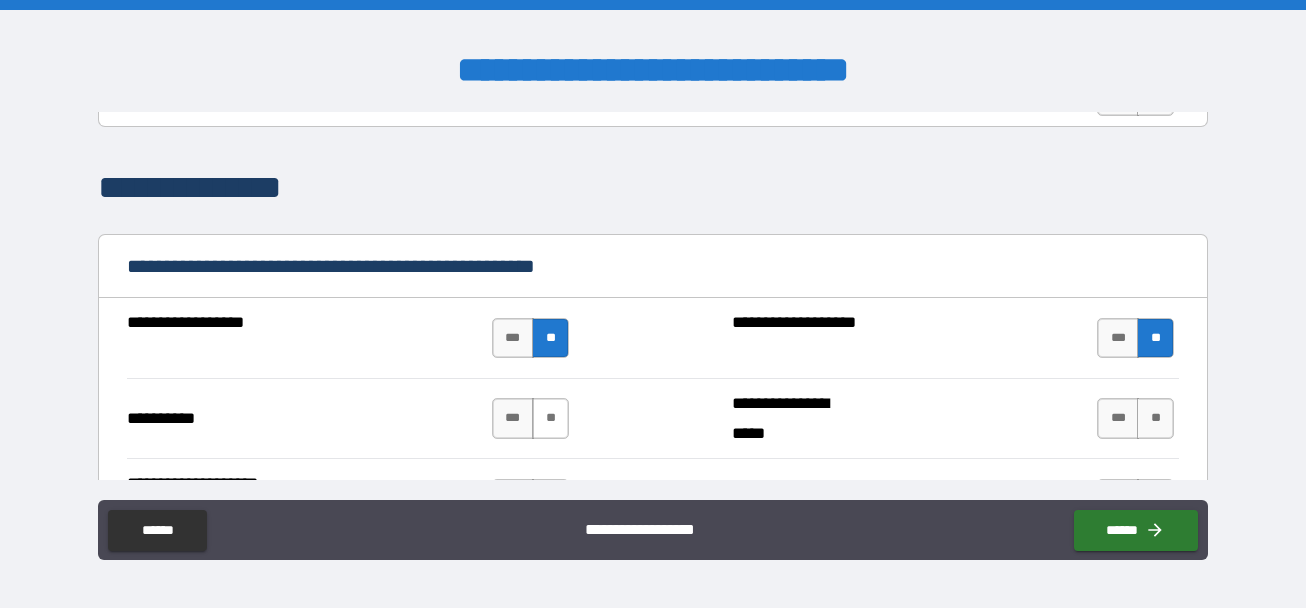 click on "**" at bounding box center (550, 418) 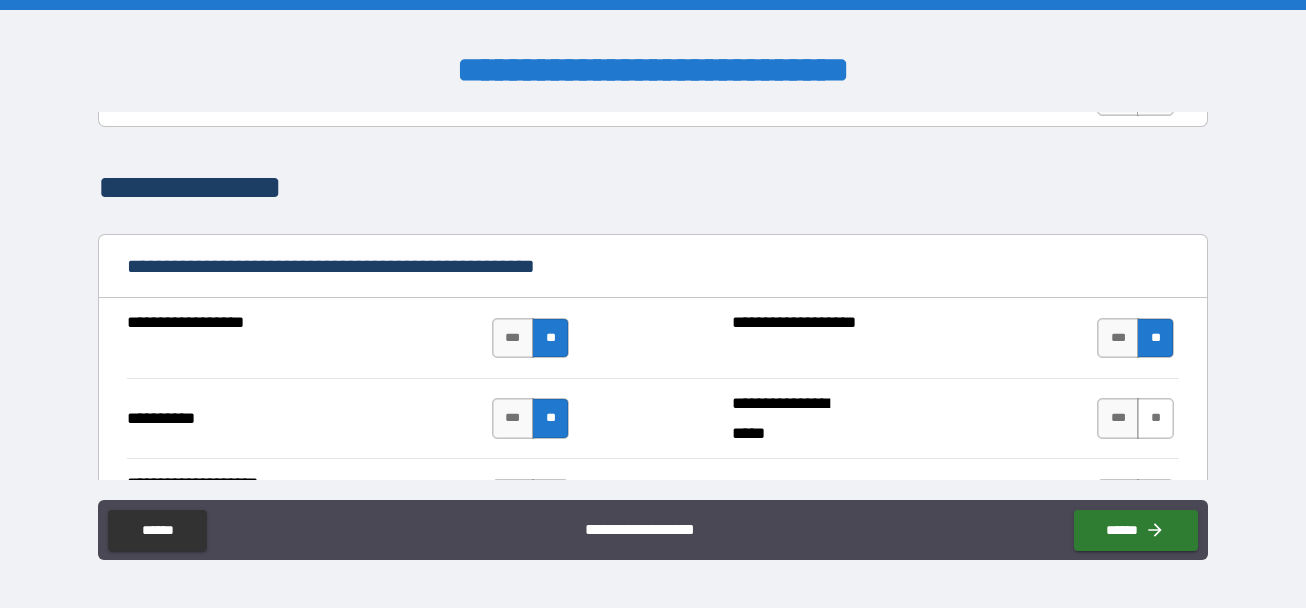 click on "**" at bounding box center [1155, 418] 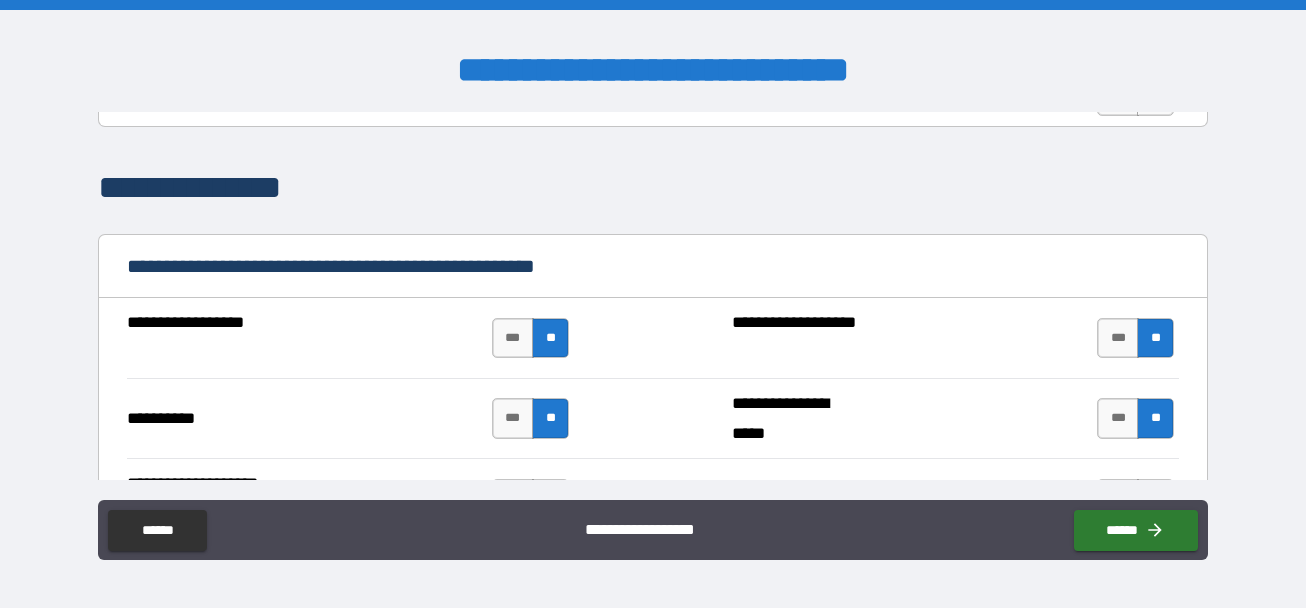 scroll, scrollTop: 2100, scrollLeft: 0, axis: vertical 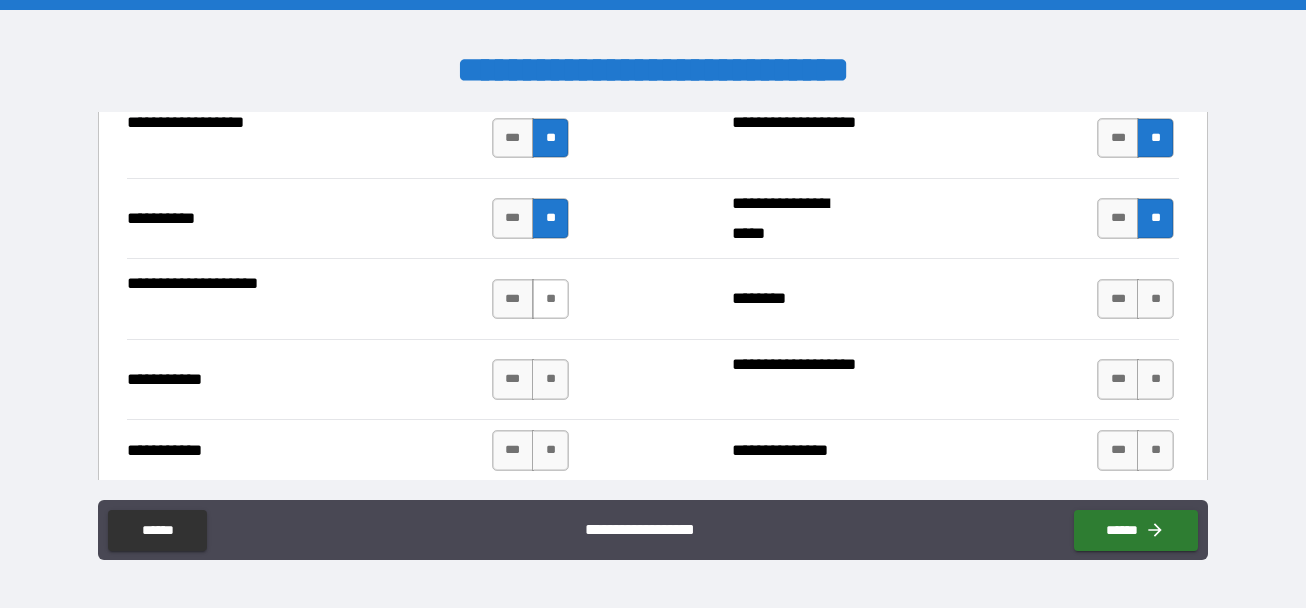 click on "**" at bounding box center [550, 299] 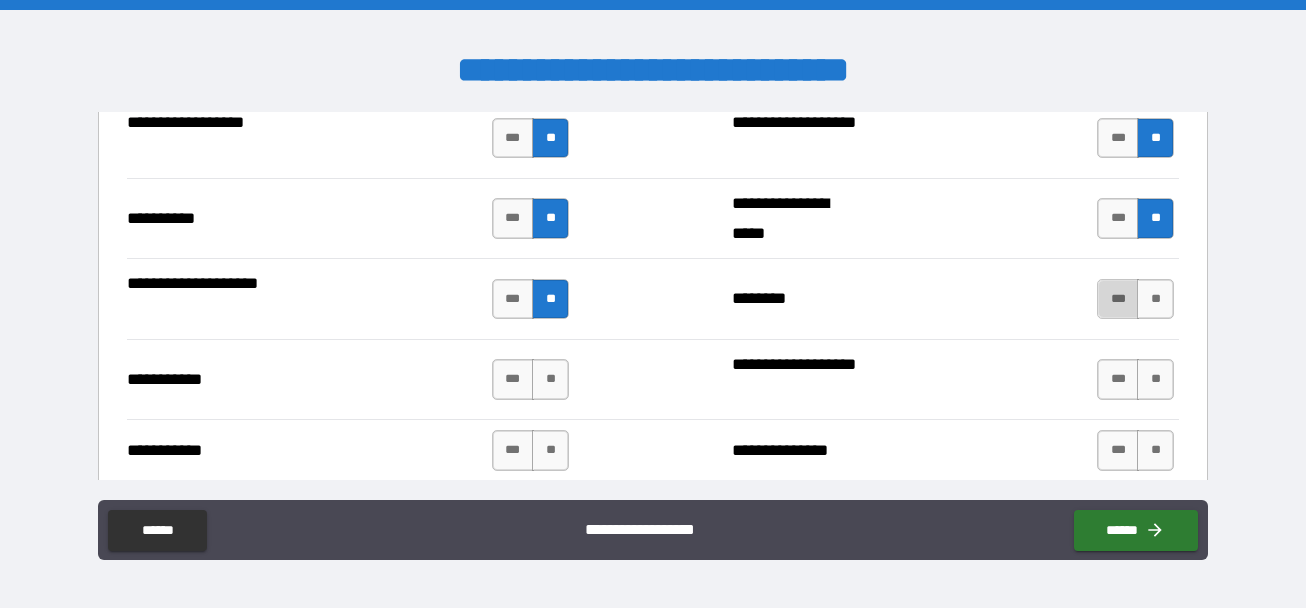 click on "***" at bounding box center [1118, 299] 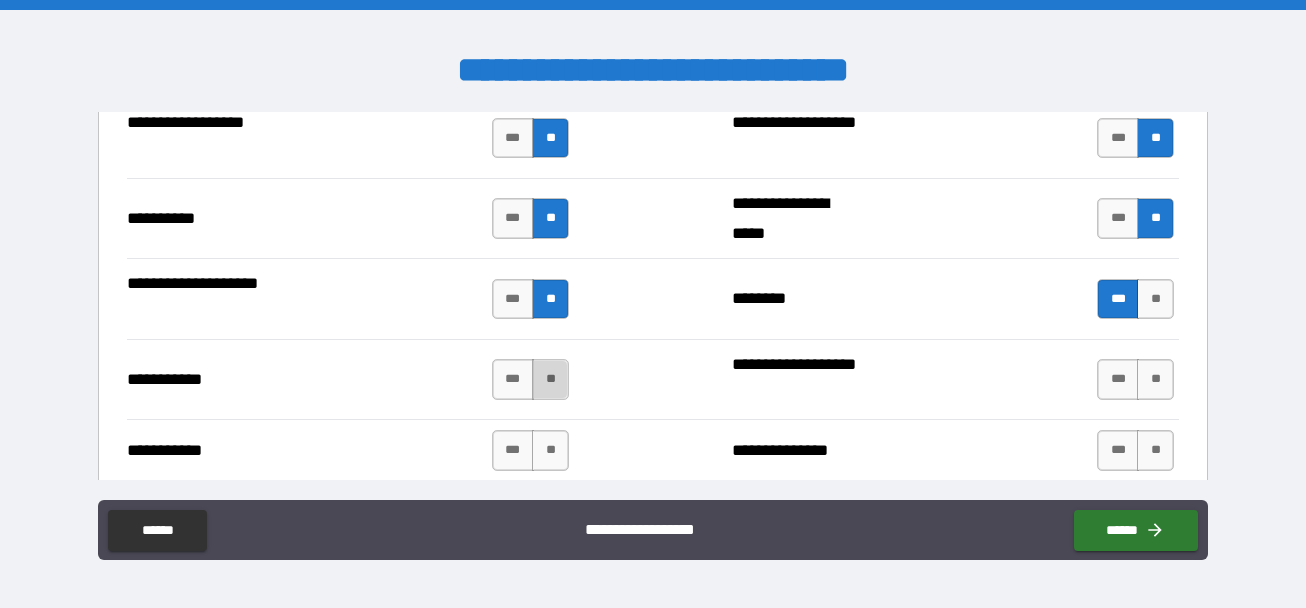 click on "**" at bounding box center [550, 379] 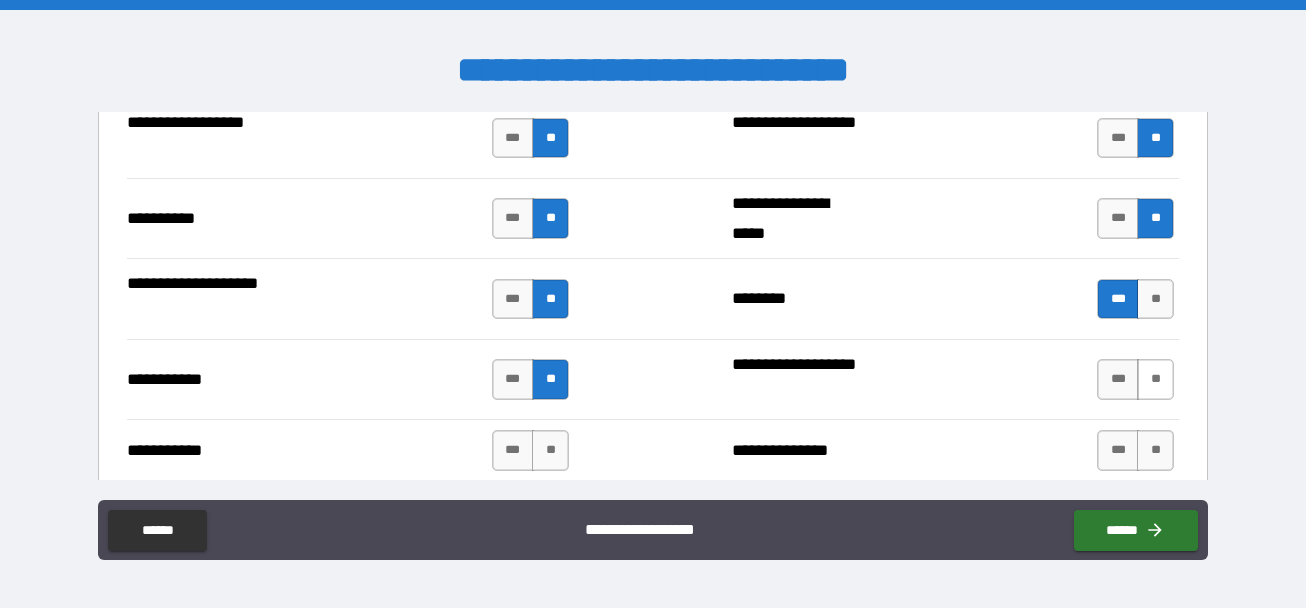 click on "**" at bounding box center (1155, 379) 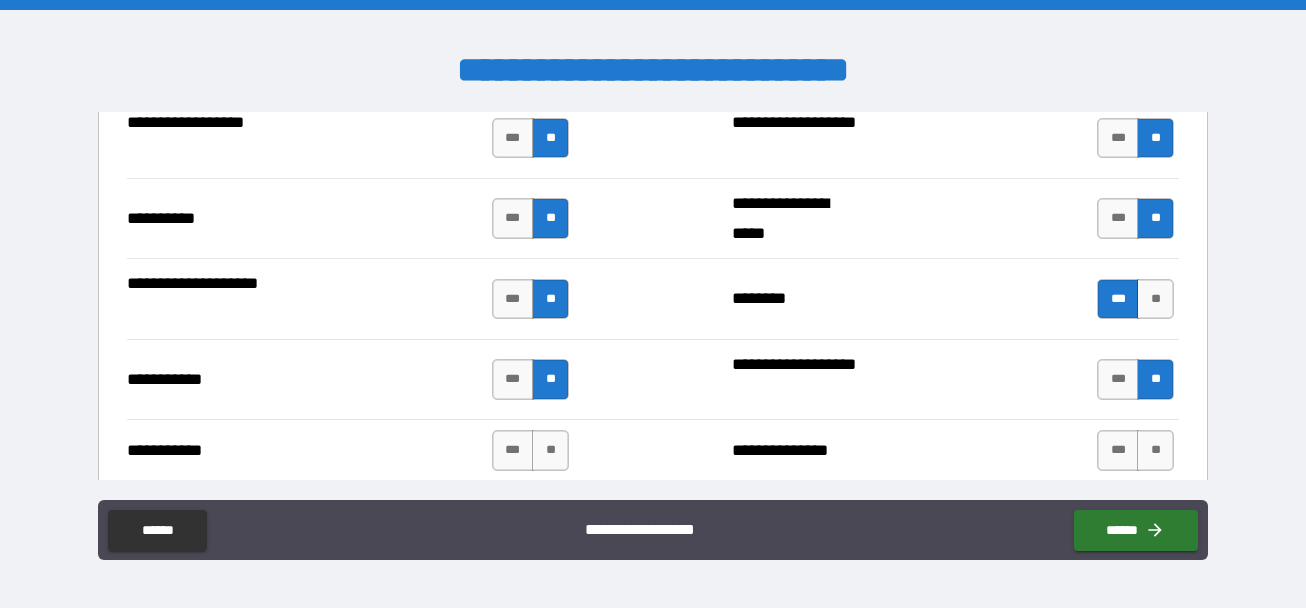 scroll, scrollTop: 2200, scrollLeft: 0, axis: vertical 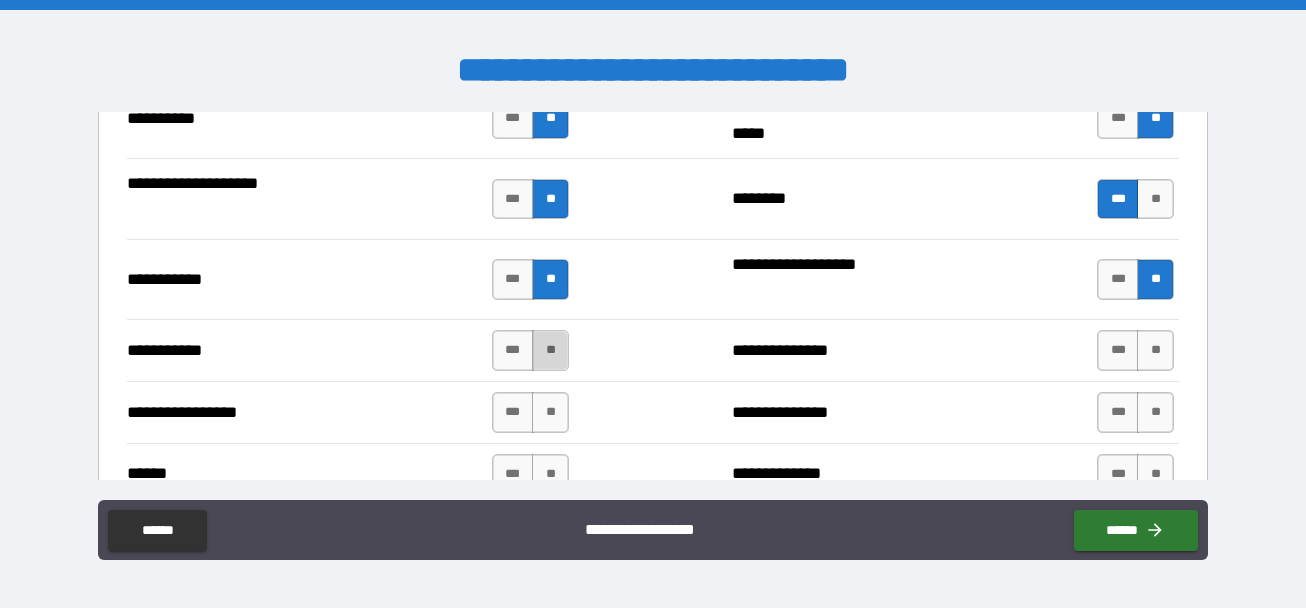 click on "**" at bounding box center (550, 350) 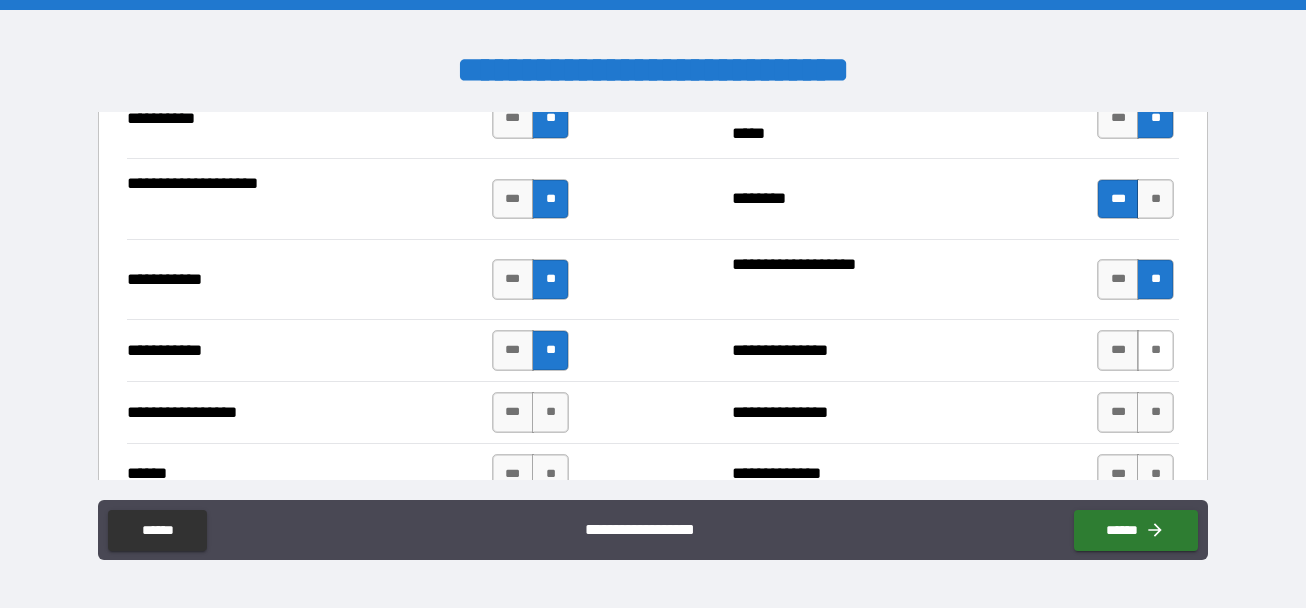 click on "**" at bounding box center [1155, 350] 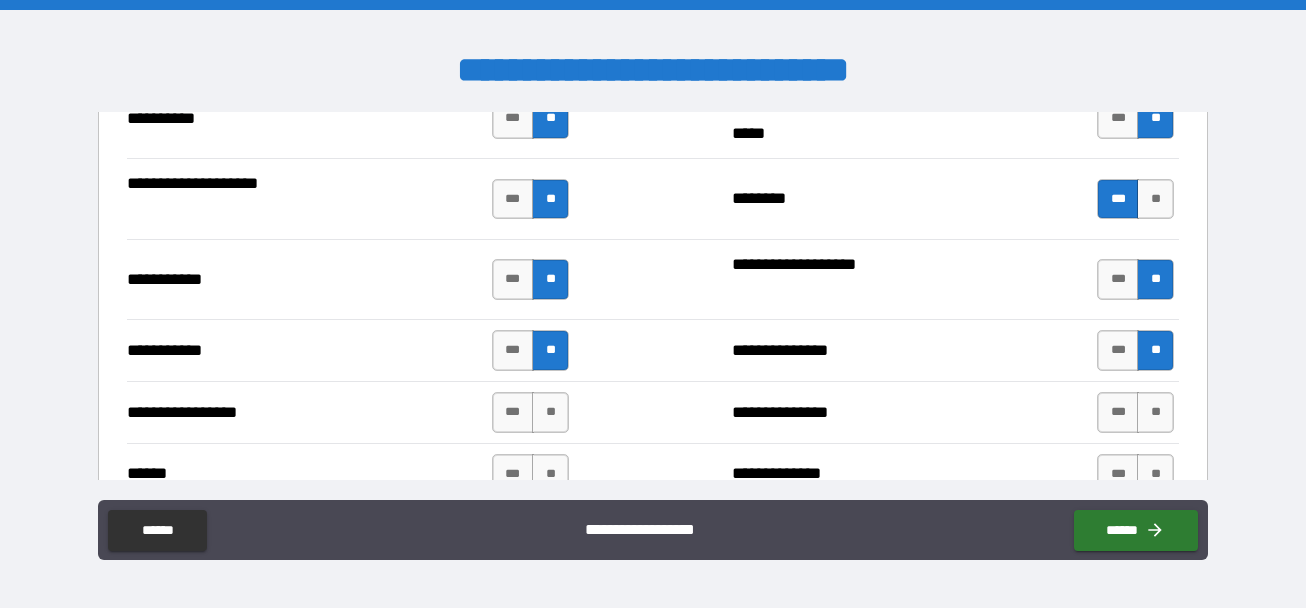 drag, startPoint x: 547, startPoint y: 418, endPoint x: 630, endPoint y: 410, distance: 83.38465 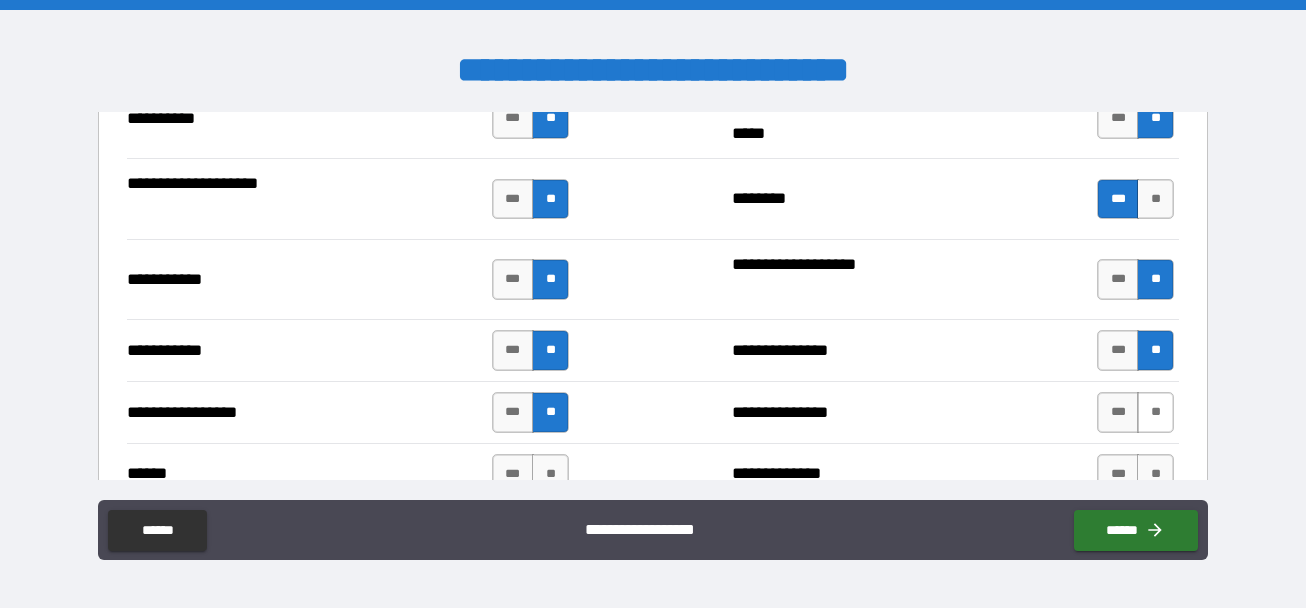 drag, startPoint x: 1140, startPoint y: 408, endPoint x: 1127, endPoint y: 407, distance: 13.038404 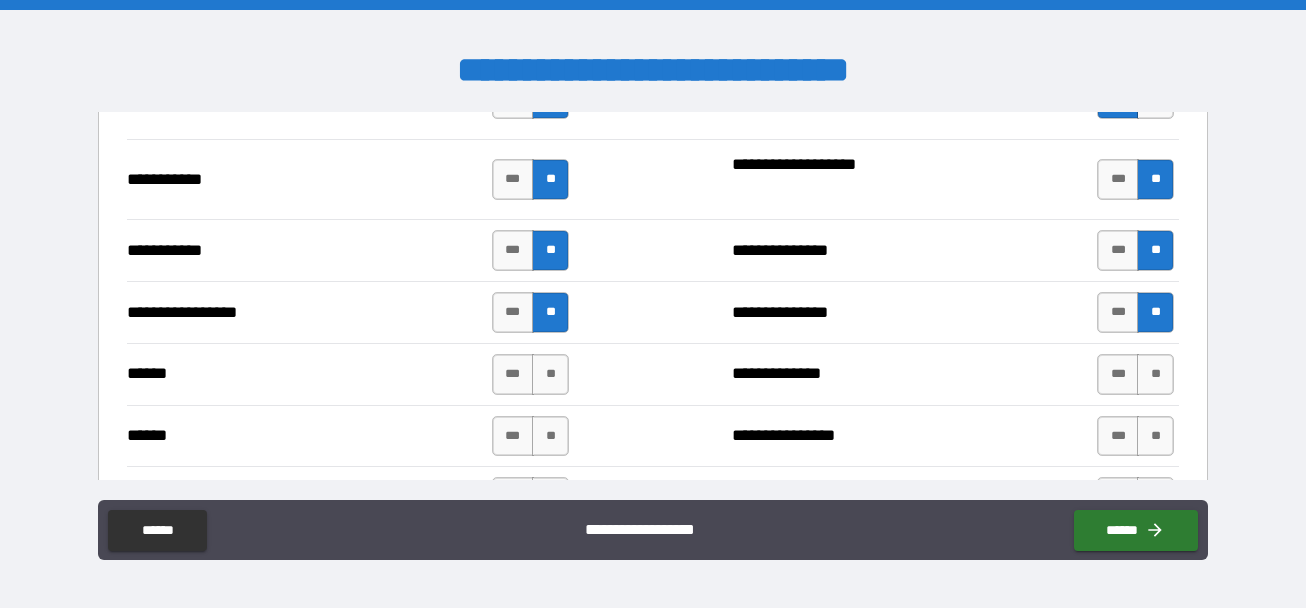 scroll, scrollTop: 2400, scrollLeft: 0, axis: vertical 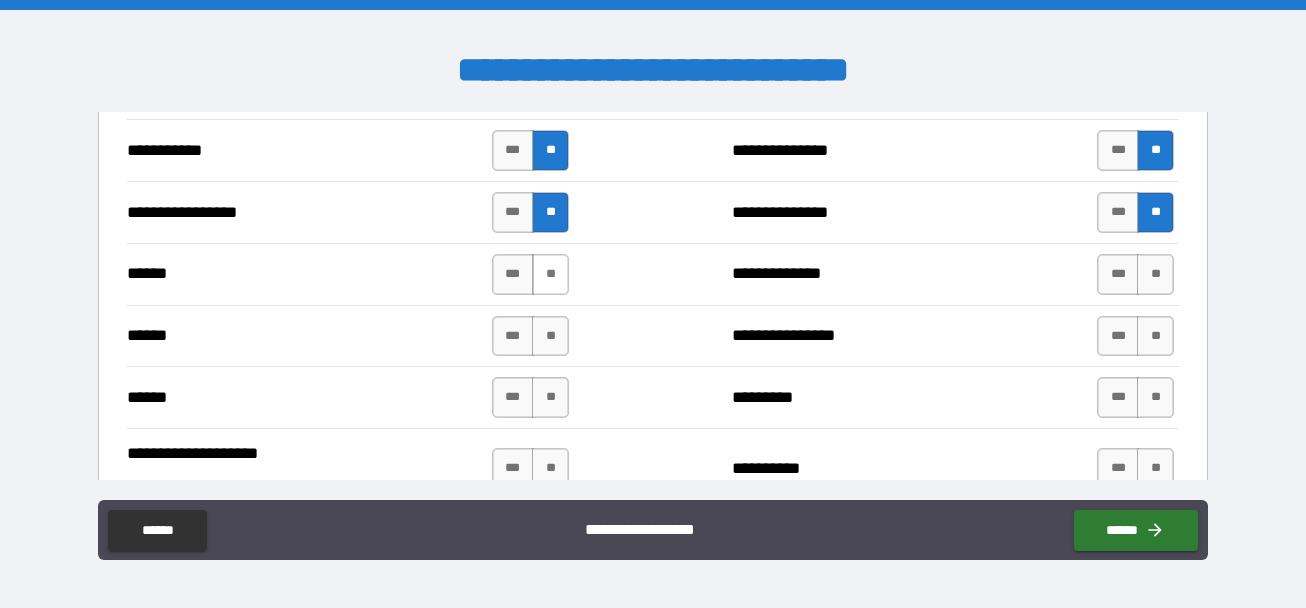 click on "**" at bounding box center [550, 274] 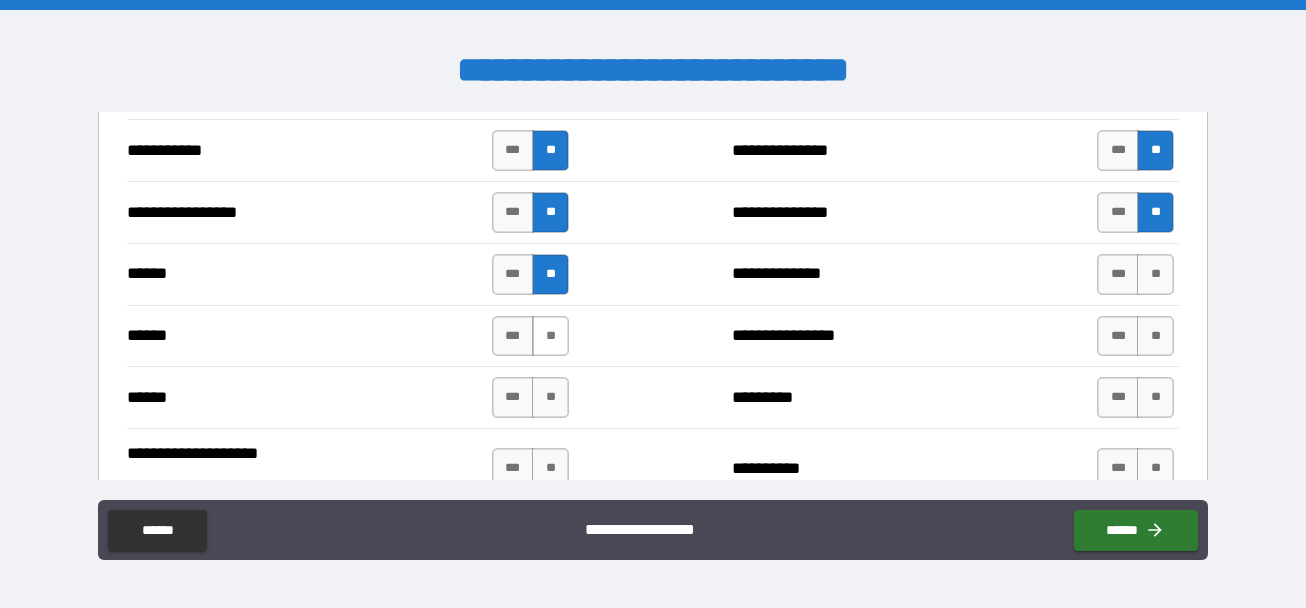 click on "**" at bounding box center [550, 336] 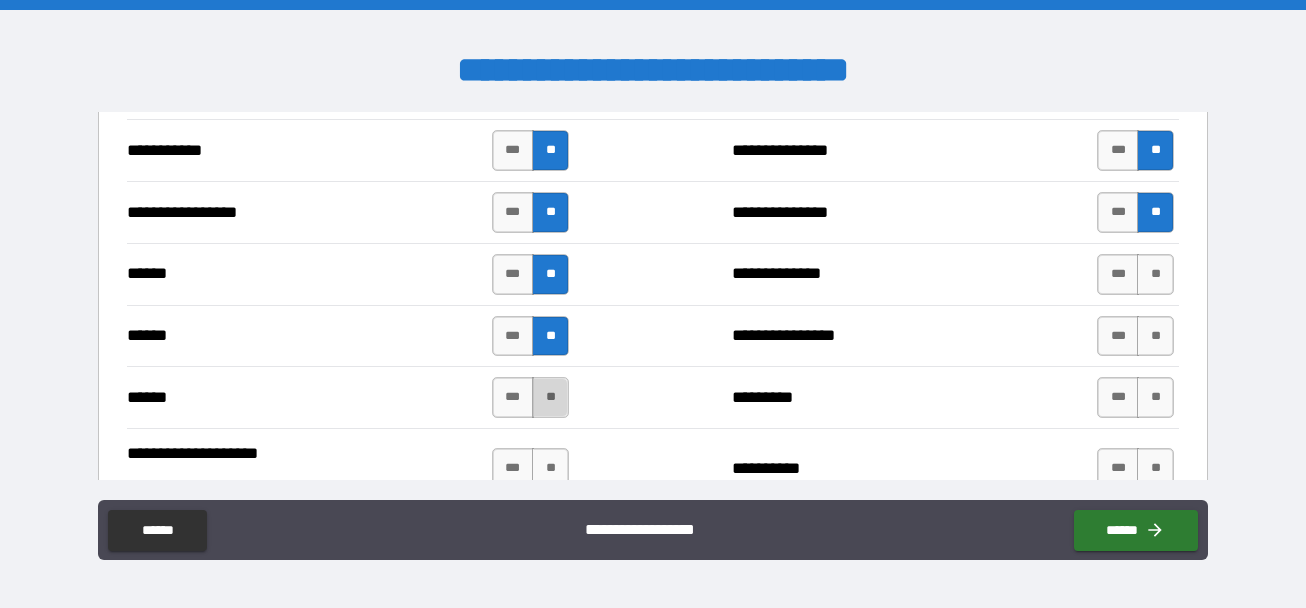 click on "**" at bounding box center [550, 397] 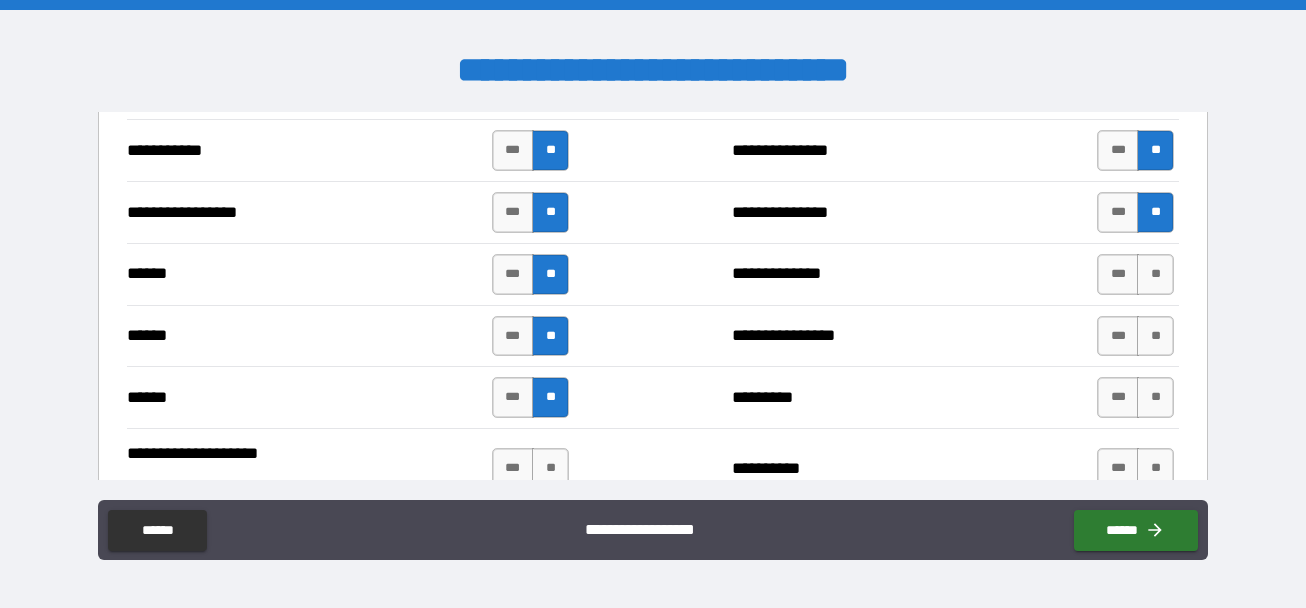 scroll, scrollTop: 2500, scrollLeft: 0, axis: vertical 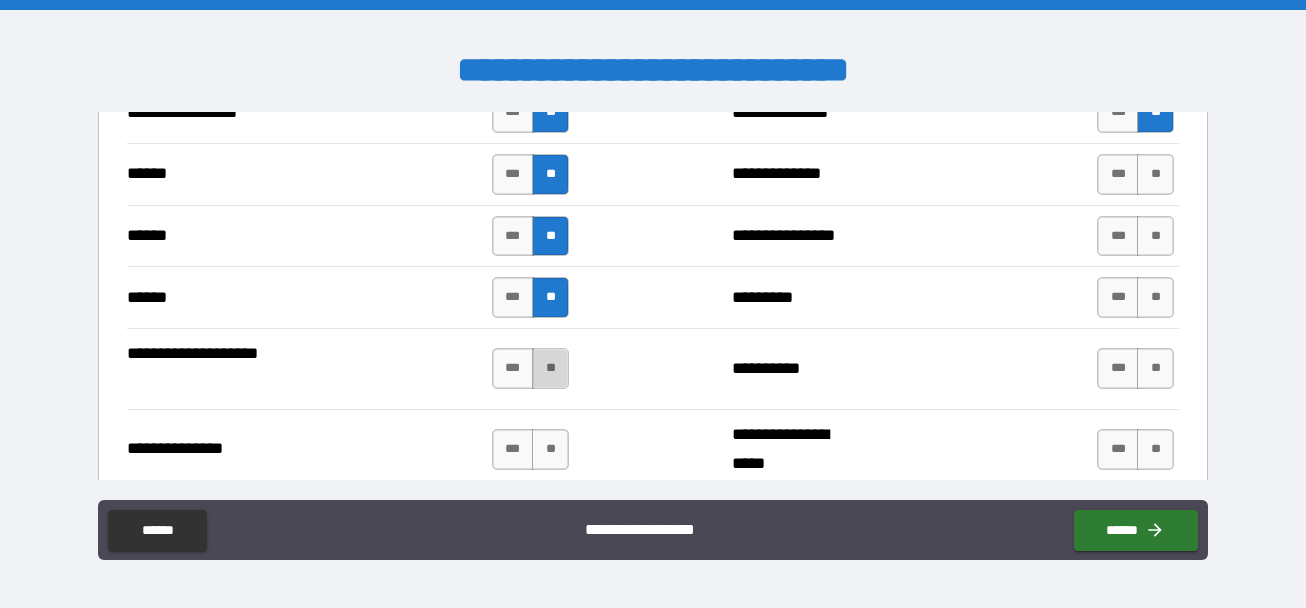 click on "**" at bounding box center (550, 368) 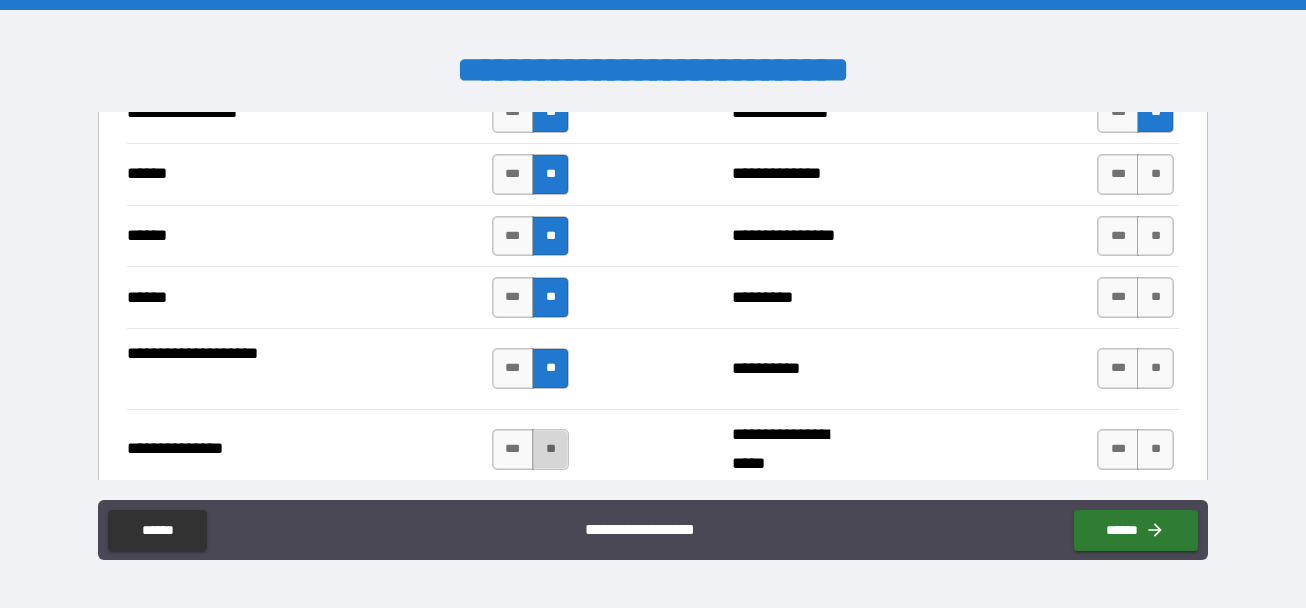 click on "**" at bounding box center (550, 449) 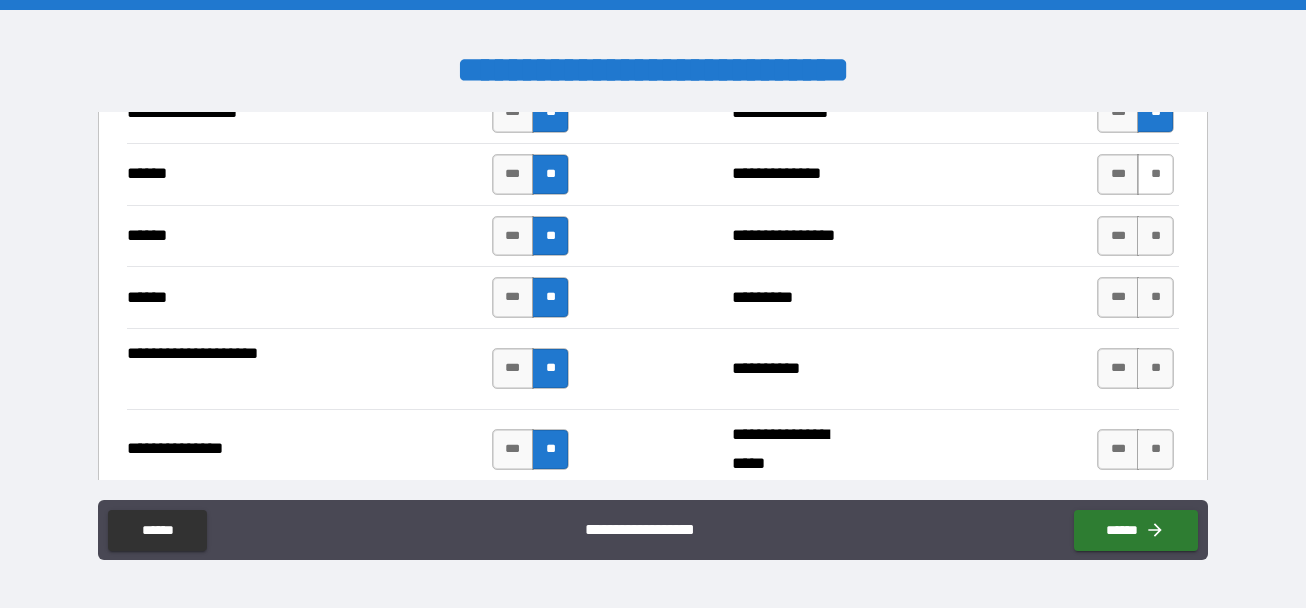 click on "**" at bounding box center [1155, 174] 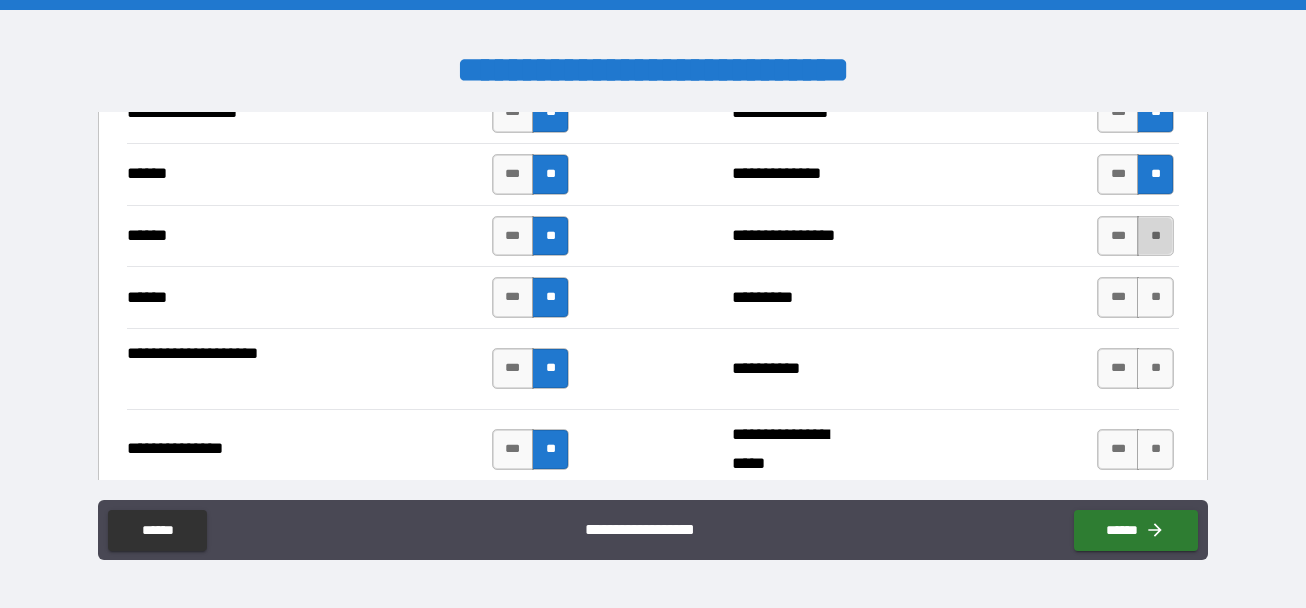click on "**" at bounding box center [1155, 236] 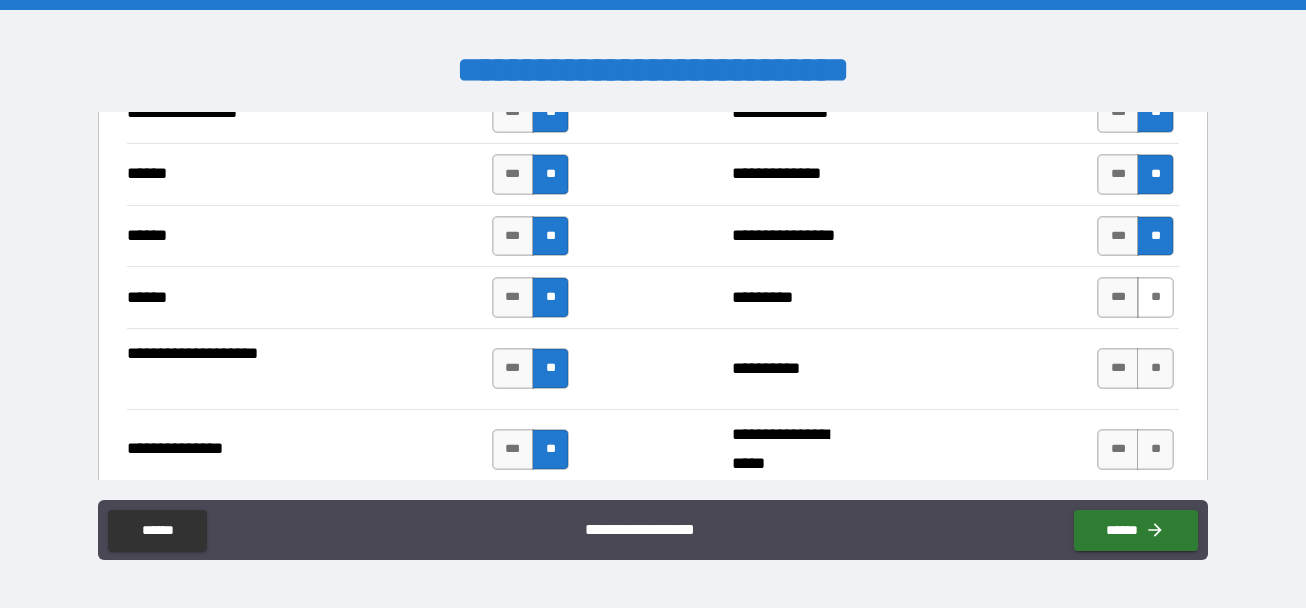 click on "**" at bounding box center [1155, 297] 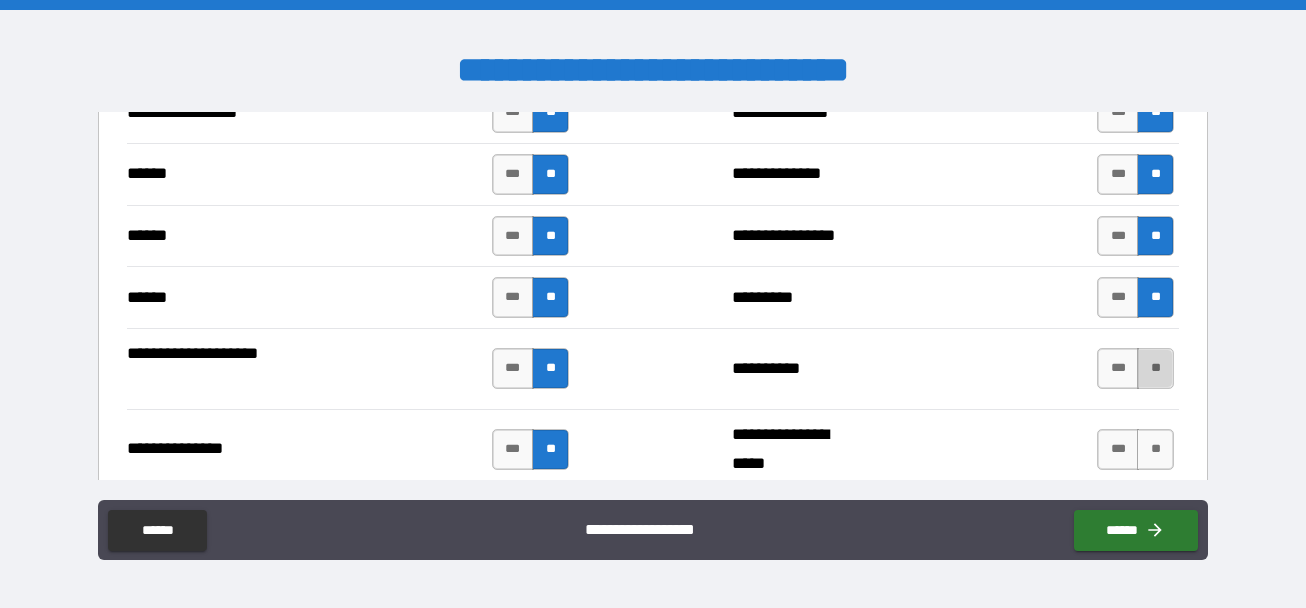 click on "**" at bounding box center [1155, 368] 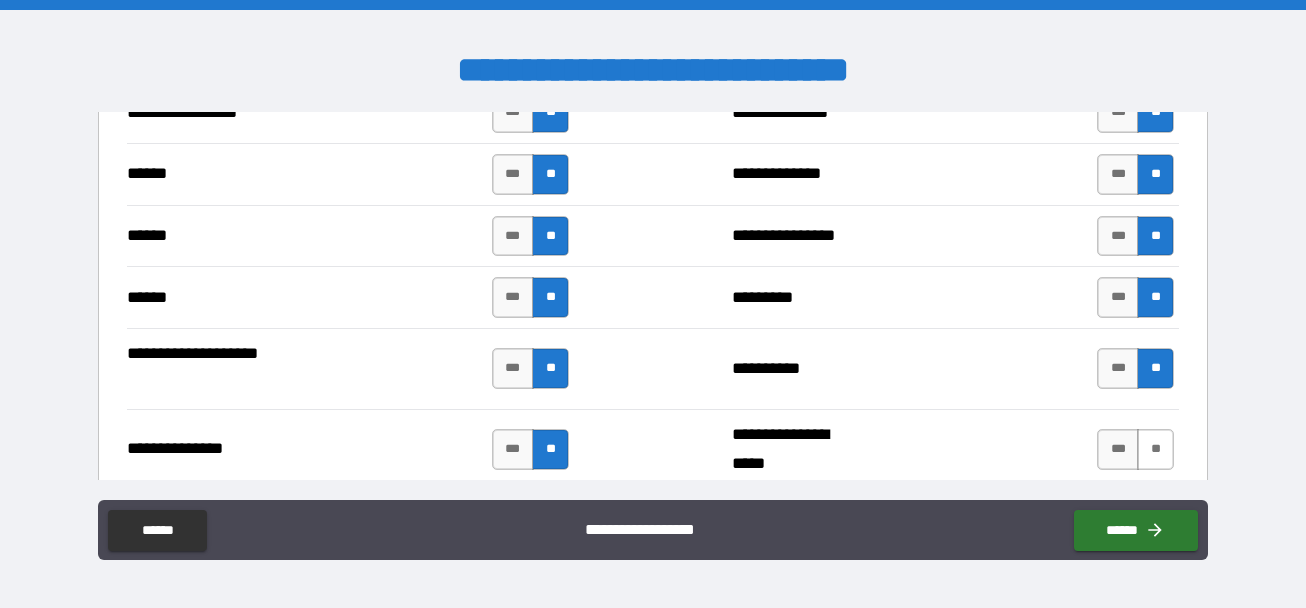 click on "**" at bounding box center (1155, 449) 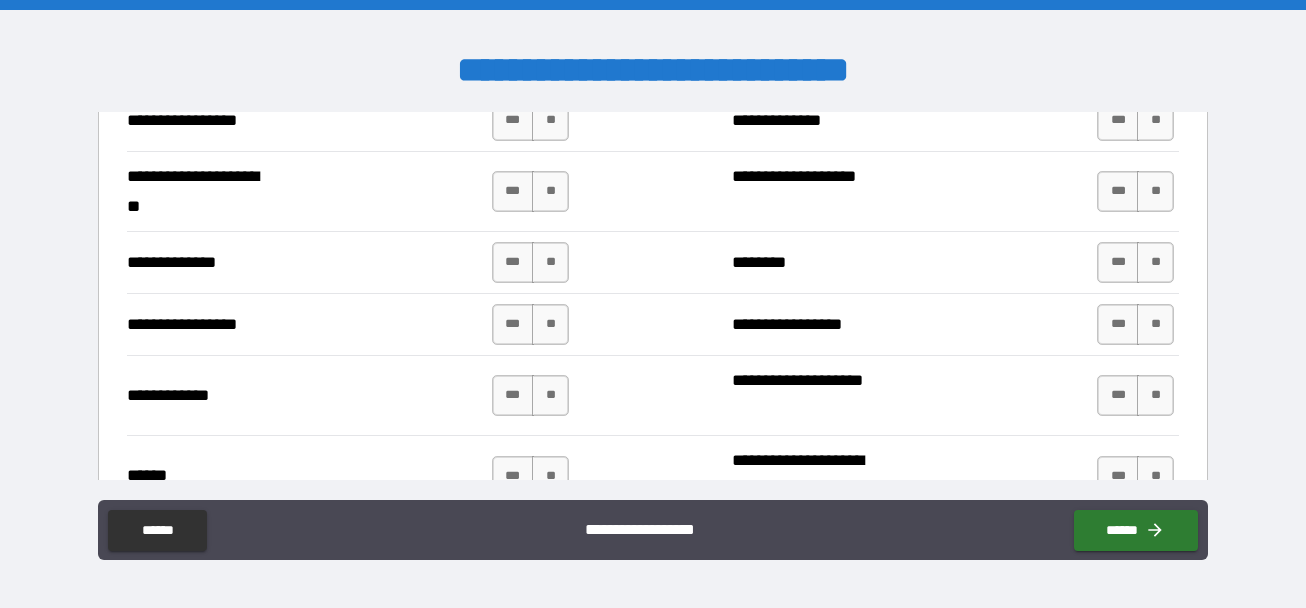 scroll, scrollTop: 2700, scrollLeft: 0, axis: vertical 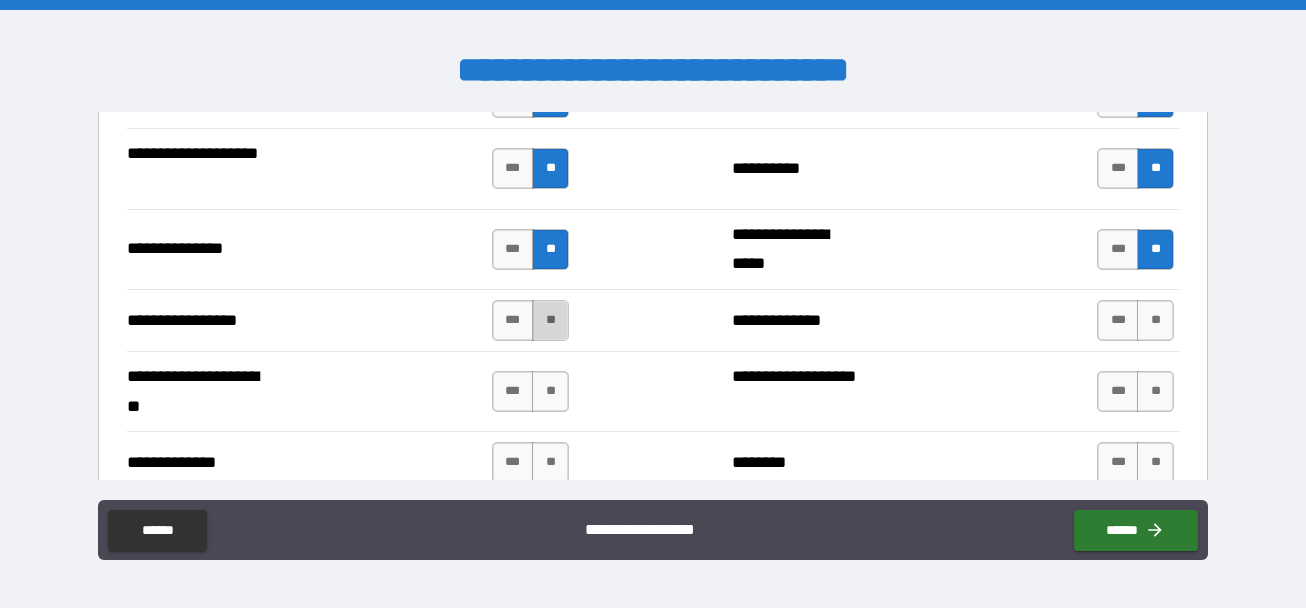 click on "**" at bounding box center (550, 320) 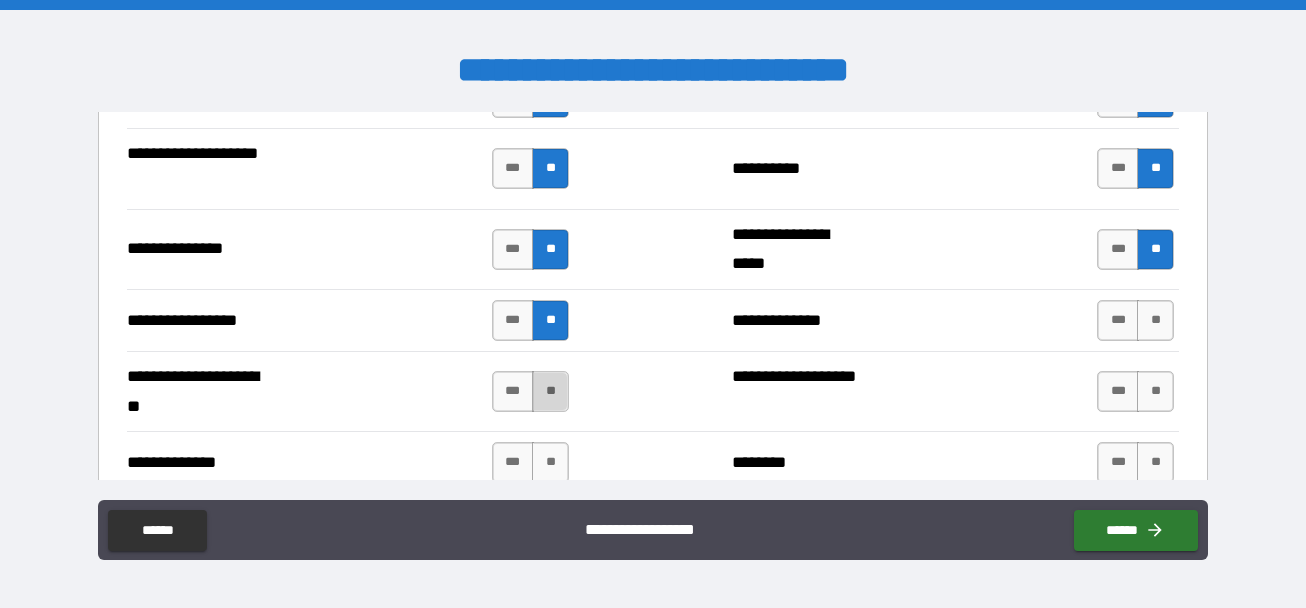 click on "**" at bounding box center [550, 391] 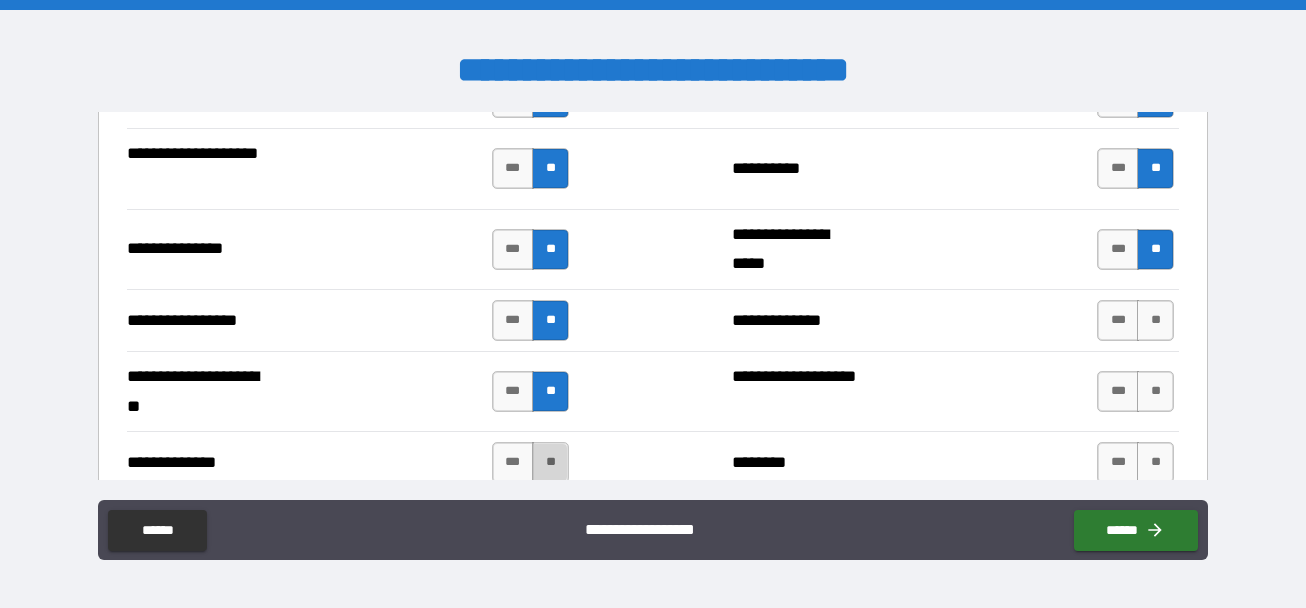 click on "**" at bounding box center (550, 462) 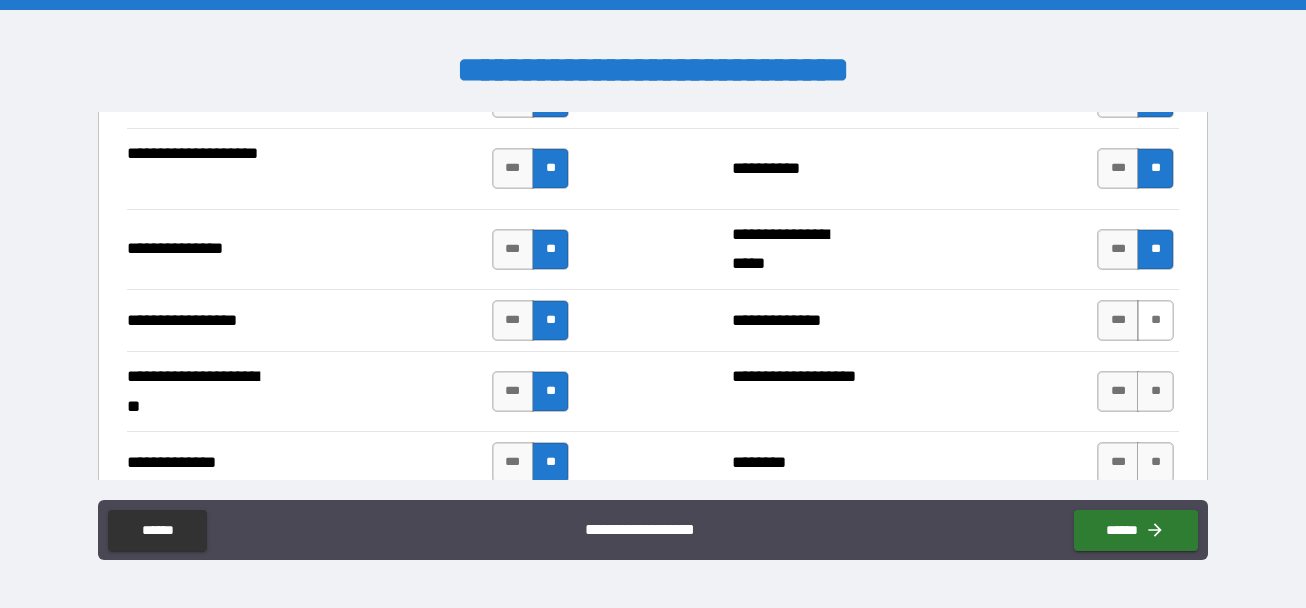 click on "**" at bounding box center [1155, 320] 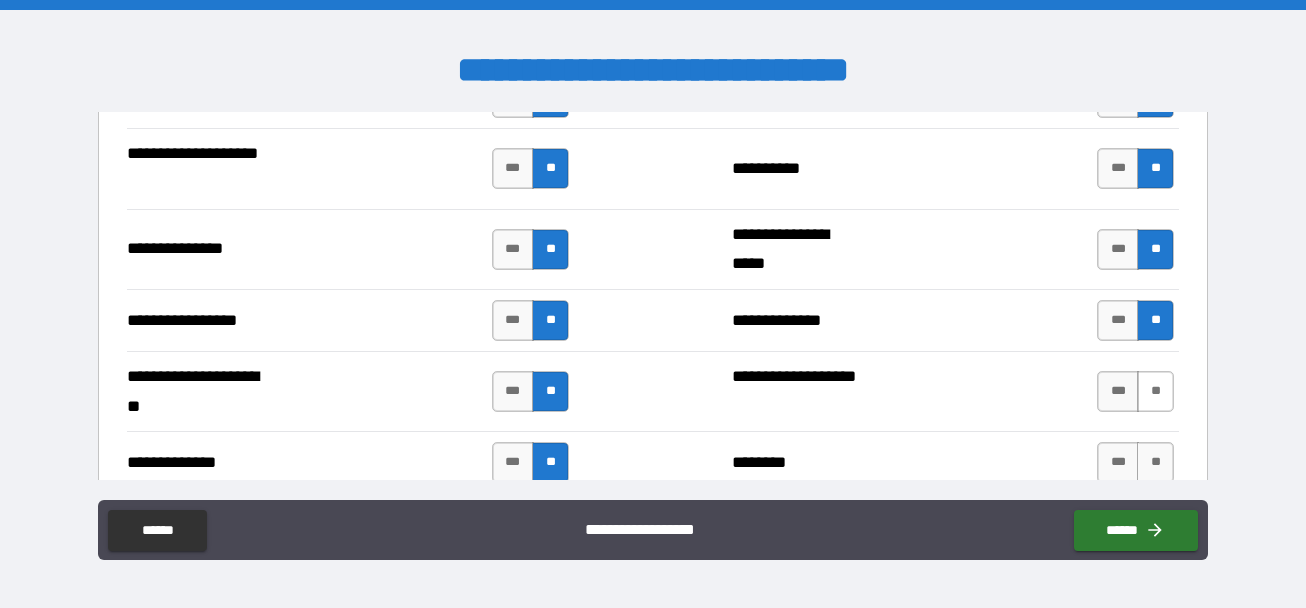 click on "**" at bounding box center (1155, 391) 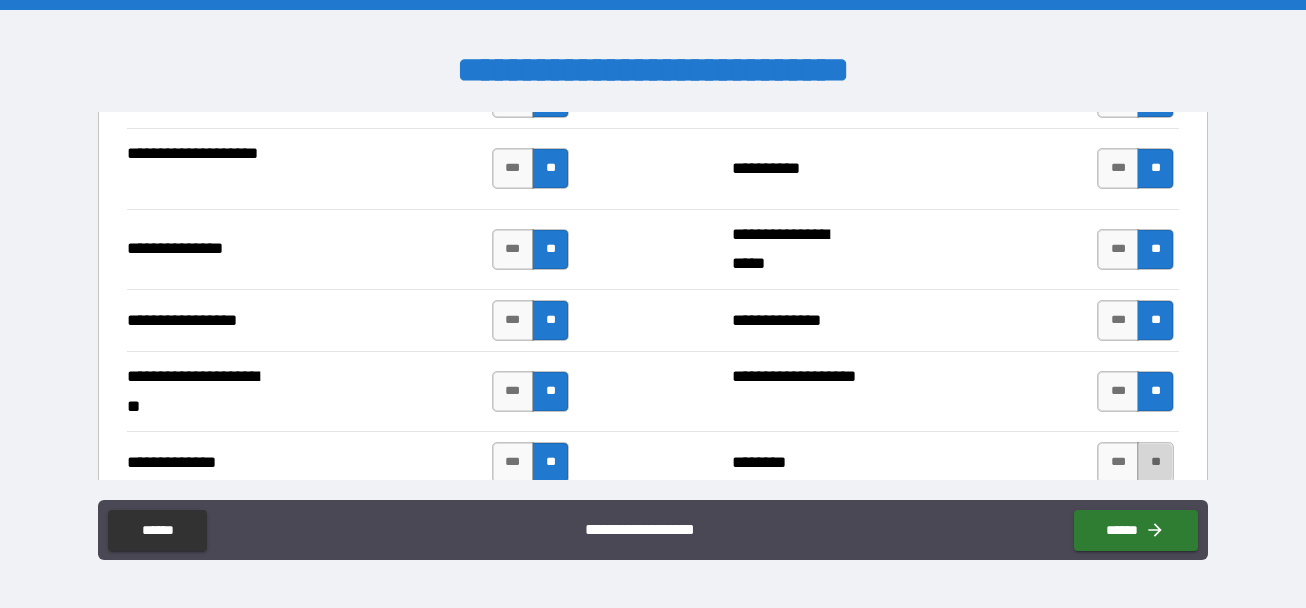 click on "**" at bounding box center (1155, 462) 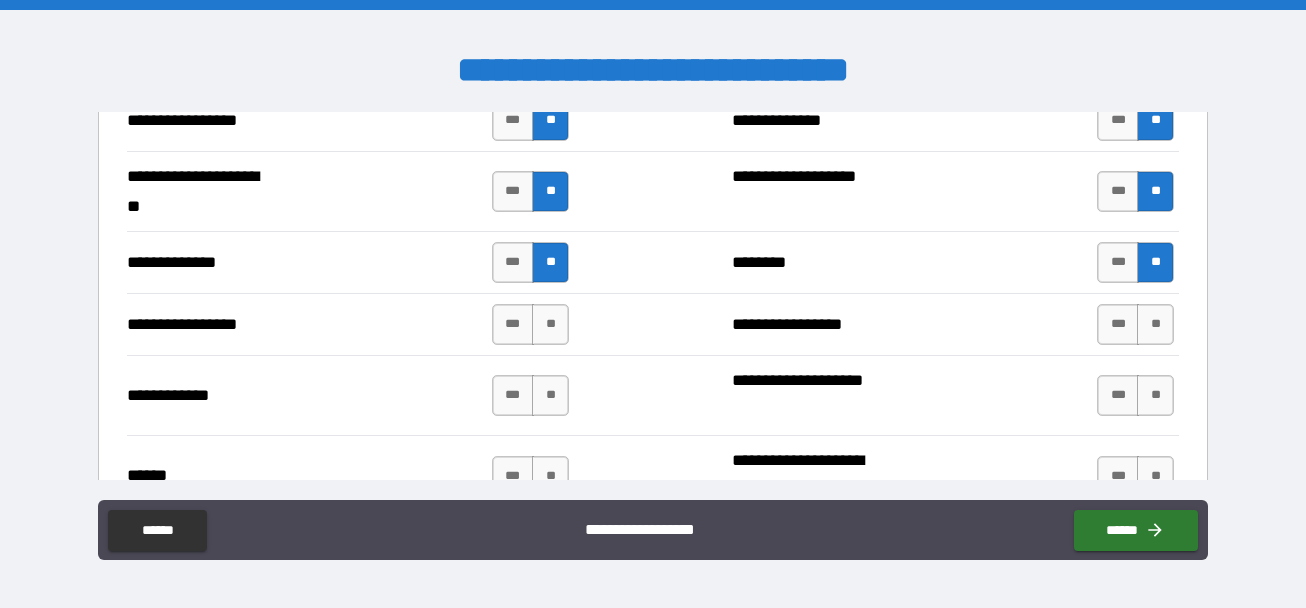scroll, scrollTop: 3000, scrollLeft: 0, axis: vertical 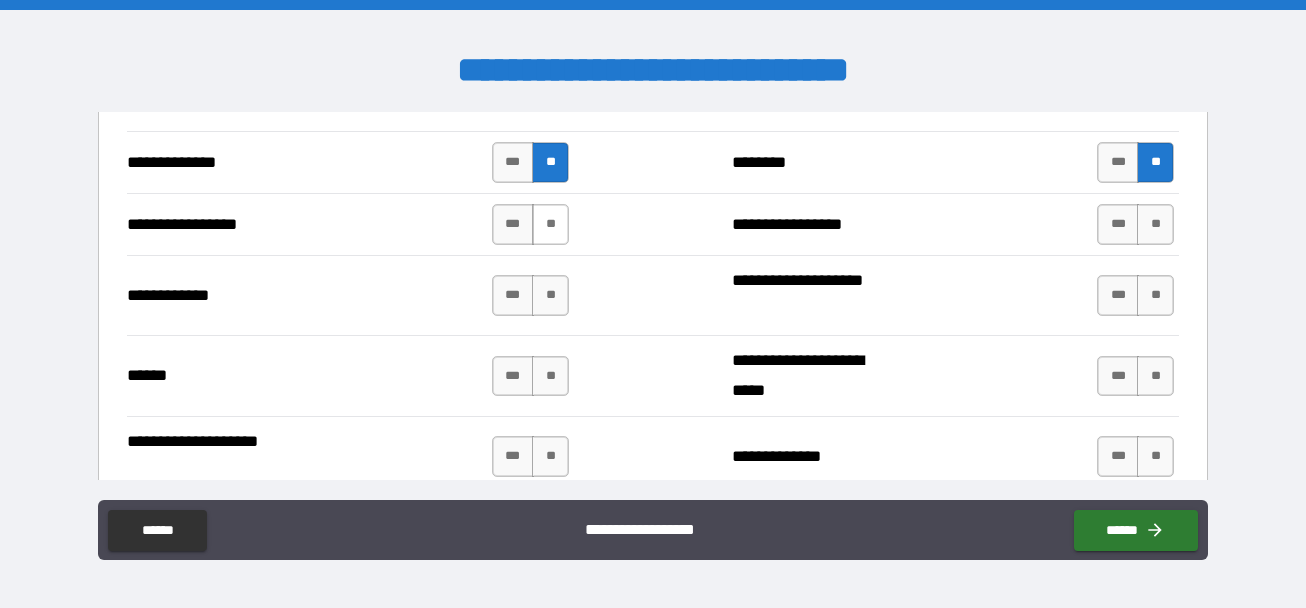 click on "**" at bounding box center [550, 224] 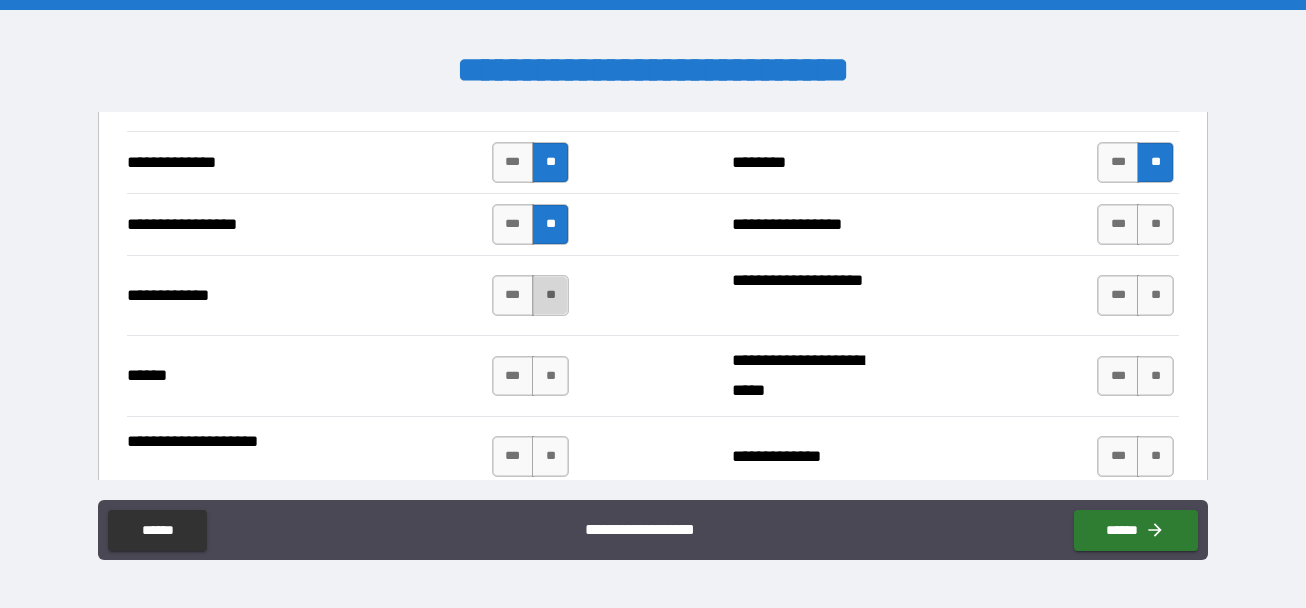 click on "**" at bounding box center [550, 295] 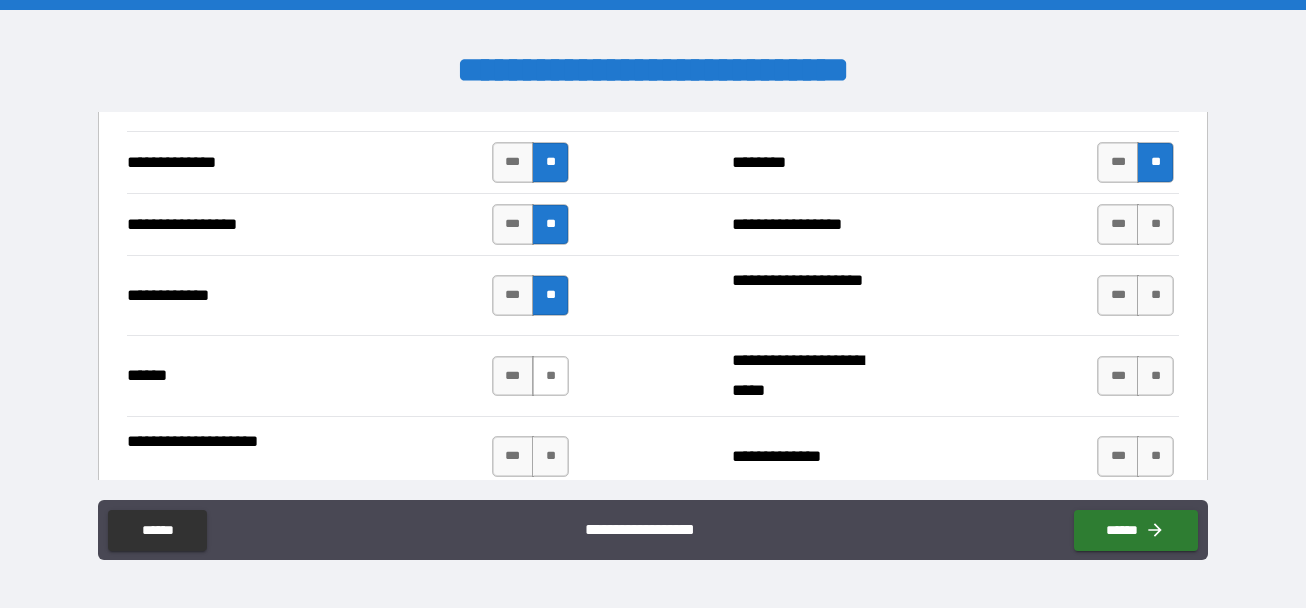 click on "**" at bounding box center [550, 376] 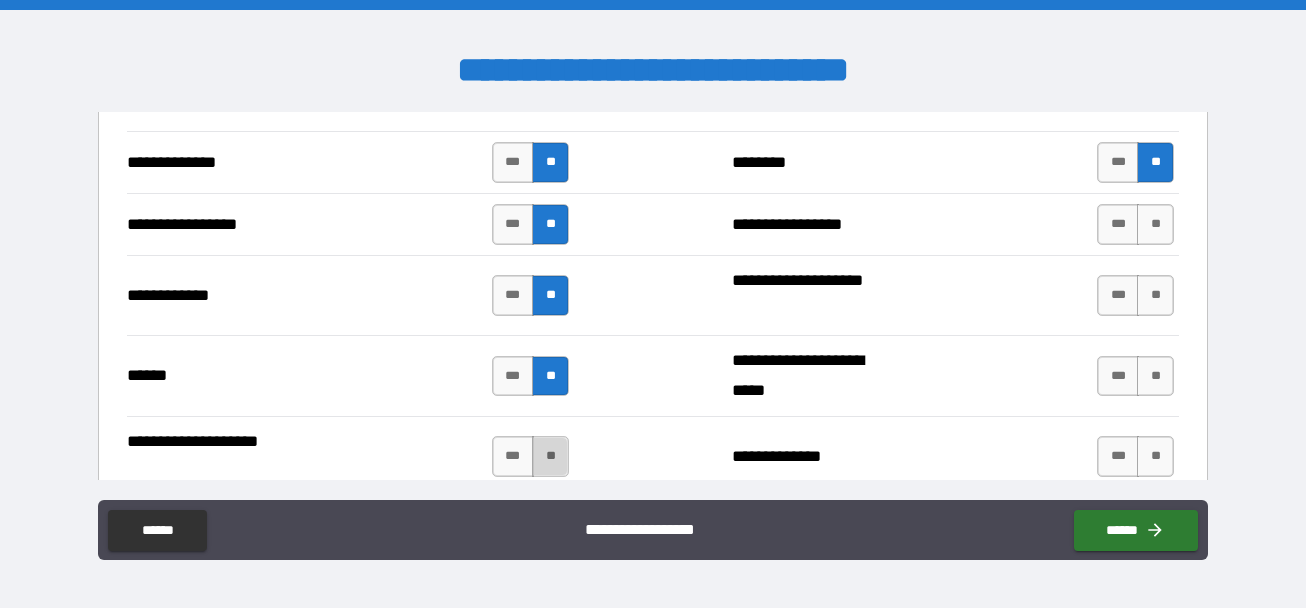 click on "**" at bounding box center [550, 456] 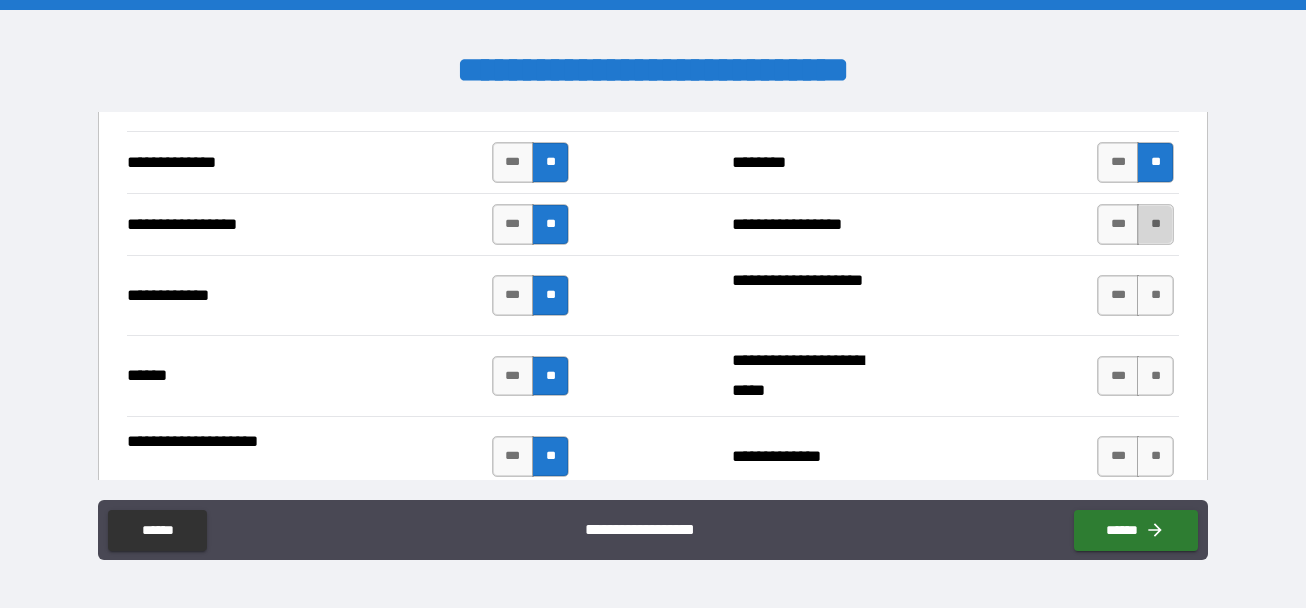 click on "**" at bounding box center (1155, 224) 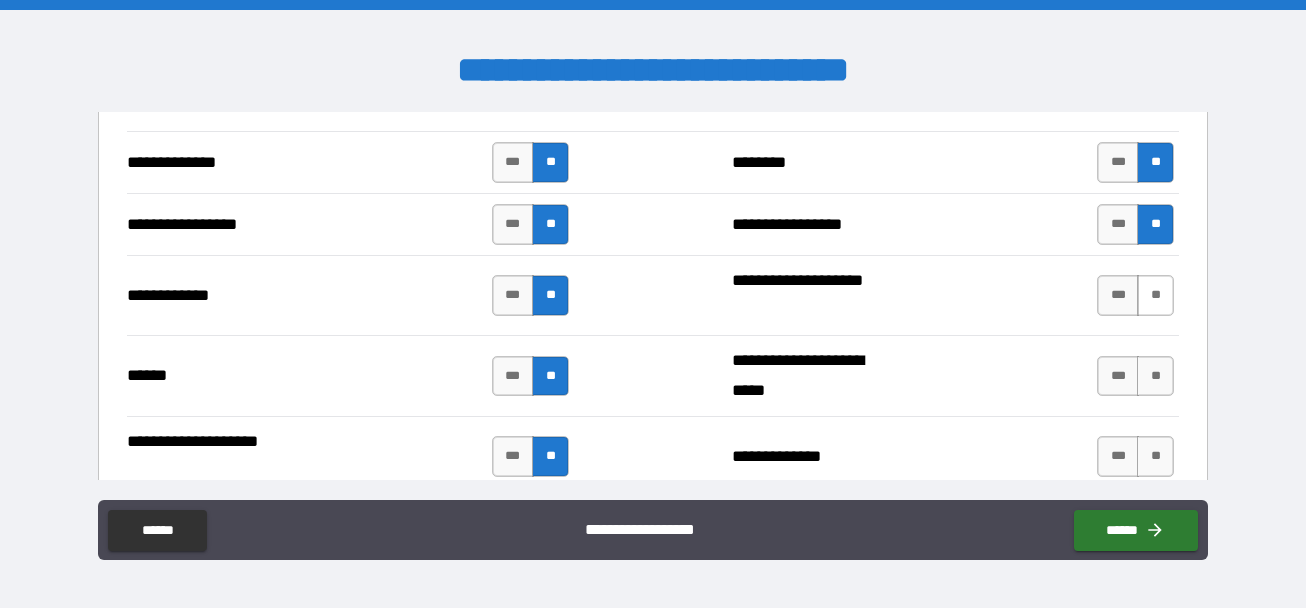 click on "**" at bounding box center (1155, 295) 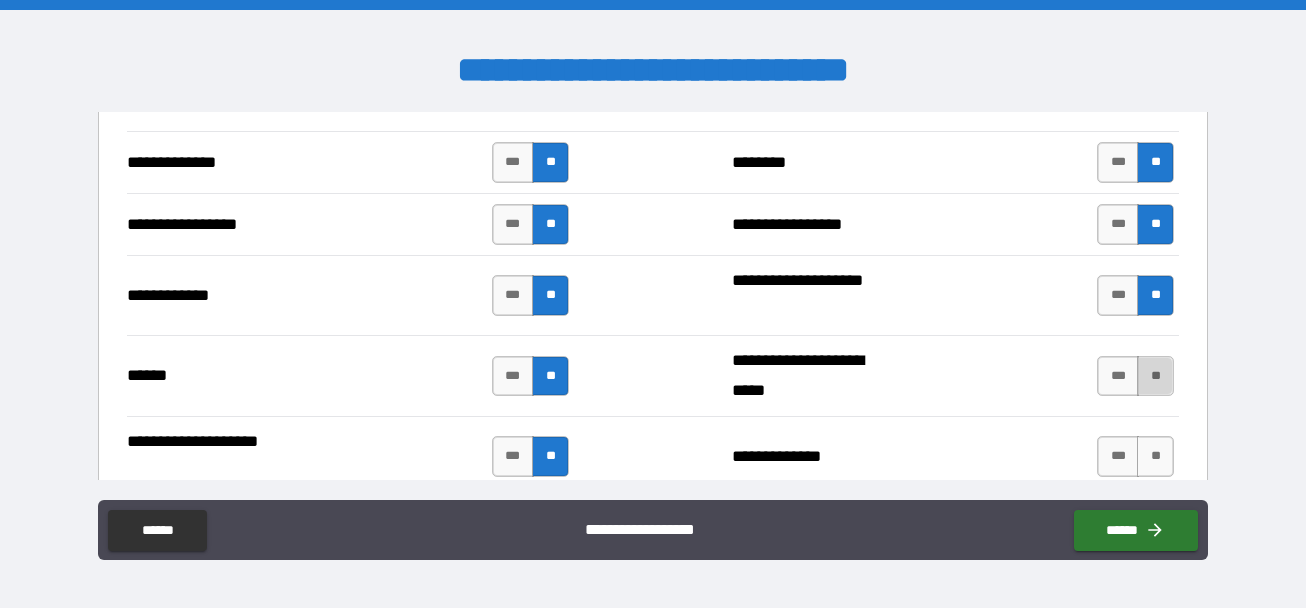 click on "**" at bounding box center (1155, 376) 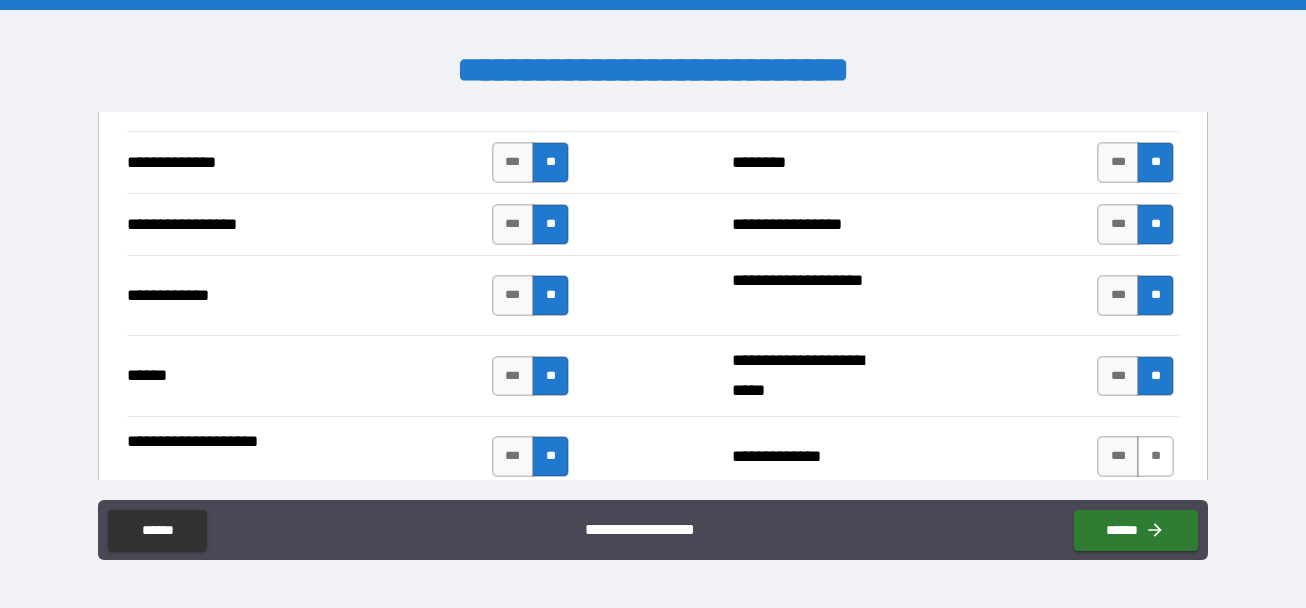 click on "**" at bounding box center [1155, 456] 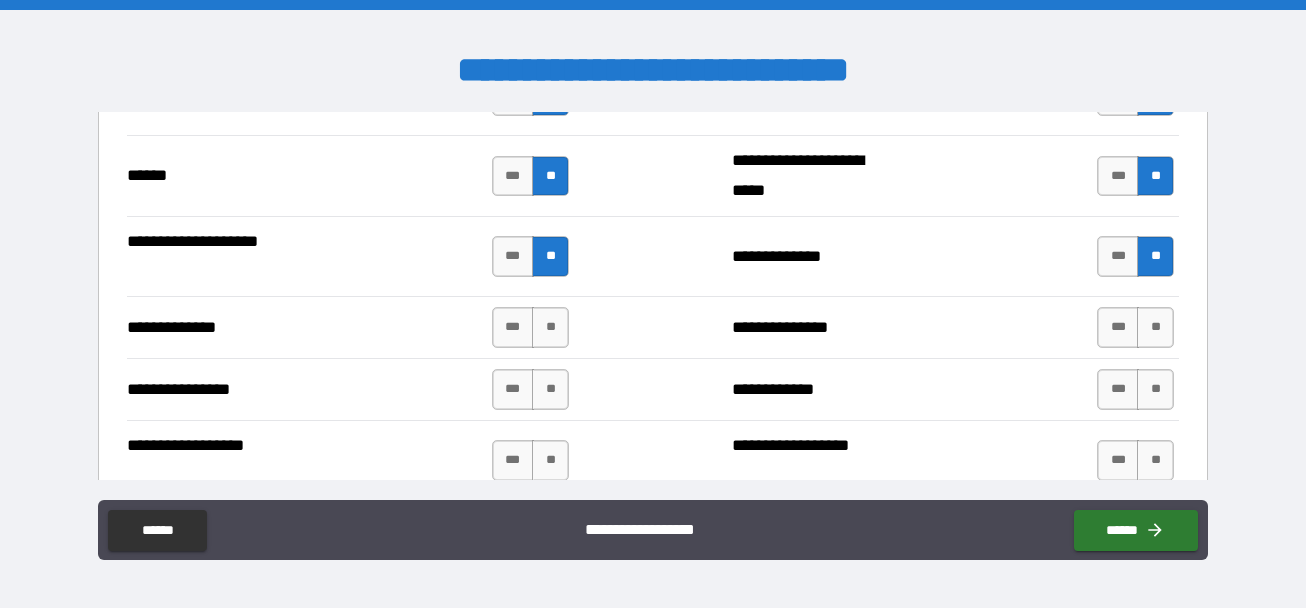 scroll, scrollTop: 3300, scrollLeft: 0, axis: vertical 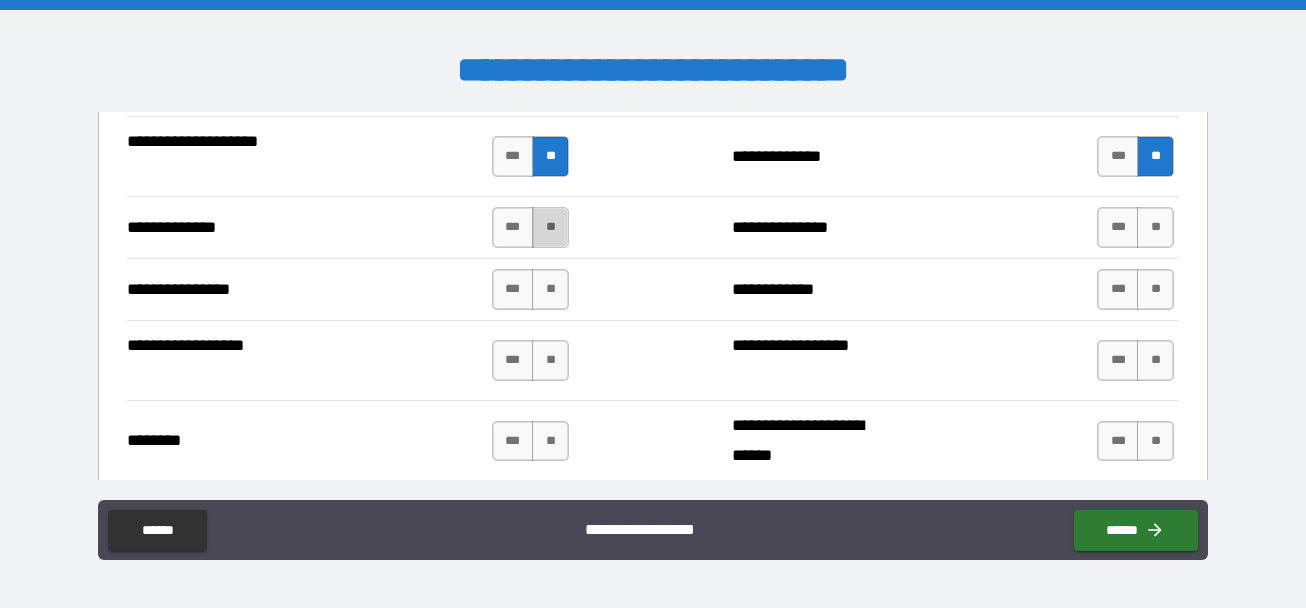 click on "**" at bounding box center [550, 227] 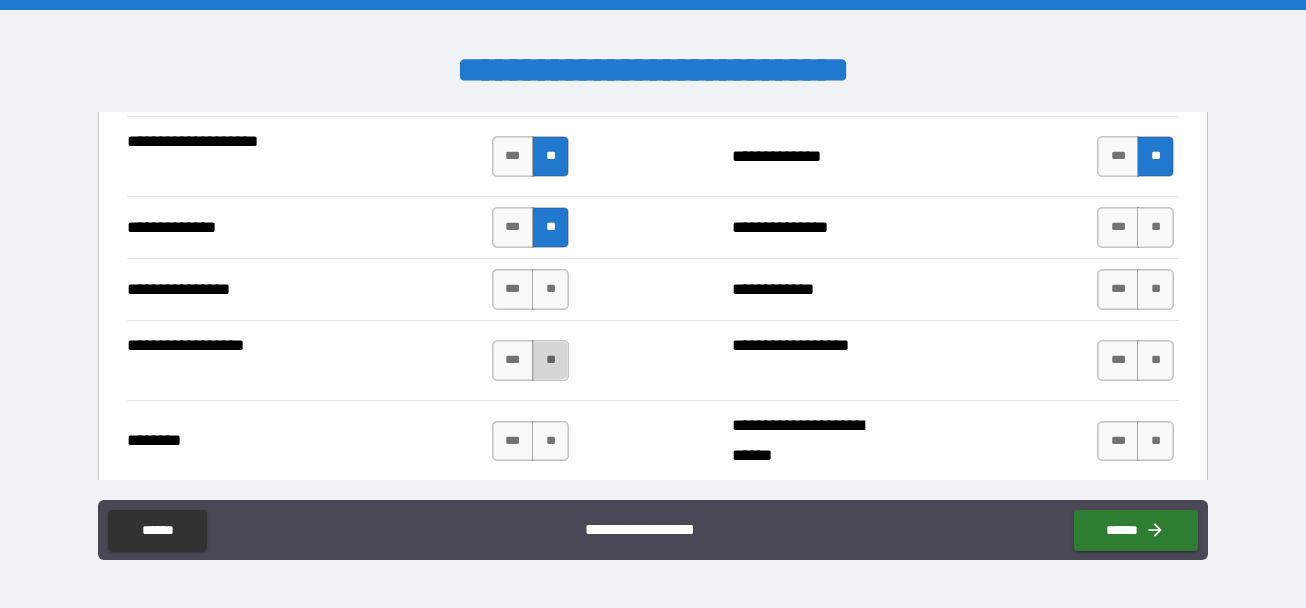 click on "**" at bounding box center [550, 360] 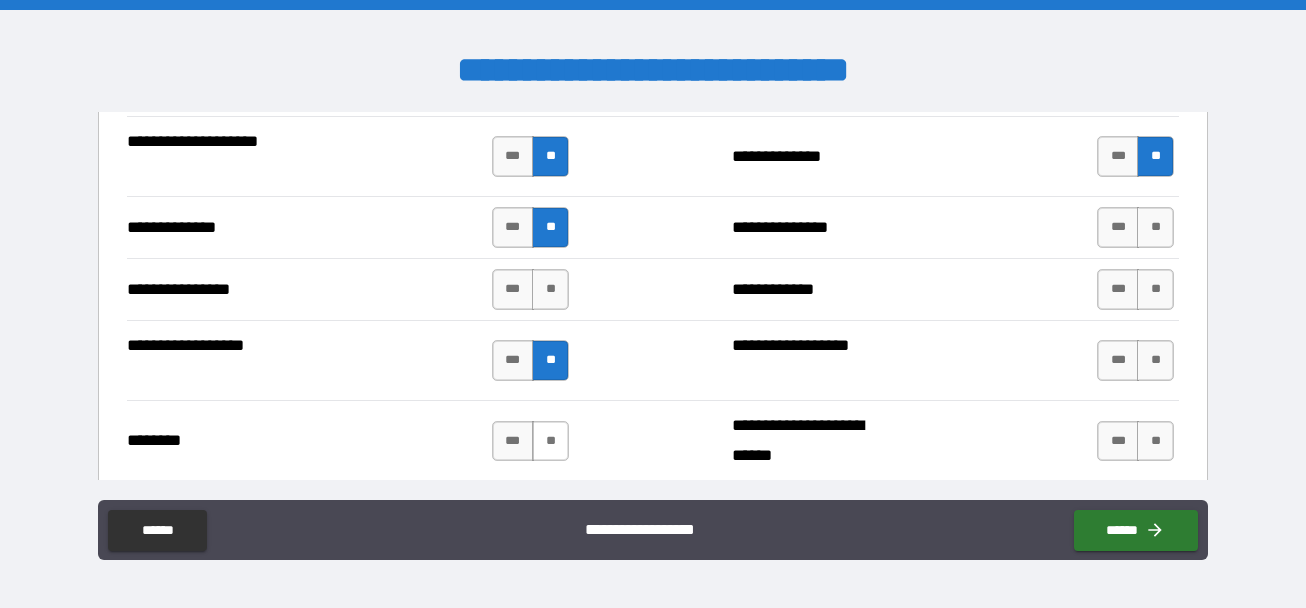 click on "**" at bounding box center [550, 441] 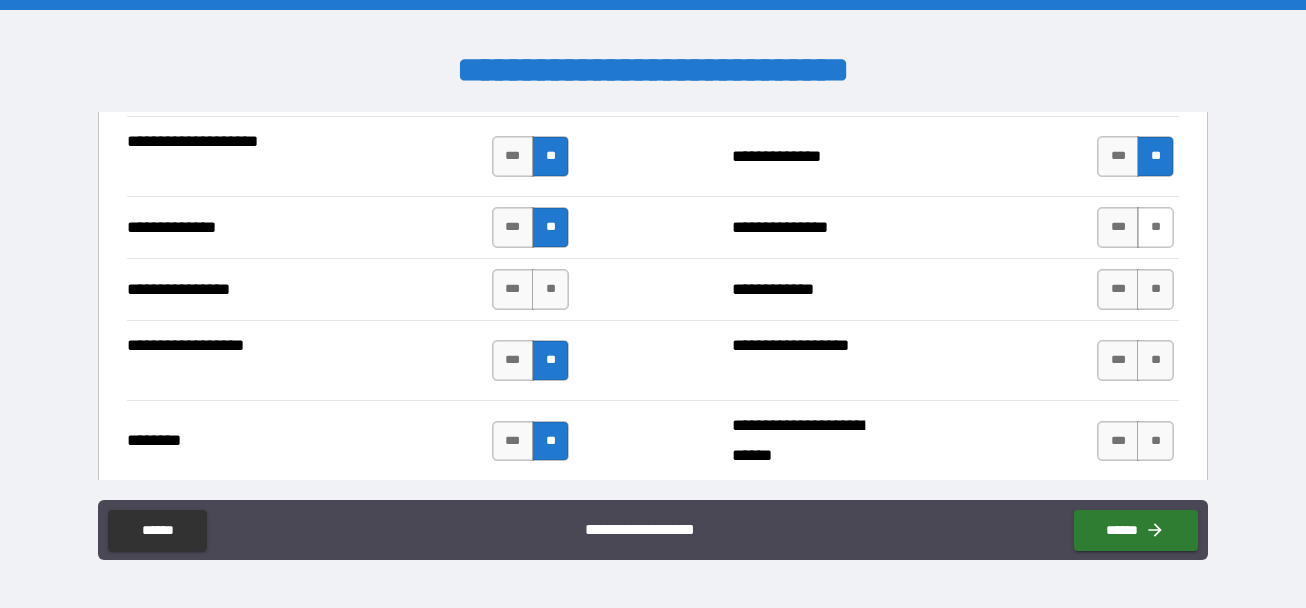 click on "**" at bounding box center [1155, 227] 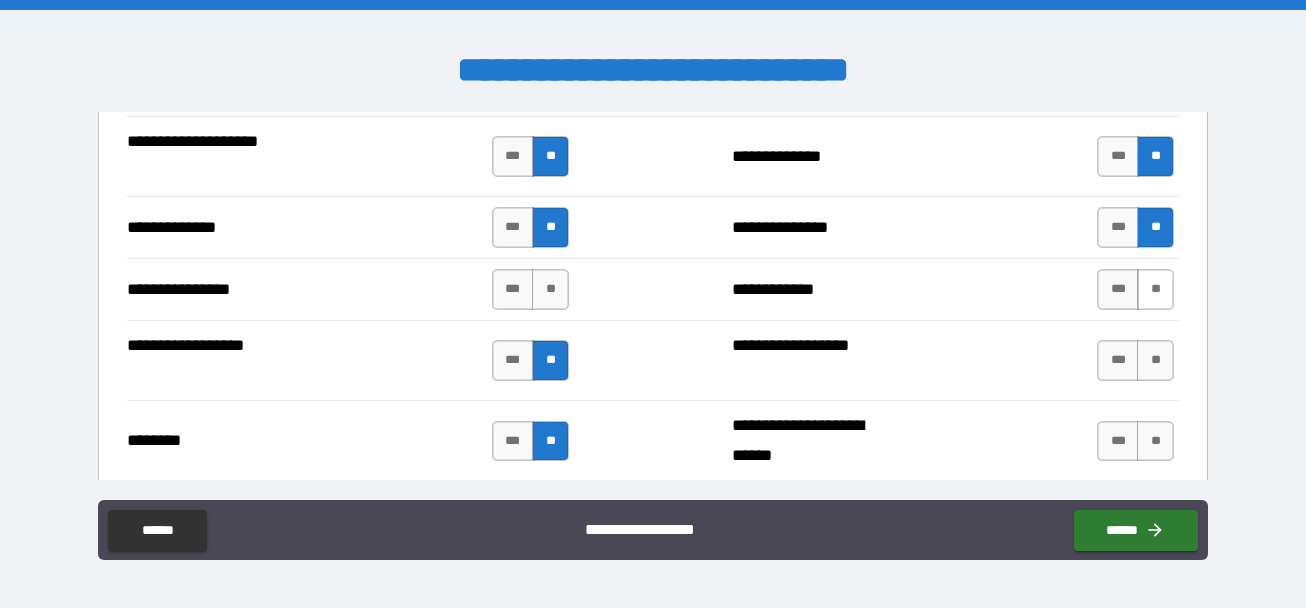 click on "**" at bounding box center (1155, 289) 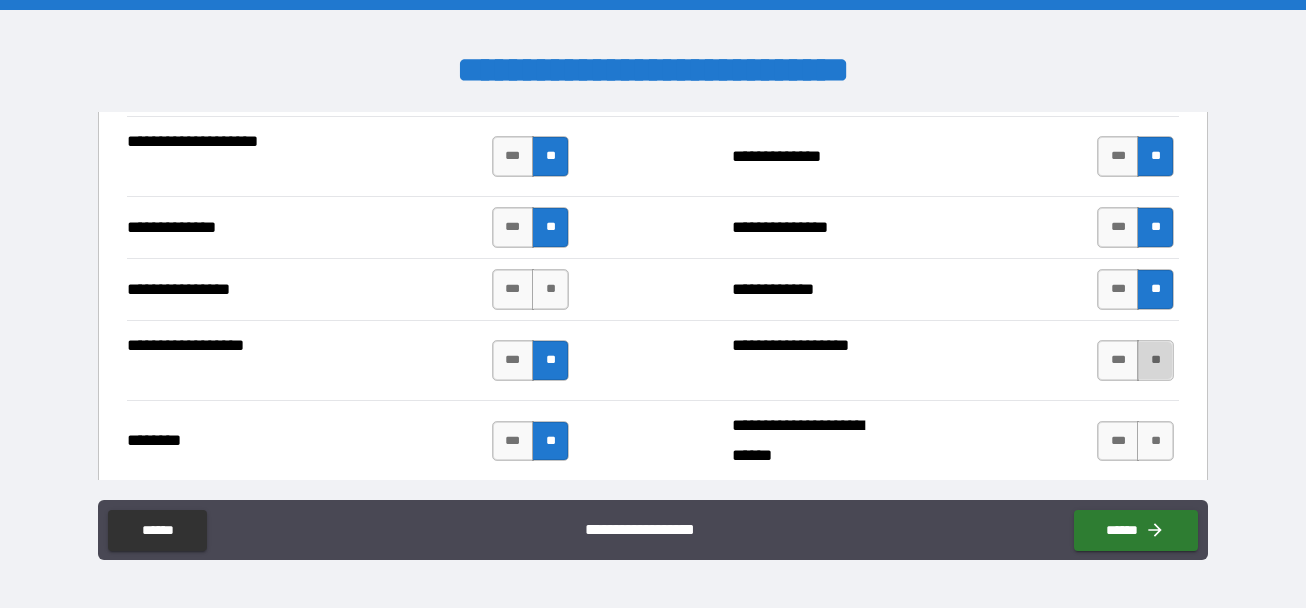 click on "**" at bounding box center (1155, 360) 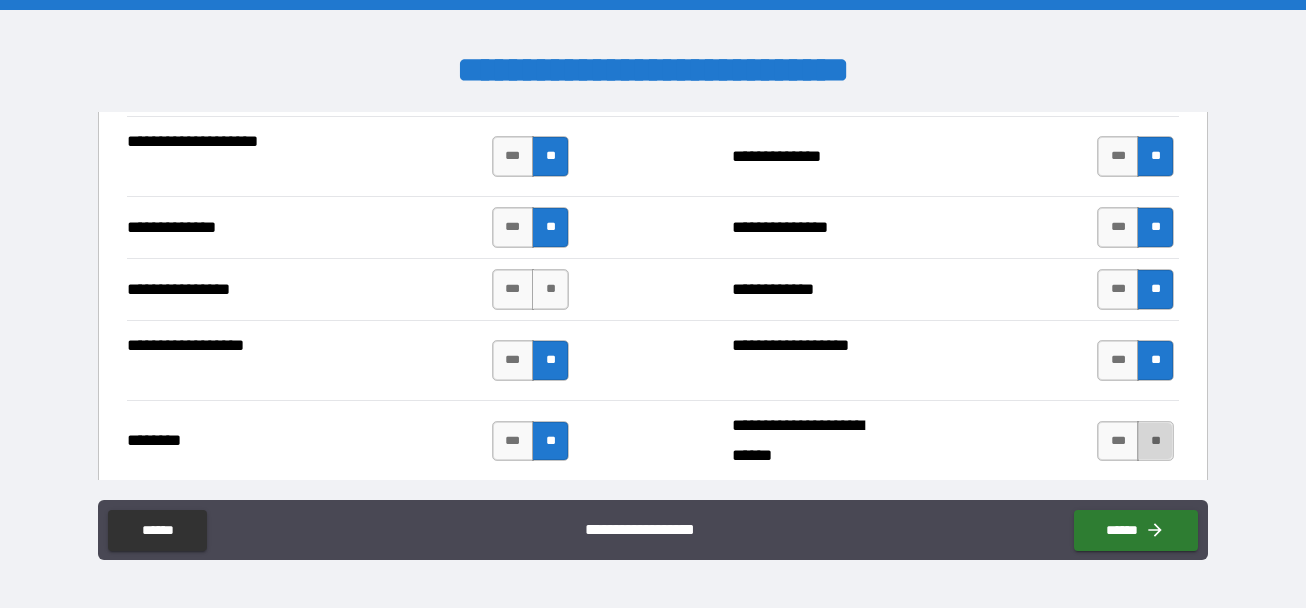 click on "**" at bounding box center (1155, 441) 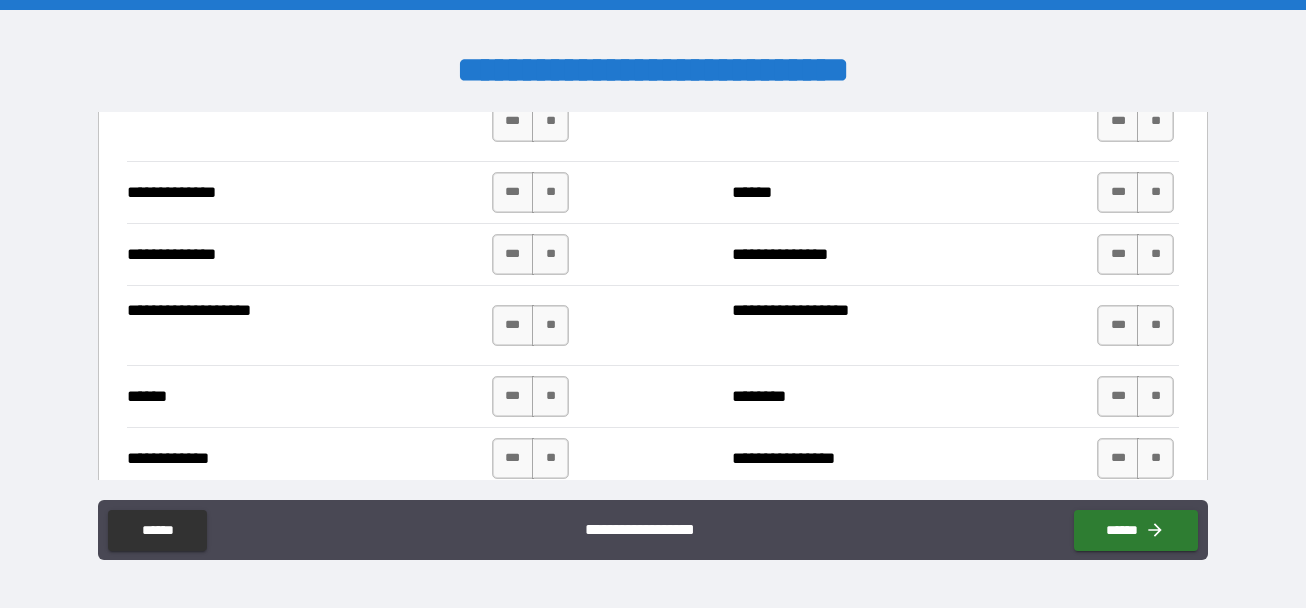 scroll, scrollTop: 3600, scrollLeft: 0, axis: vertical 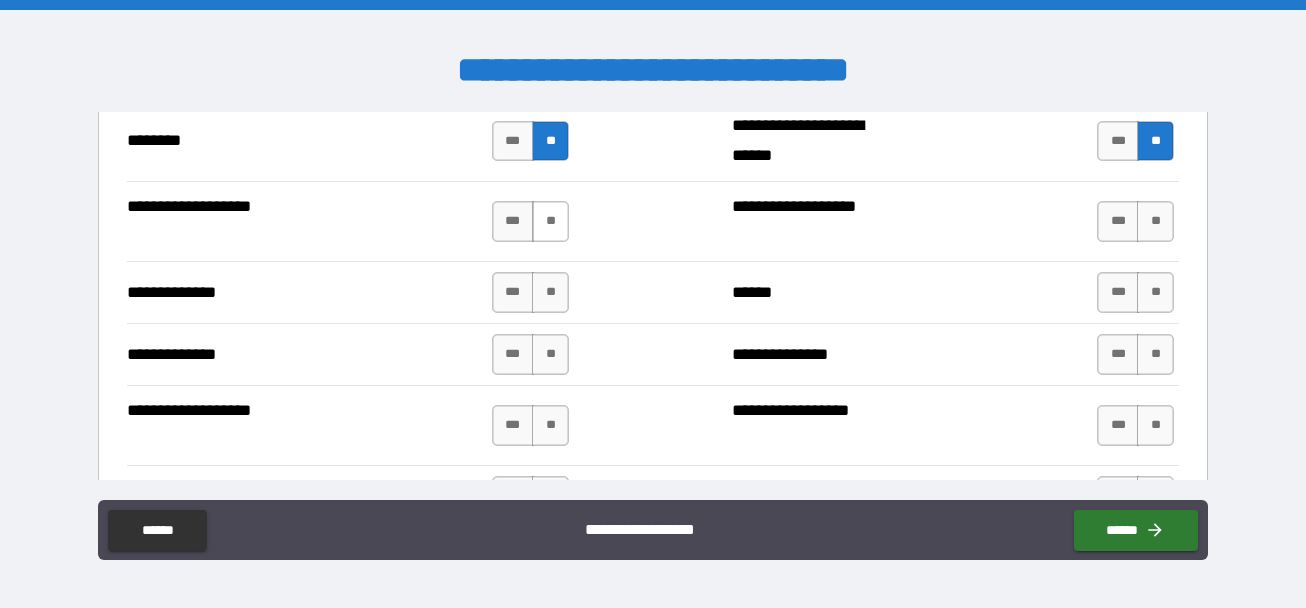 click on "**" at bounding box center [550, 221] 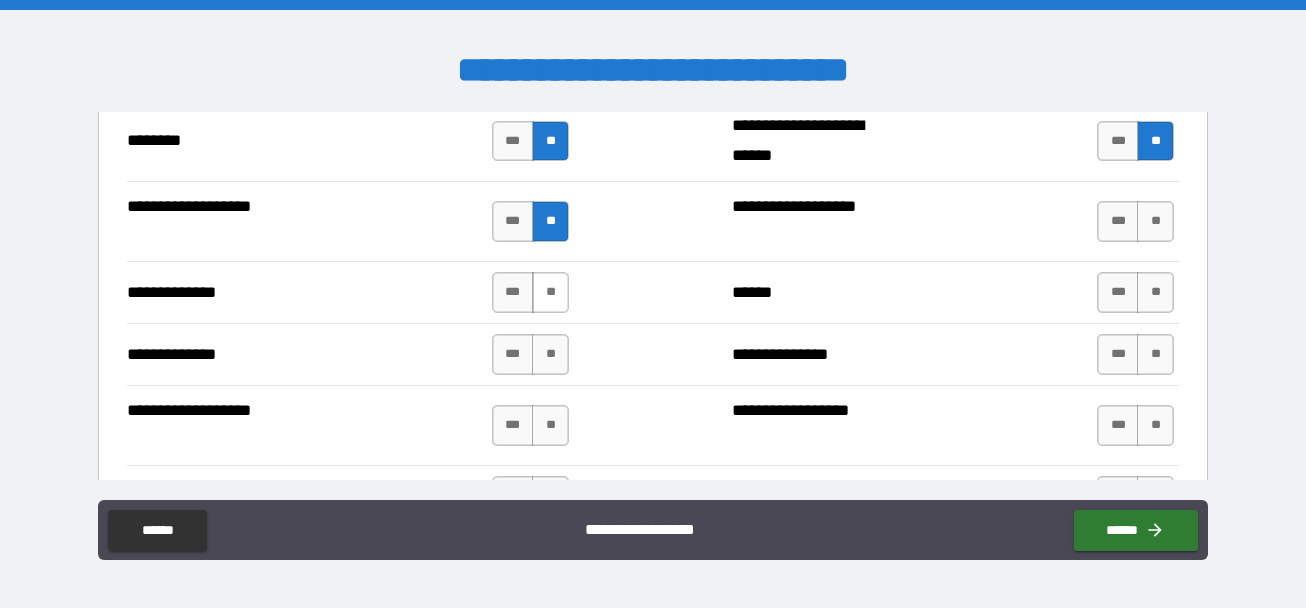 click on "**" at bounding box center (550, 292) 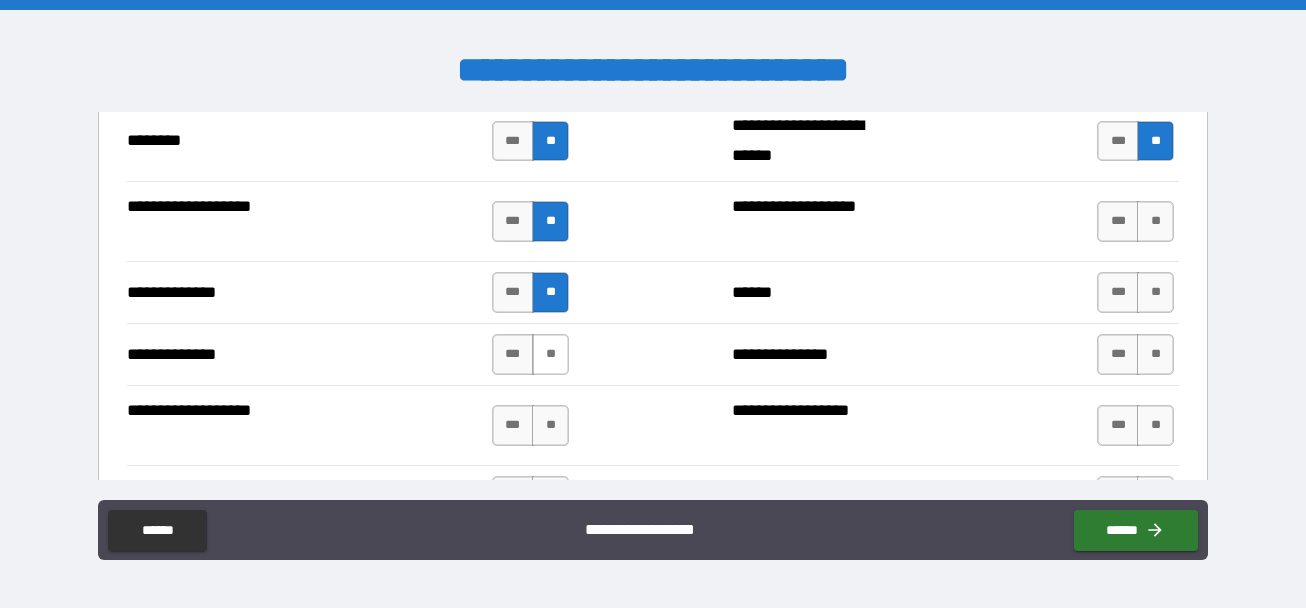 click on "**" at bounding box center (550, 354) 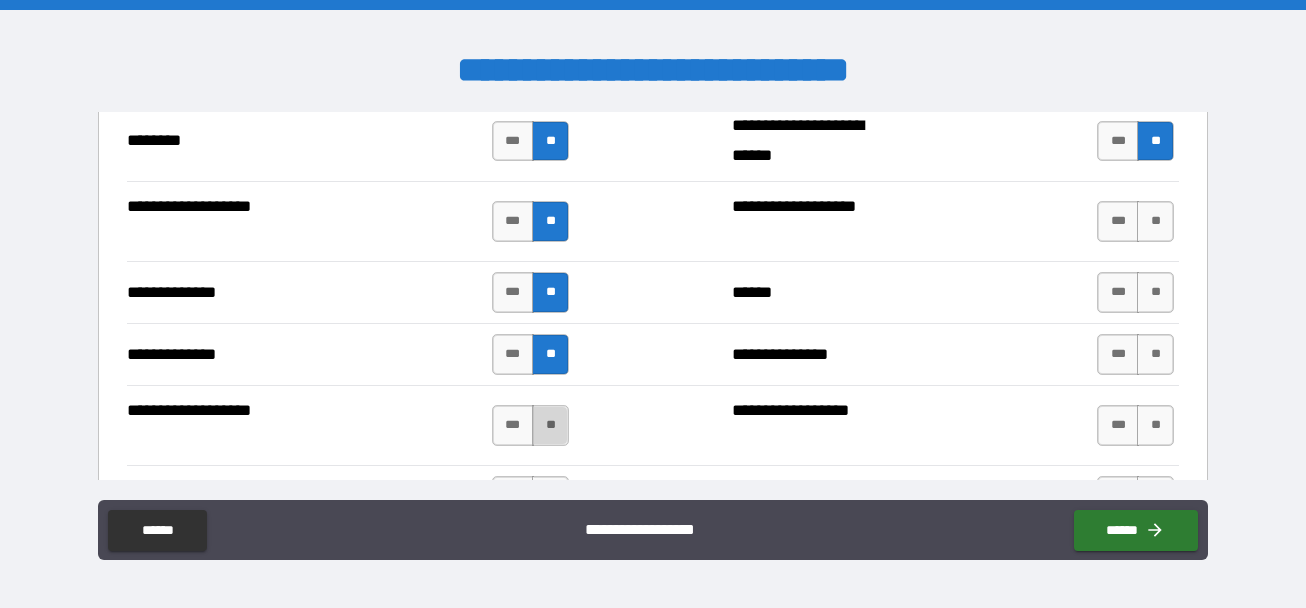 click on "**" at bounding box center [550, 425] 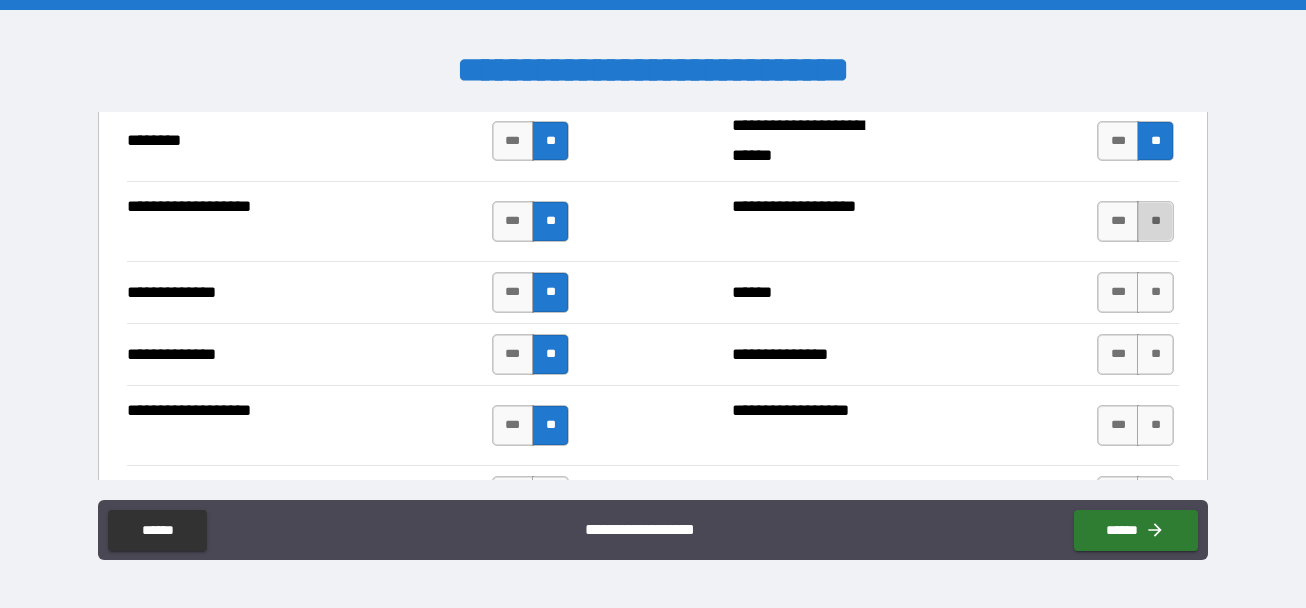 click on "**" at bounding box center [1155, 221] 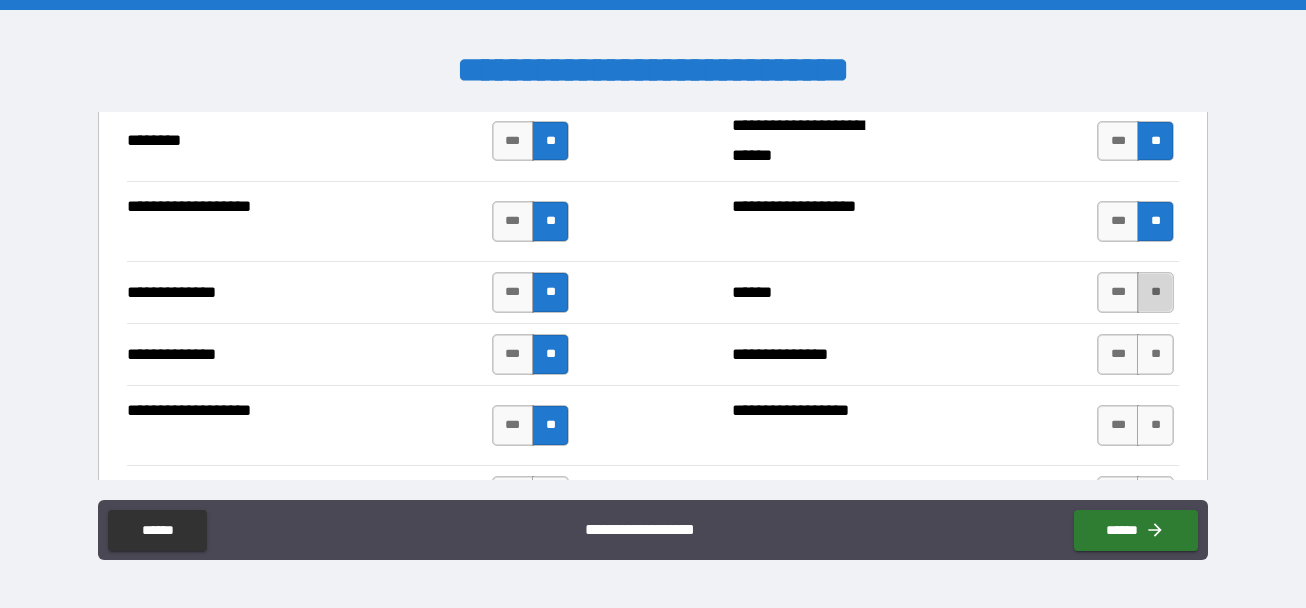click on "**" at bounding box center [1155, 292] 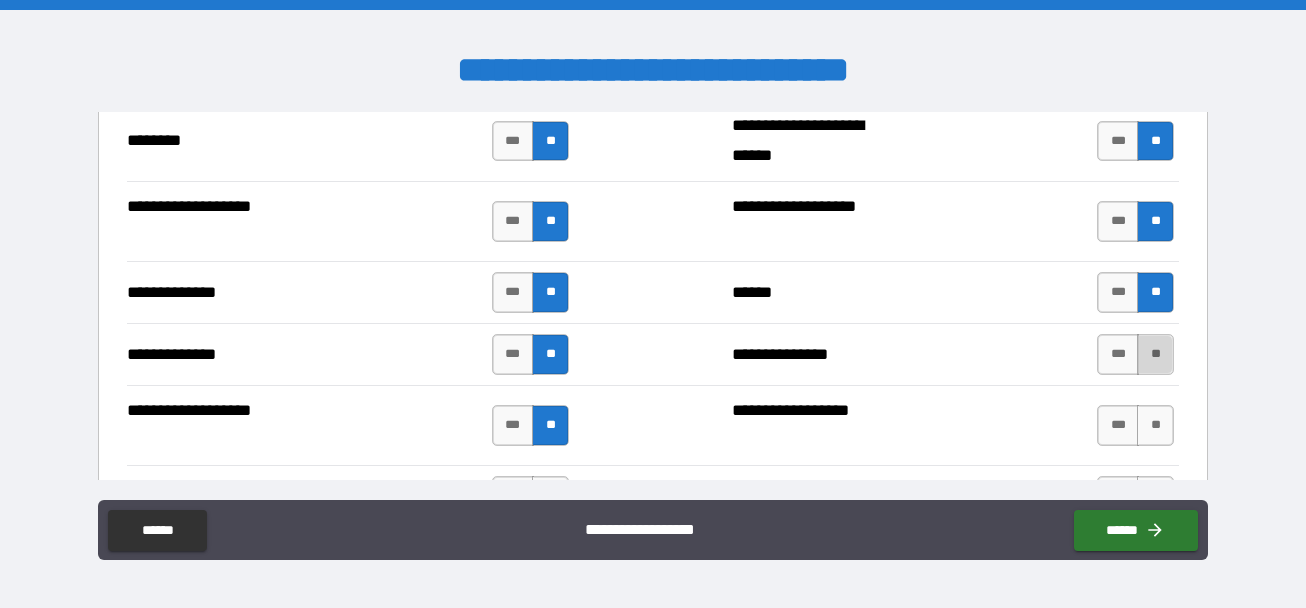 click on "**" at bounding box center (1155, 354) 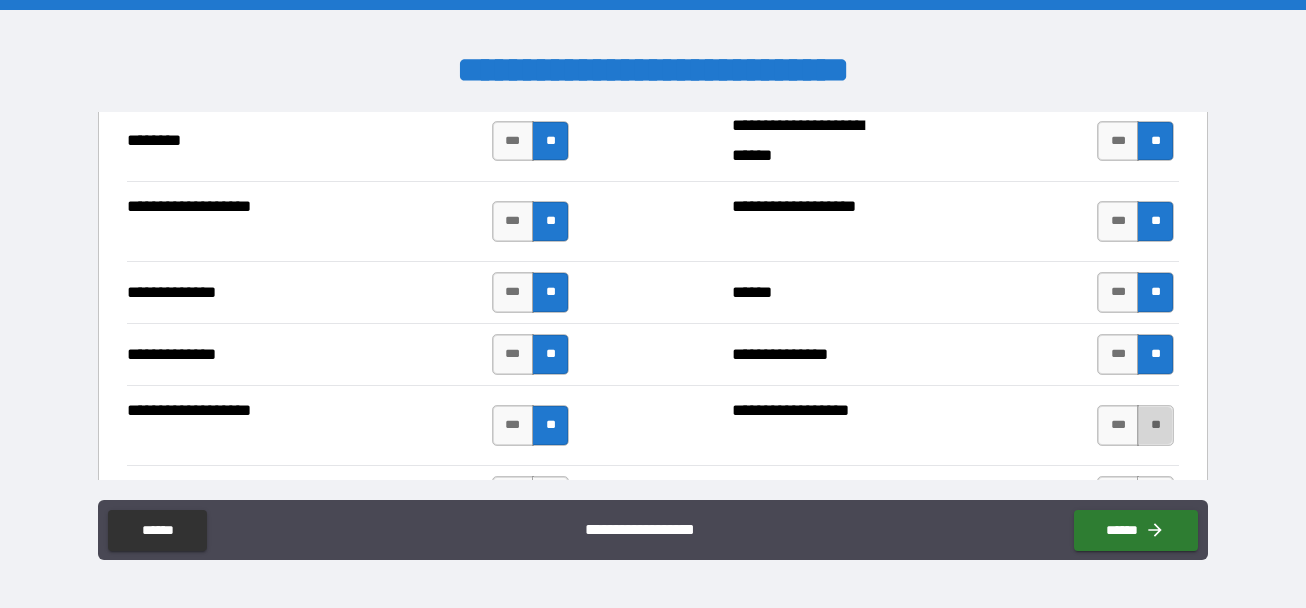 click on "**" at bounding box center (1155, 425) 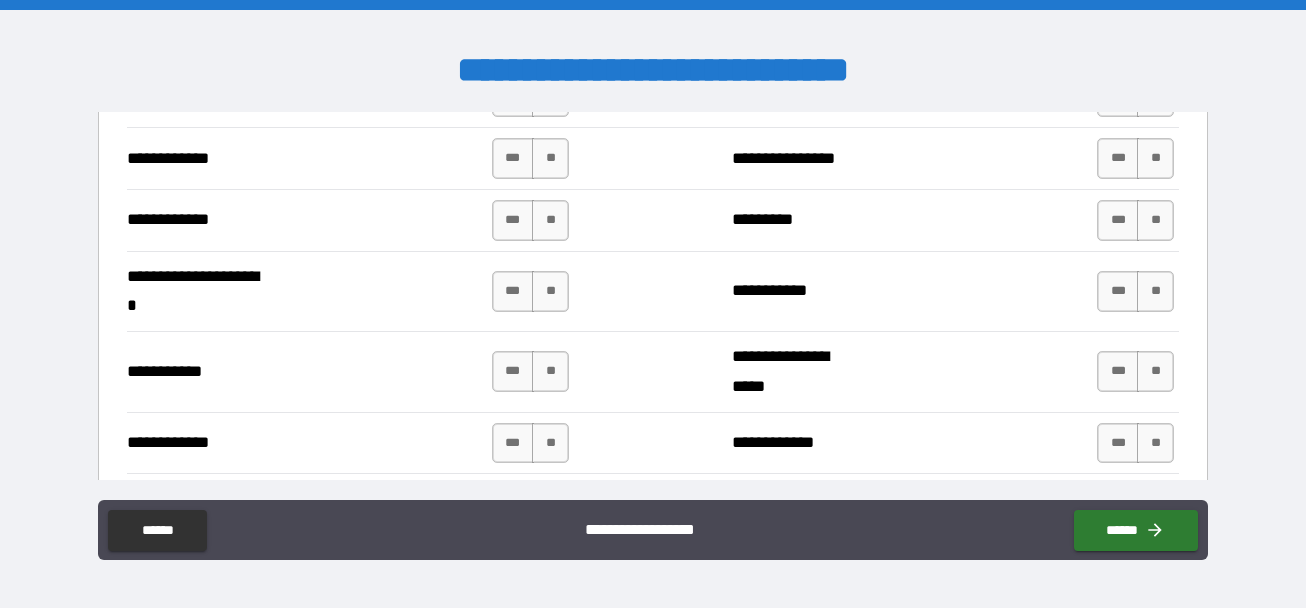 scroll, scrollTop: 3900, scrollLeft: 0, axis: vertical 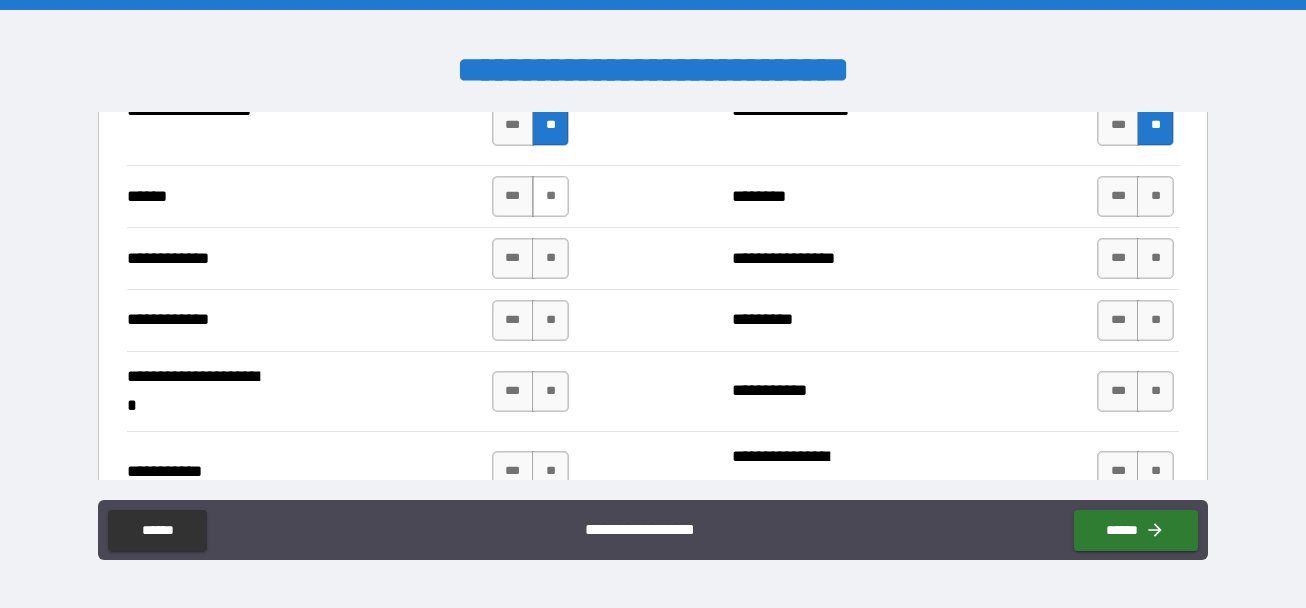 click on "**" at bounding box center [550, 196] 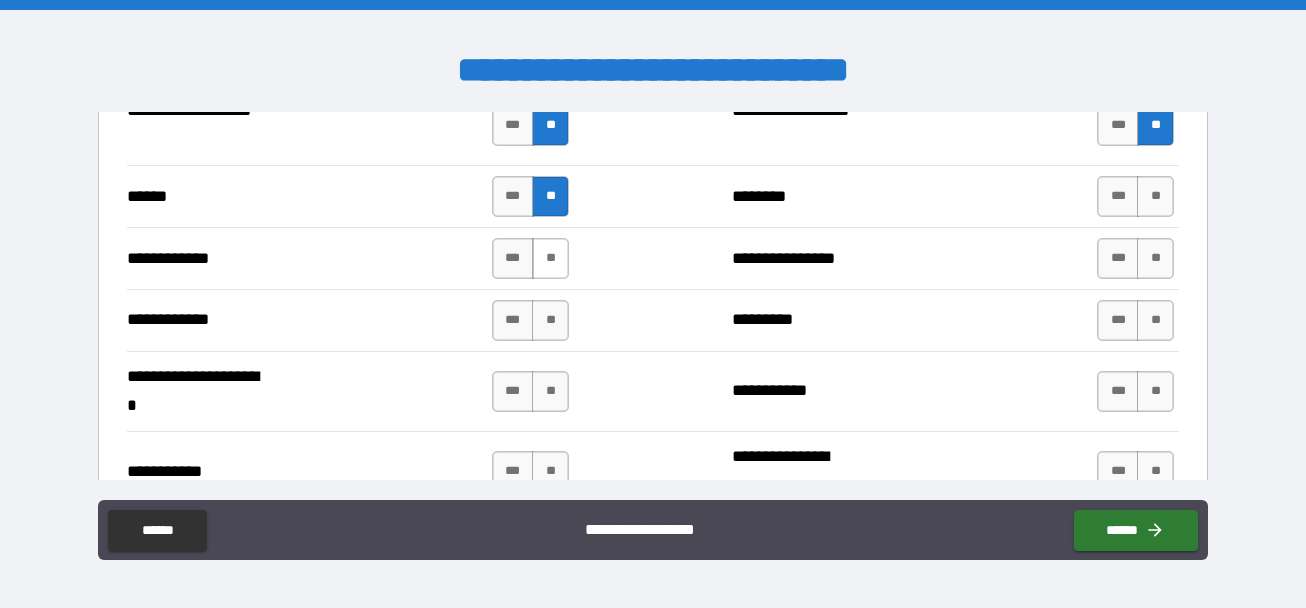 click on "**" at bounding box center [550, 258] 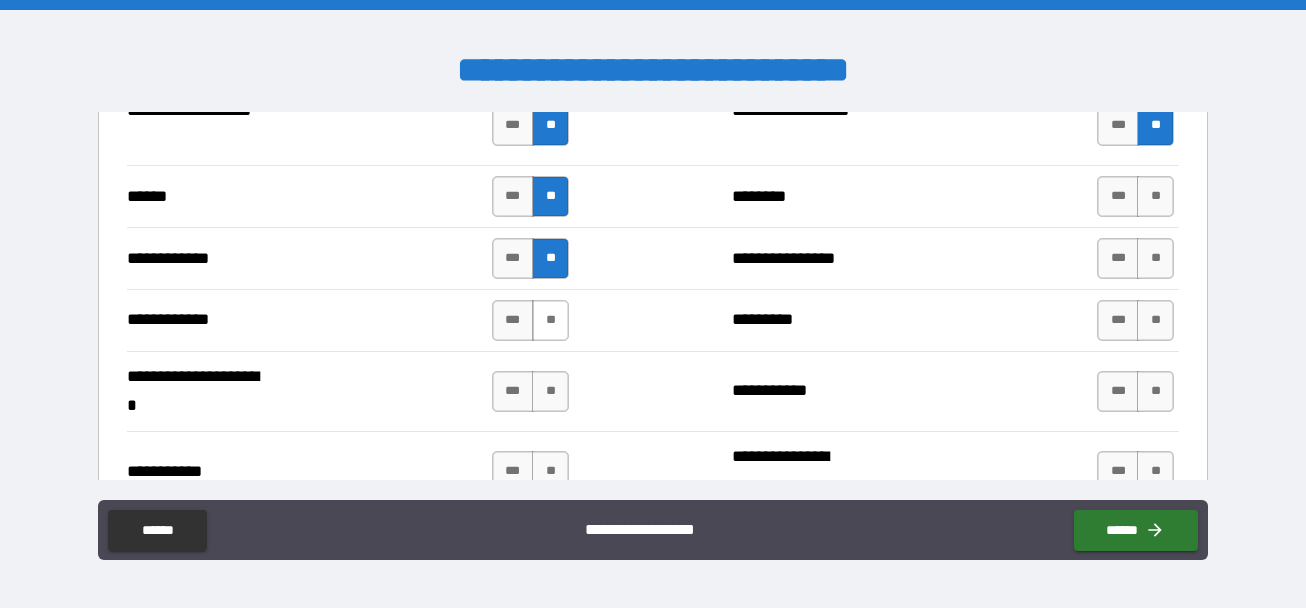 click on "**" at bounding box center (550, 320) 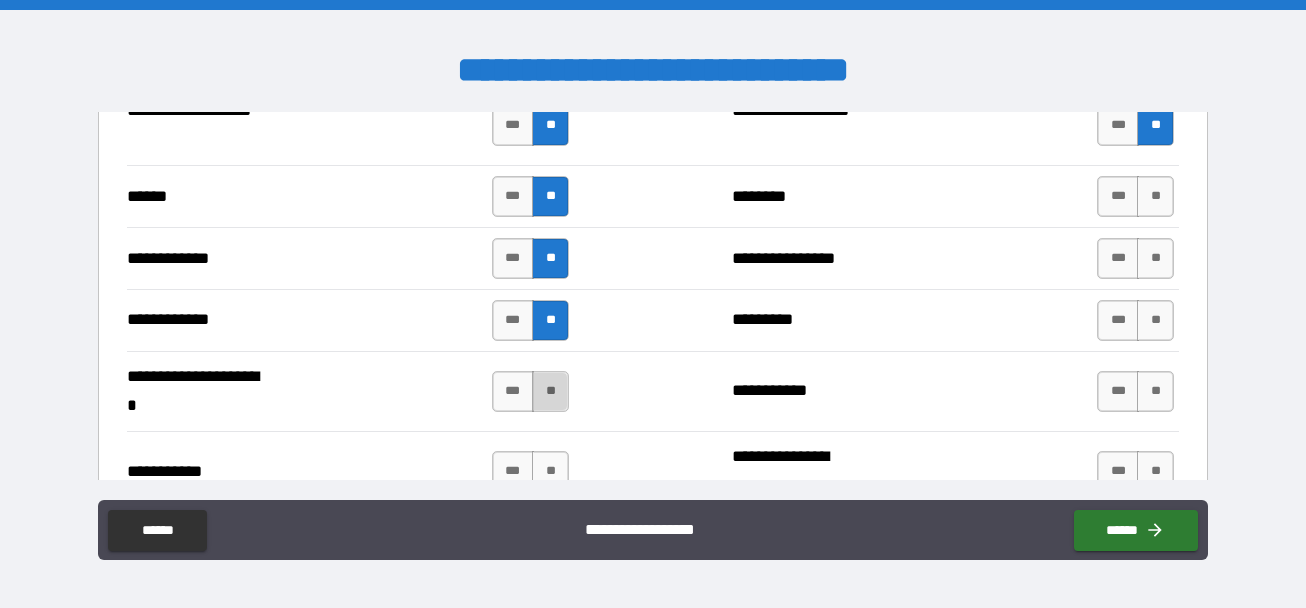 click on "**" at bounding box center [550, 391] 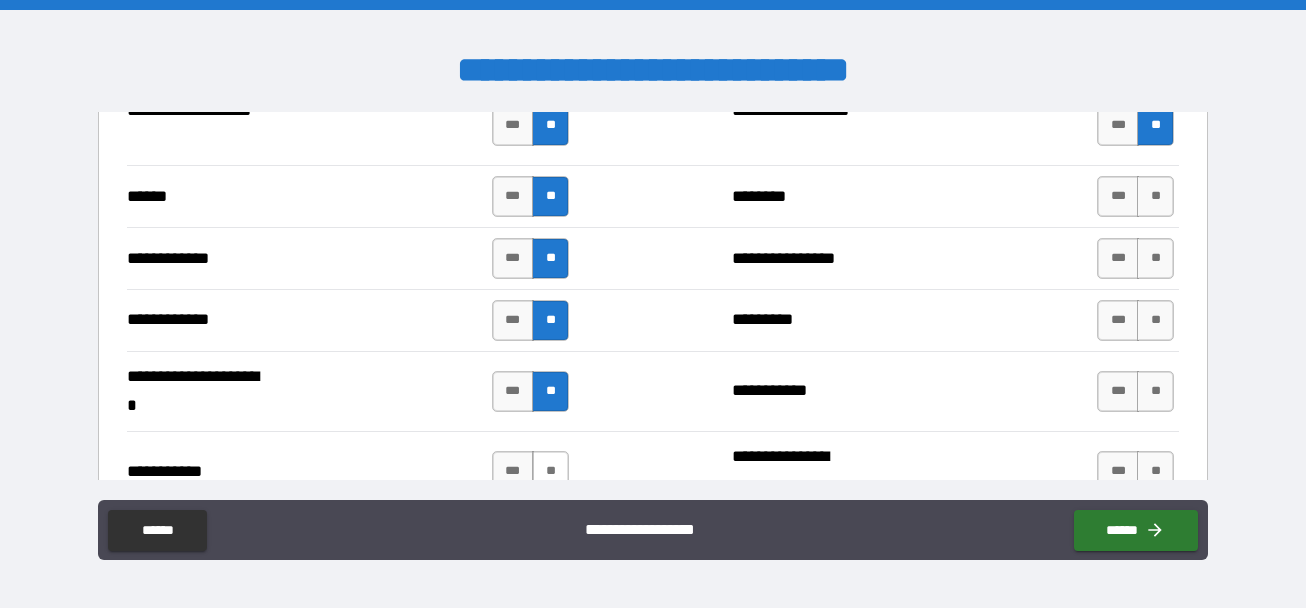 click on "**" at bounding box center [550, 471] 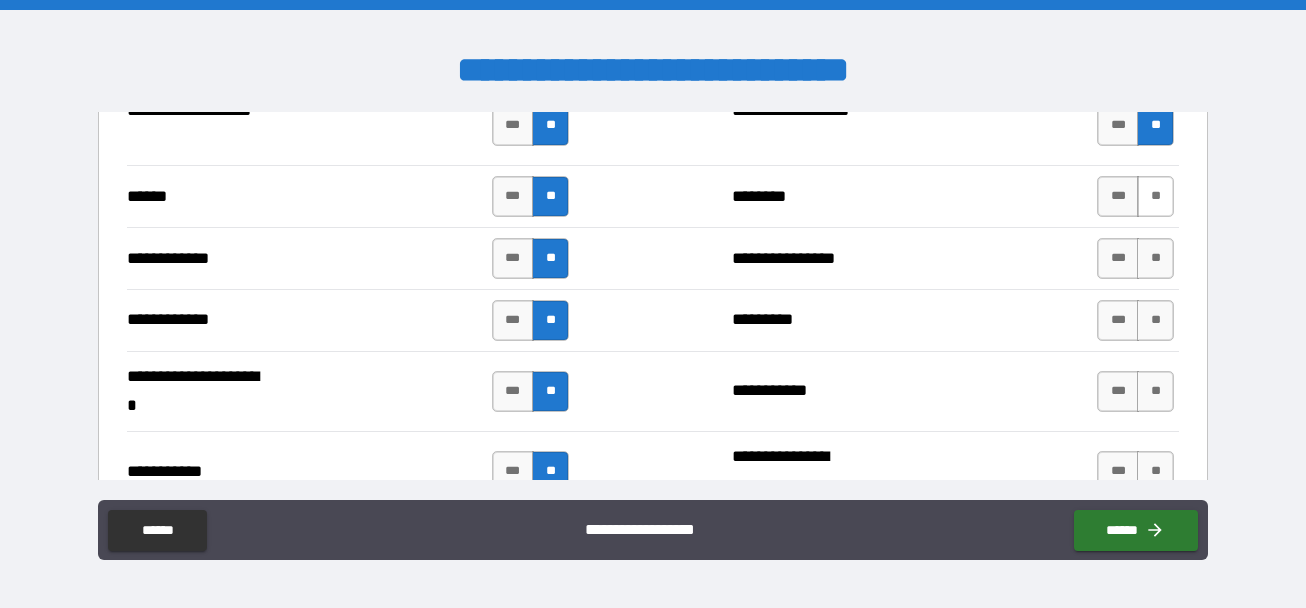 click on "**" at bounding box center [1155, 196] 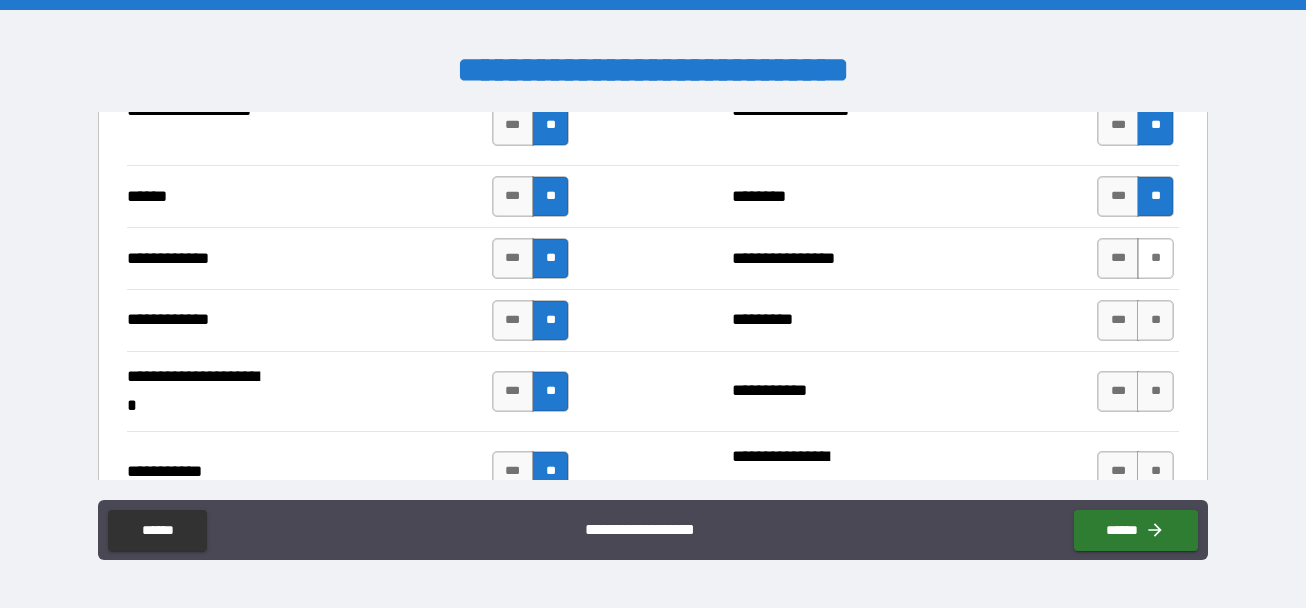 click on "**" at bounding box center [1155, 258] 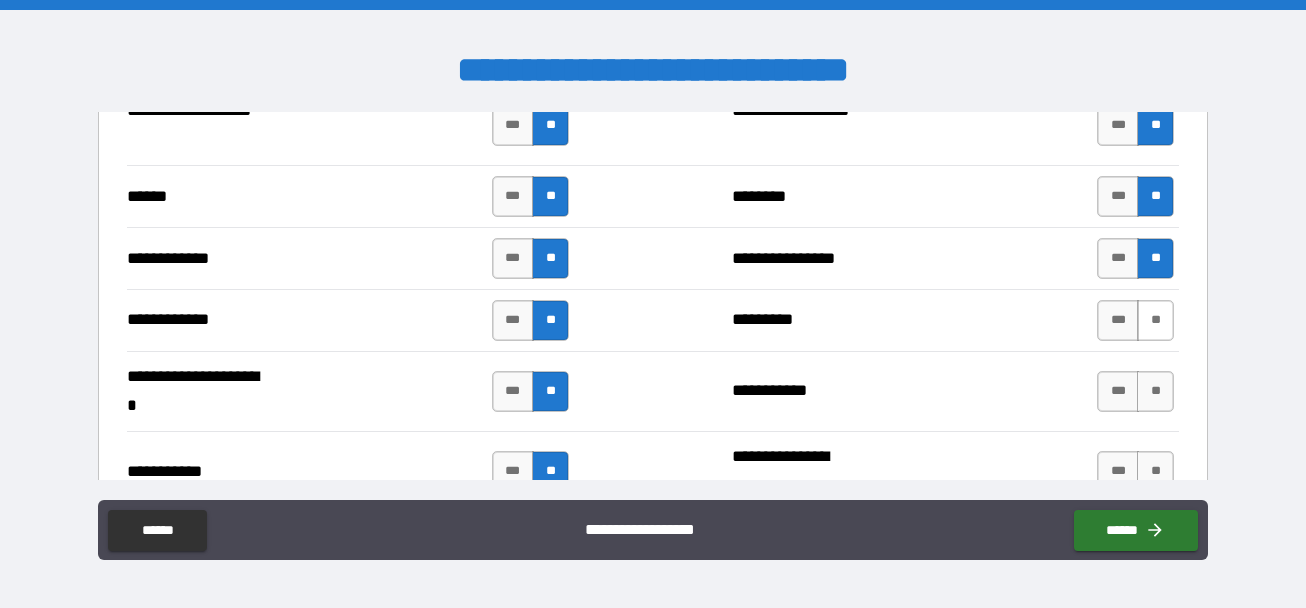 click on "**" at bounding box center [1155, 320] 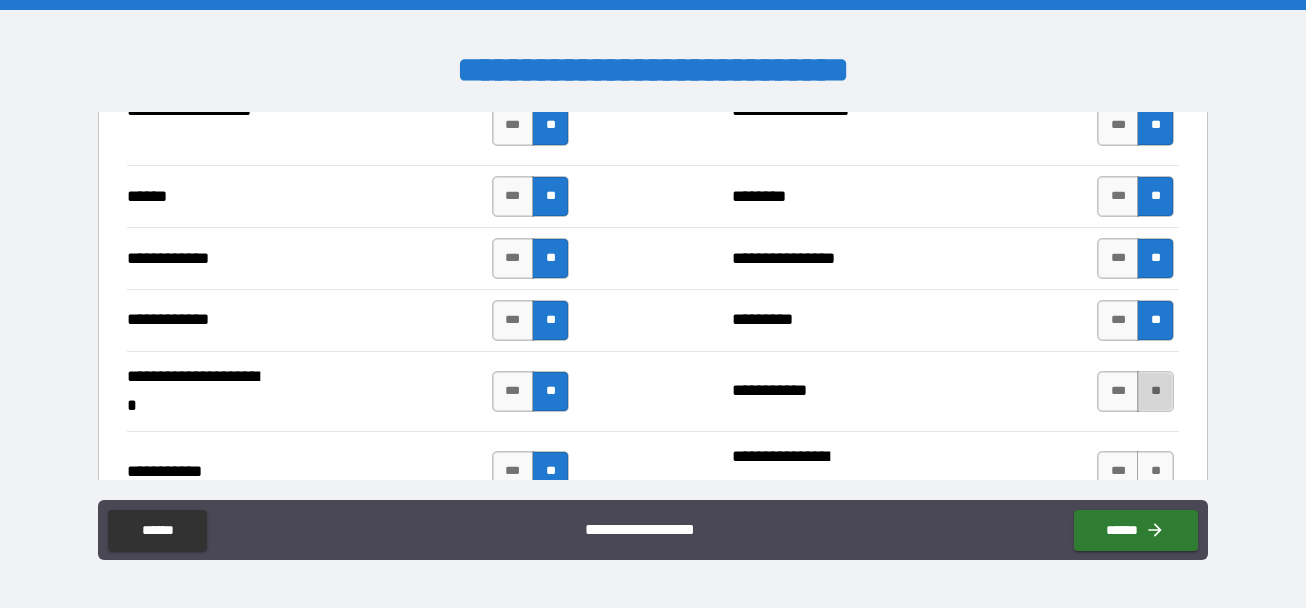 click on "**" at bounding box center [1155, 391] 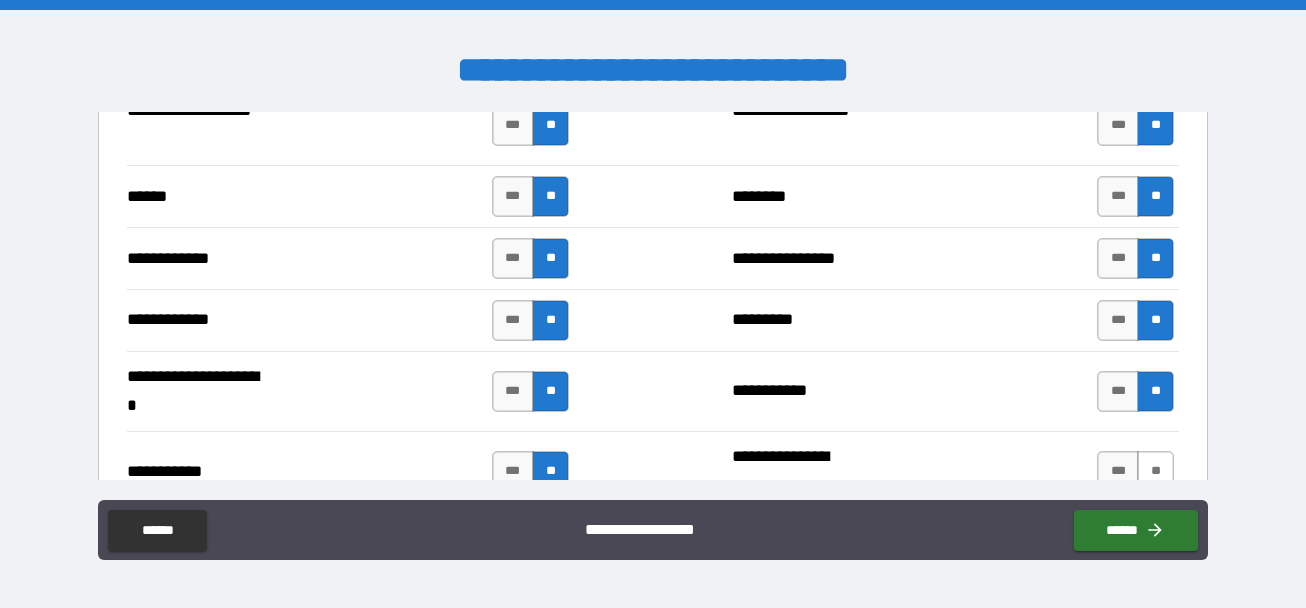 click on "**" at bounding box center (1155, 471) 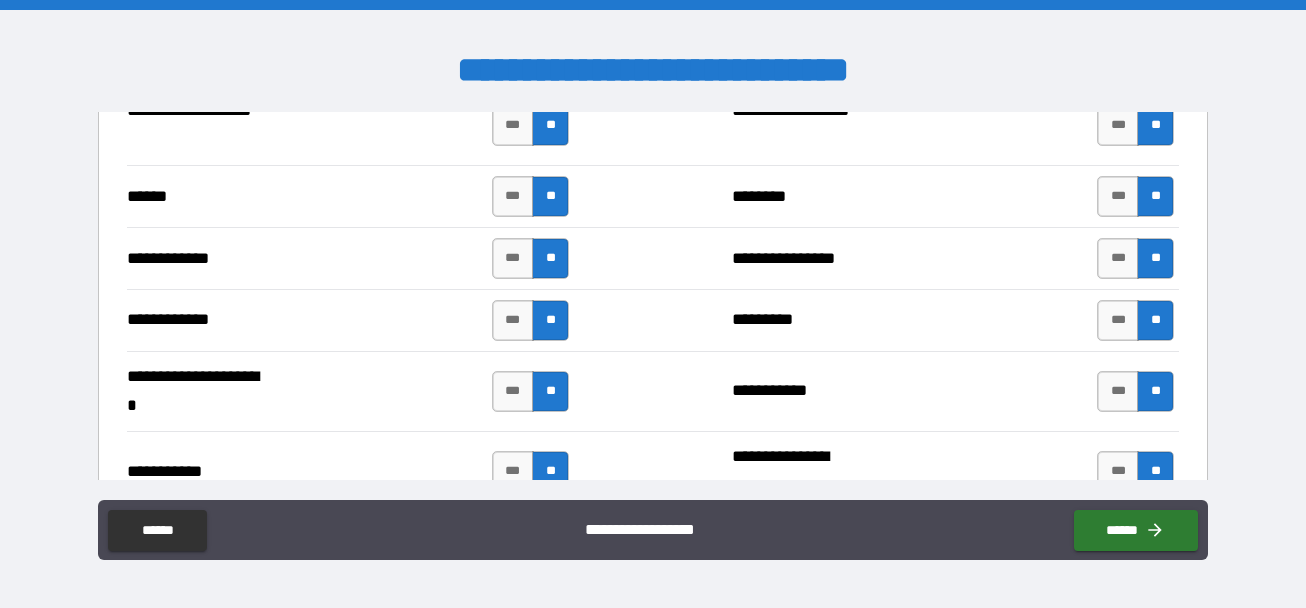 scroll, scrollTop: 4100, scrollLeft: 0, axis: vertical 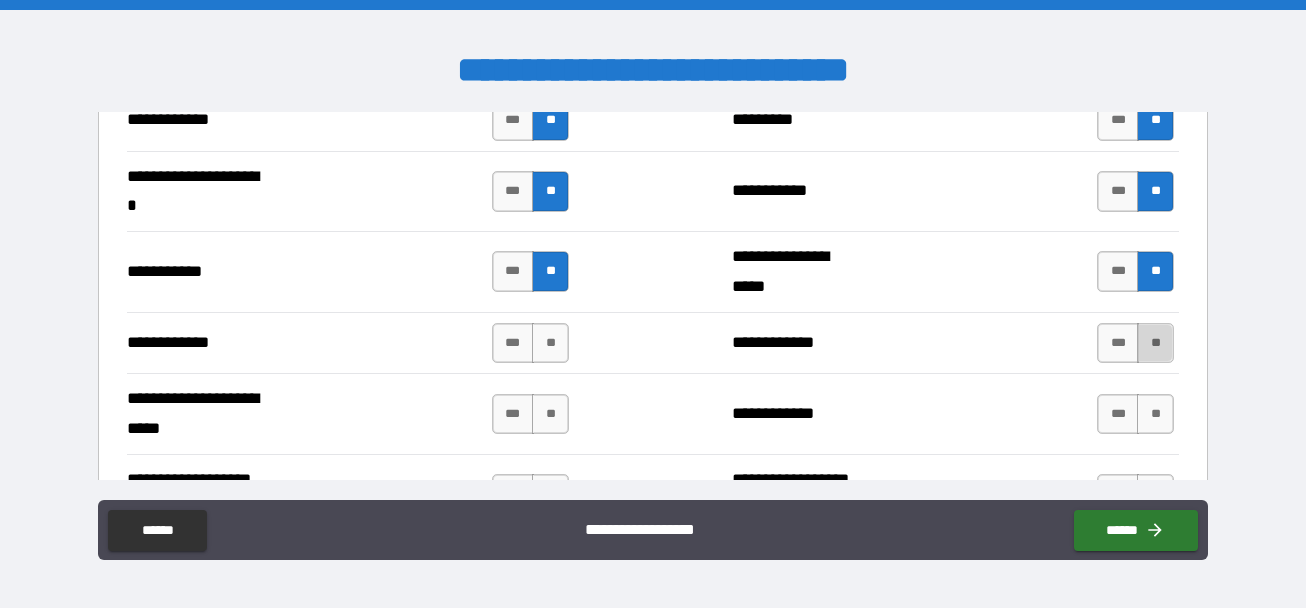 click on "**" at bounding box center [1155, 343] 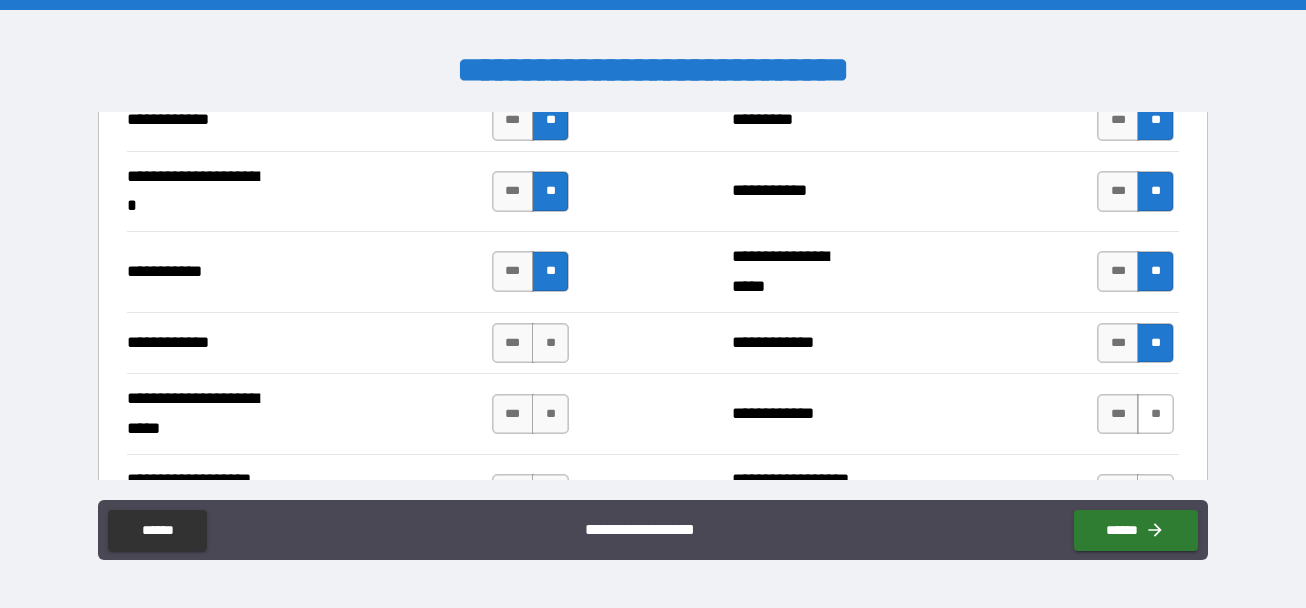 click on "**" at bounding box center (1155, 414) 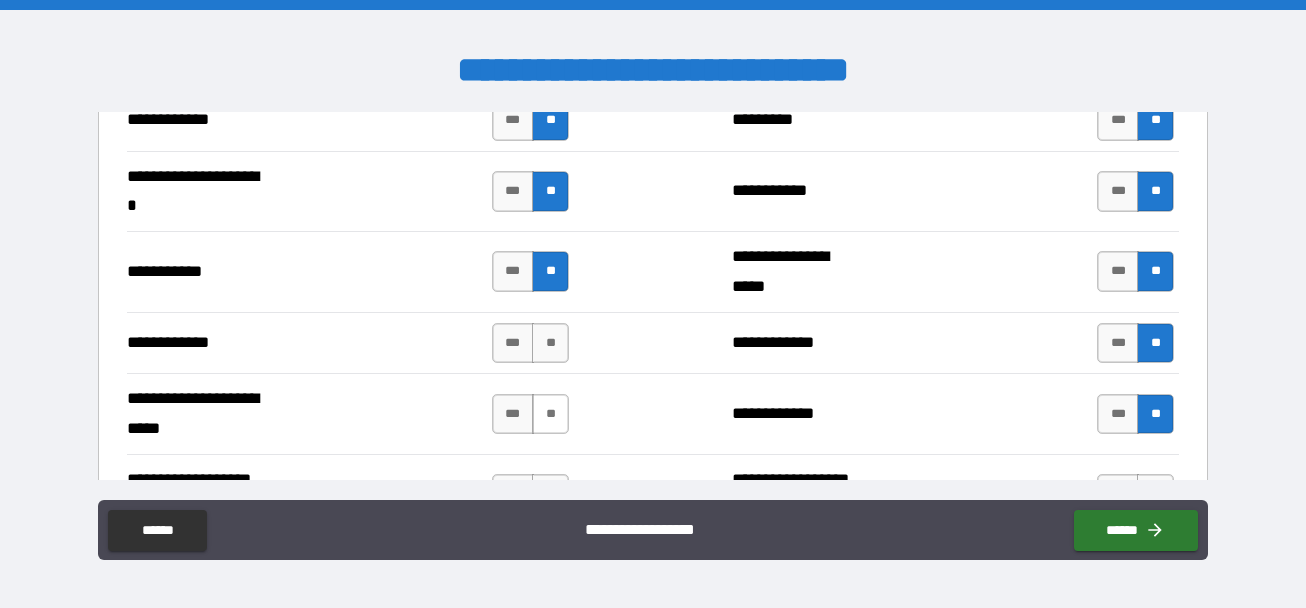 drag, startPoint x: 551, startPoint y: 397, endPoint x: 556, endPoint y: 383, distance: 14.866069 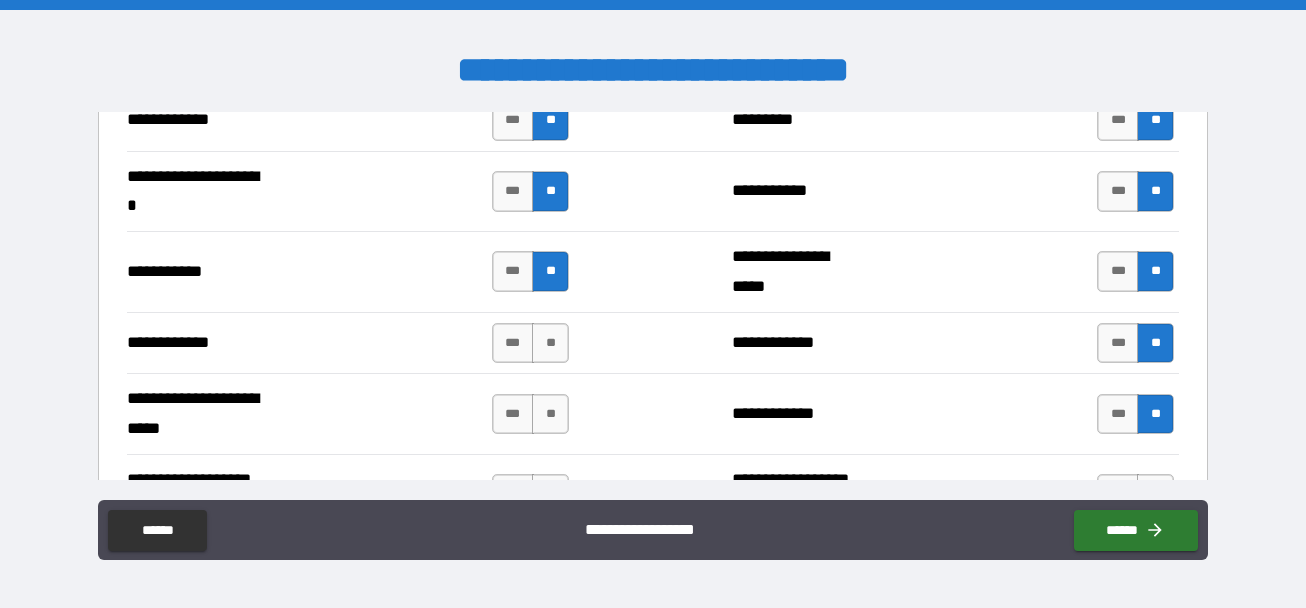 click on "**" at bounding box center (550, 414) 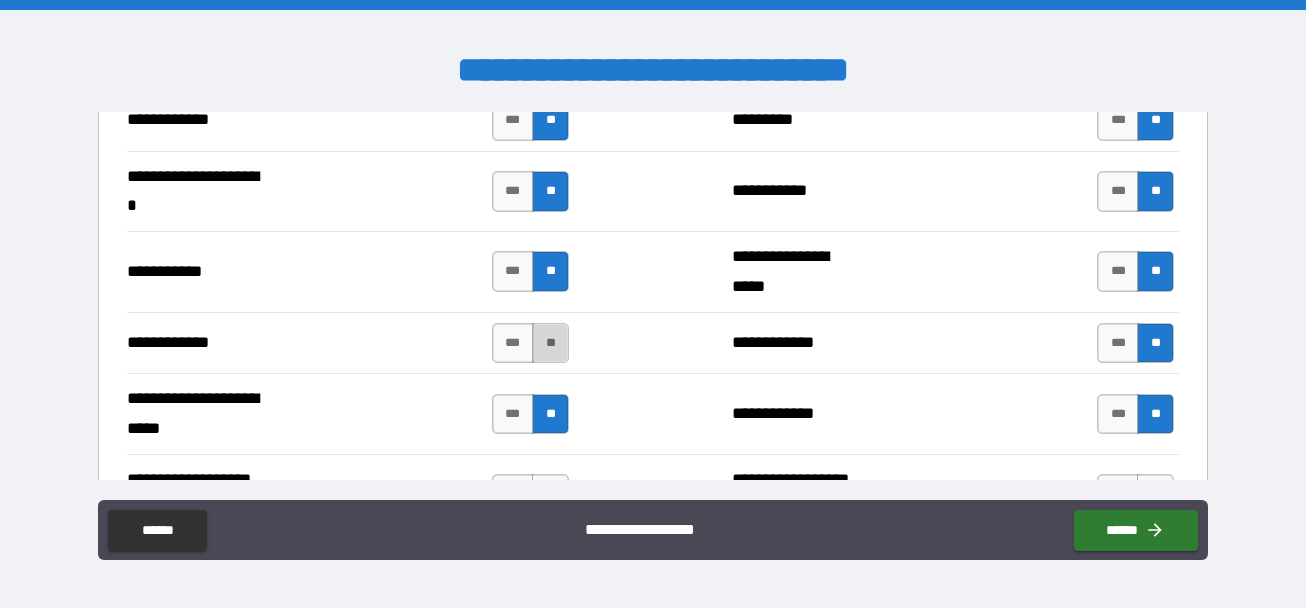 click on "**" at bounding box center [550, 343] 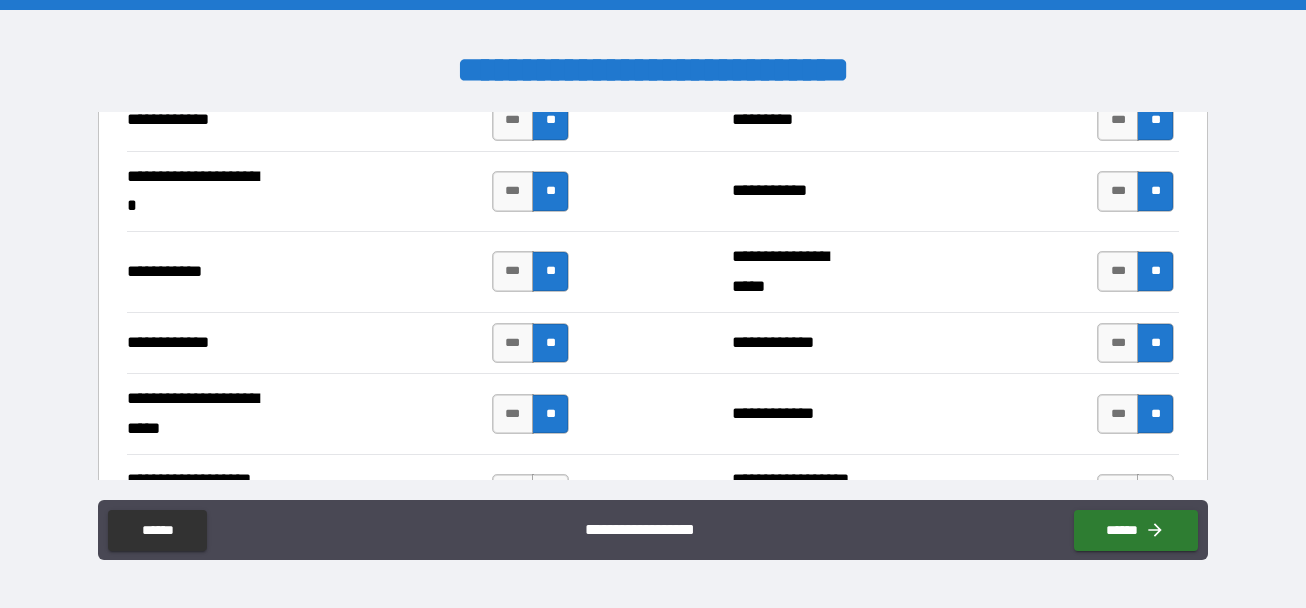 scroll, scrollTop: 4400, scrollLeft: 0, axis: vertical 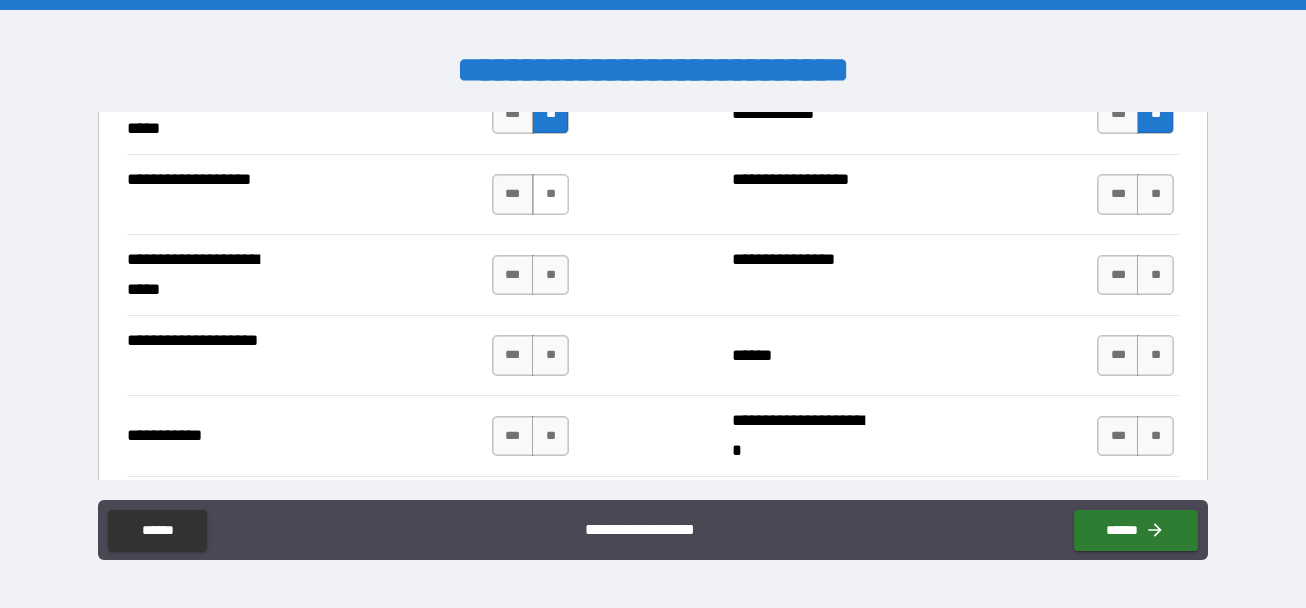 click on "**" at bounding box center [550, 194] 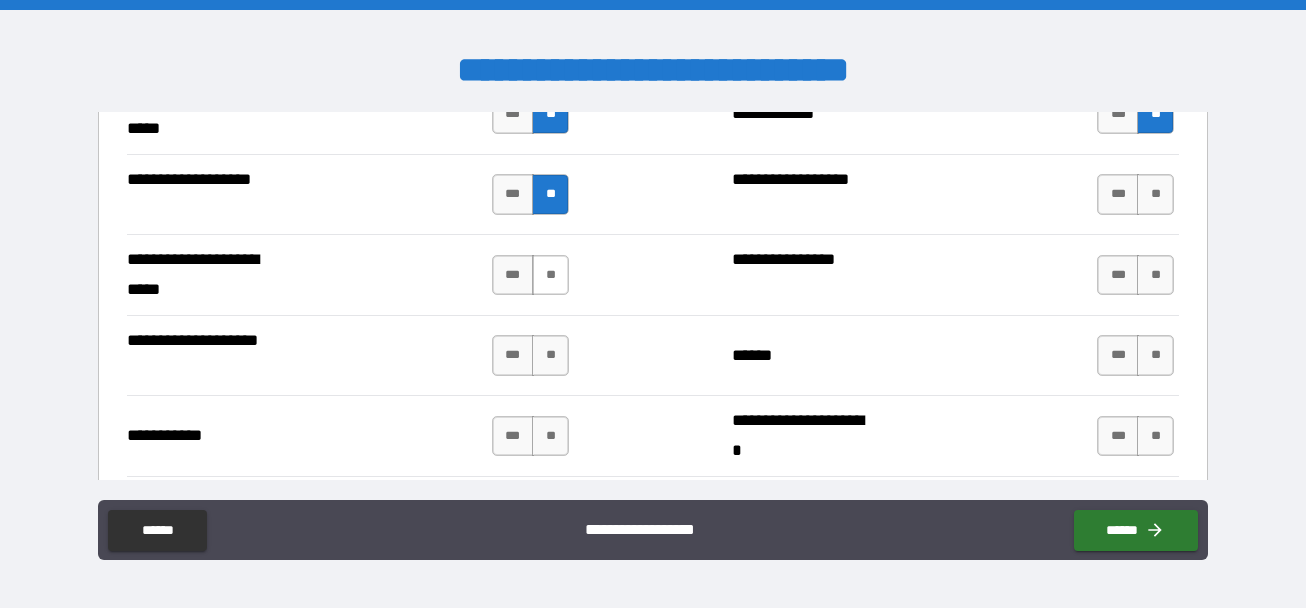 click on "**" at bounding box center [550, 275] 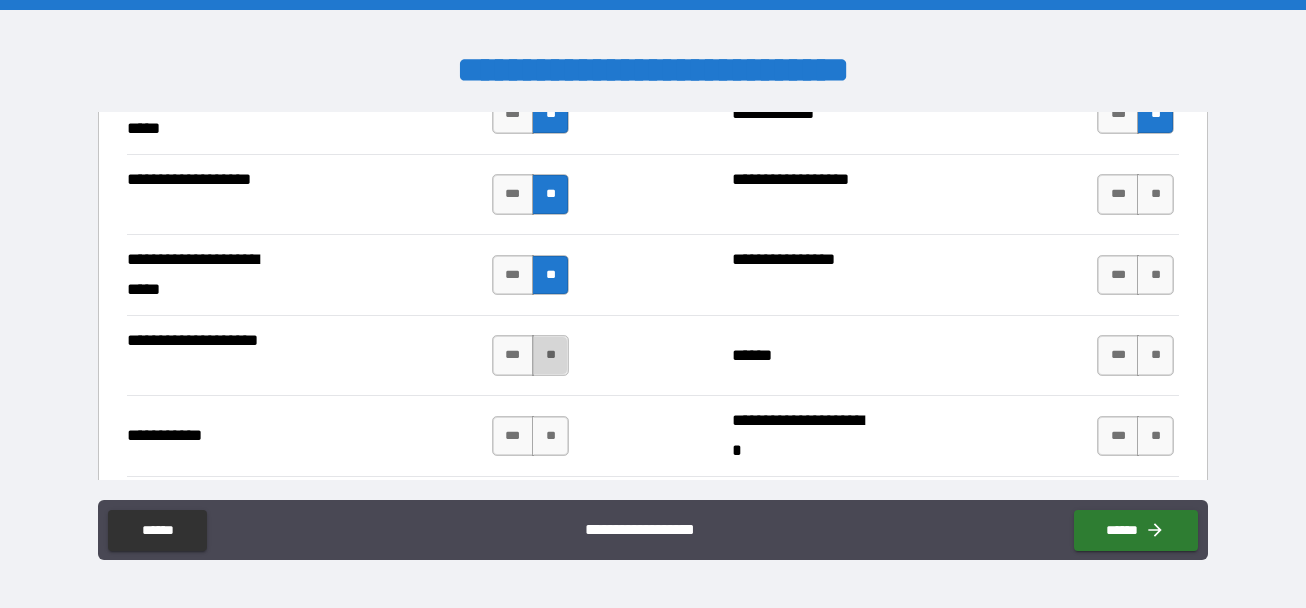 click on "**" at bounding box center (550, 355) 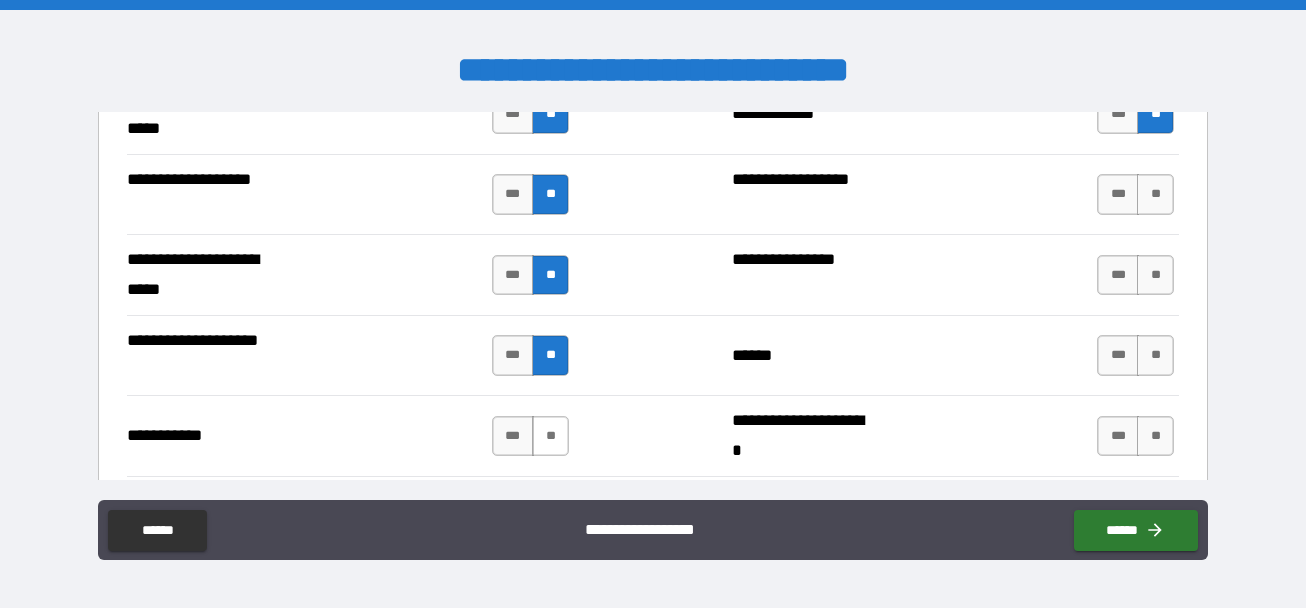 drag, startPoint x: 550, startPoint y: 435, endPoint x: 594, endPoint y: 431, distance: 44.181442 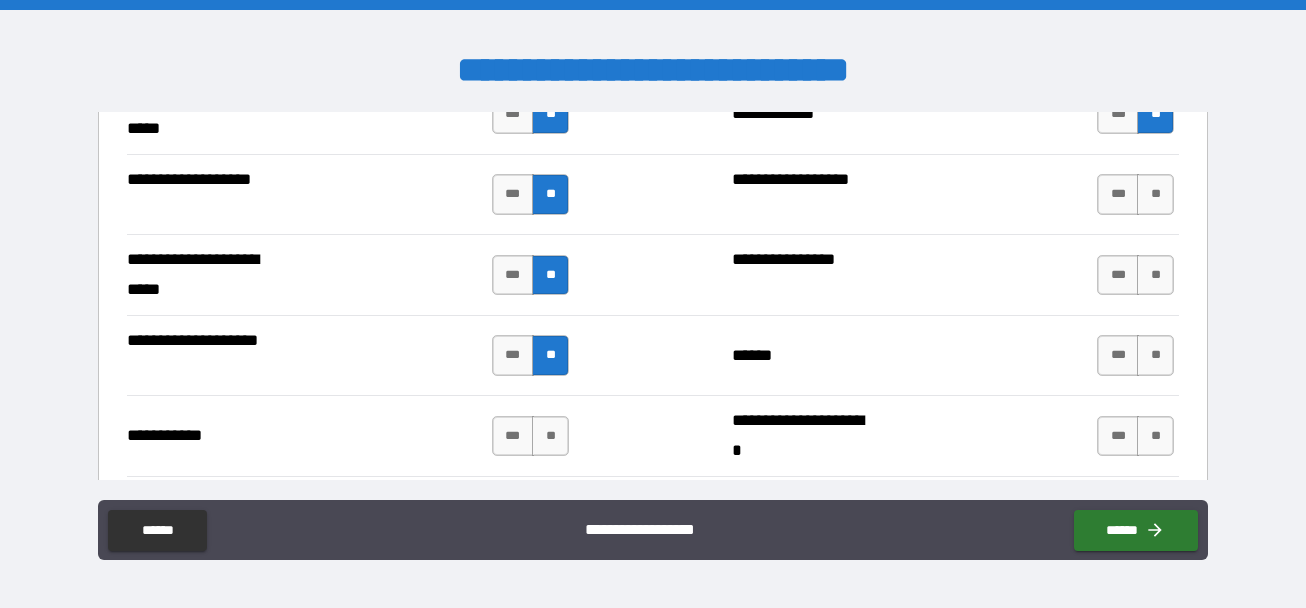 click on "**" at bounding box center (550, 436) 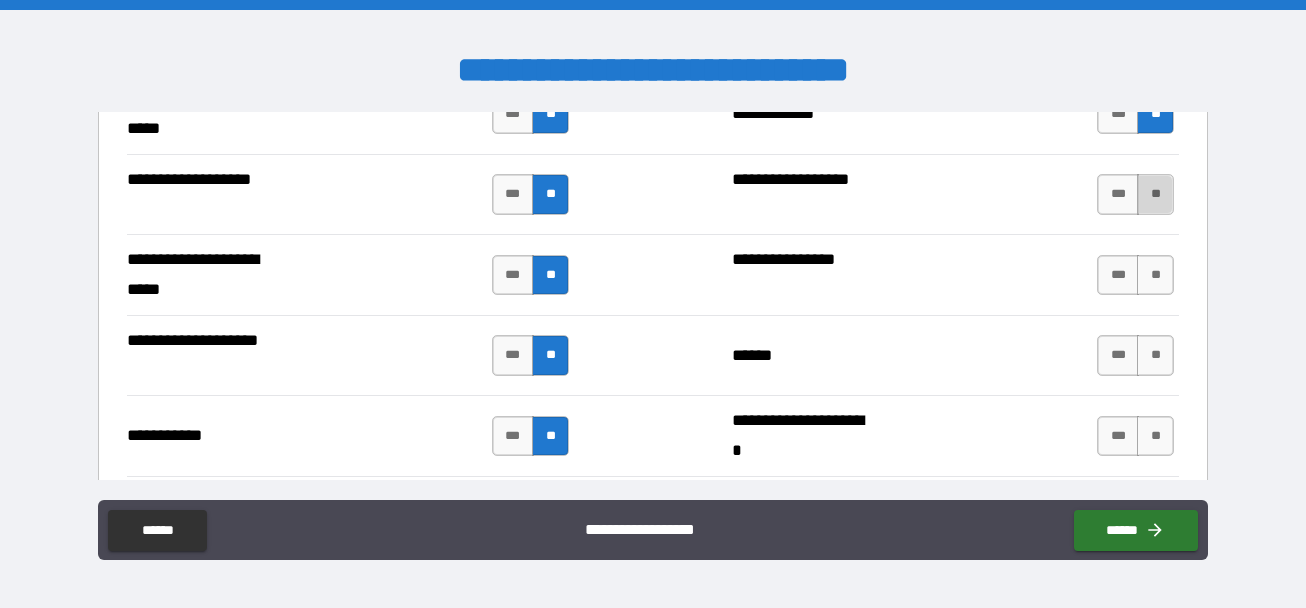 click on "**" at bounding box center [1155, 194] 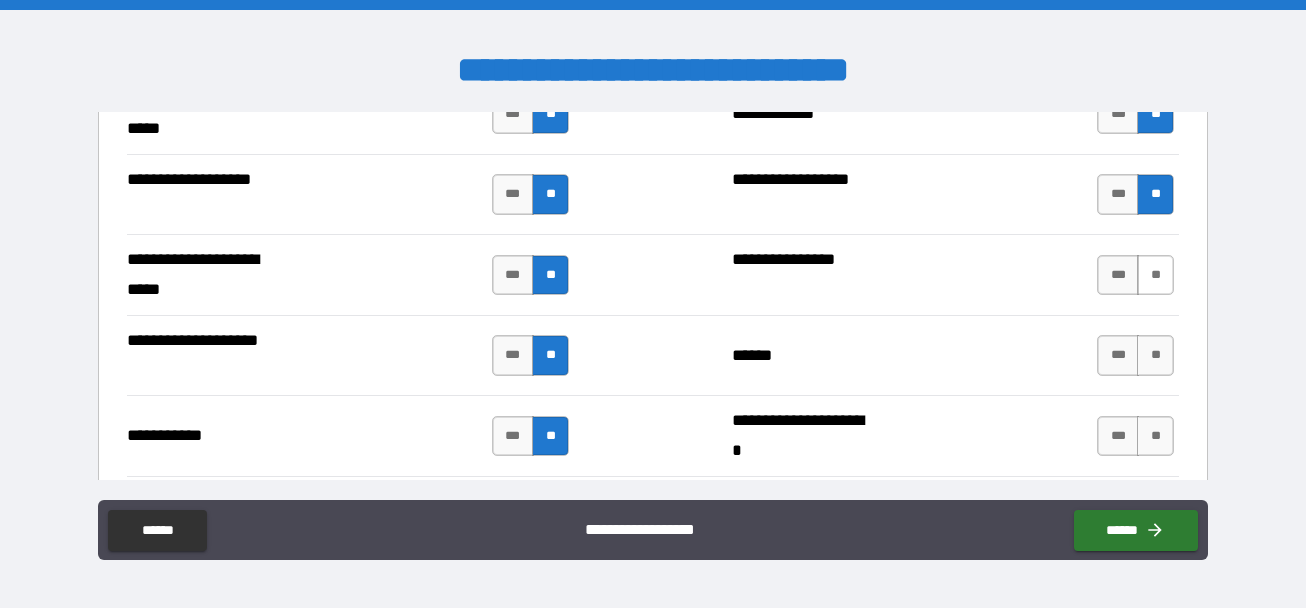 click on "**" at bounding box center [1155, 275] 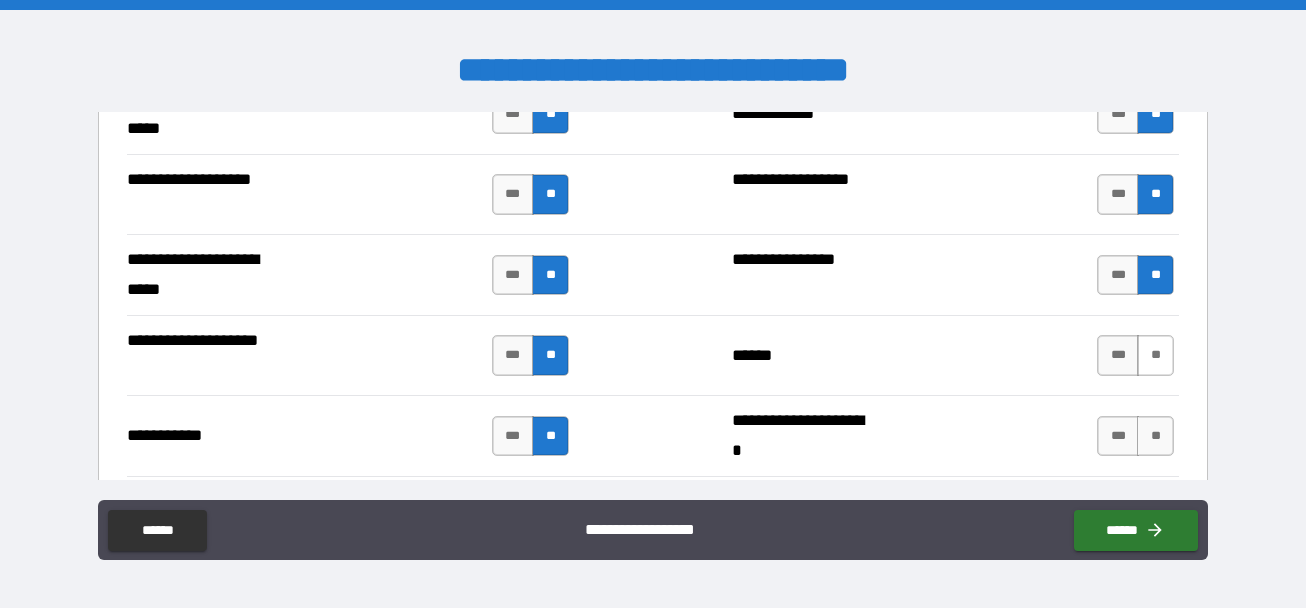 click on "**" at bounding box center (1155, 355) 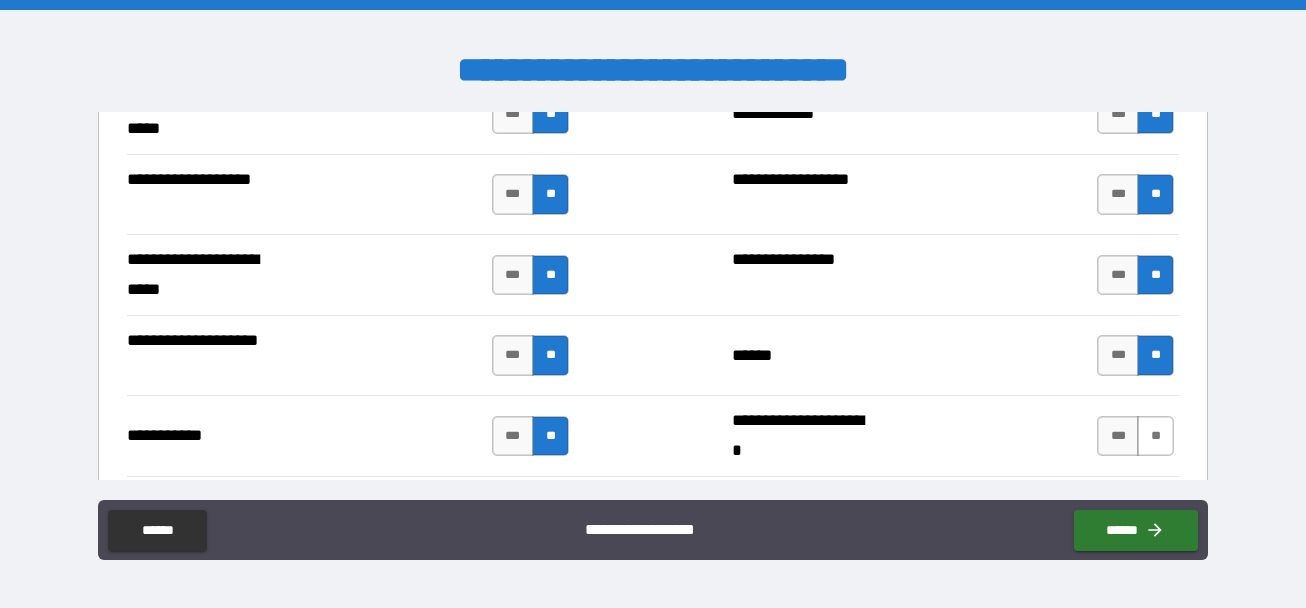 click on "**" at bounding box center (1155, 436) 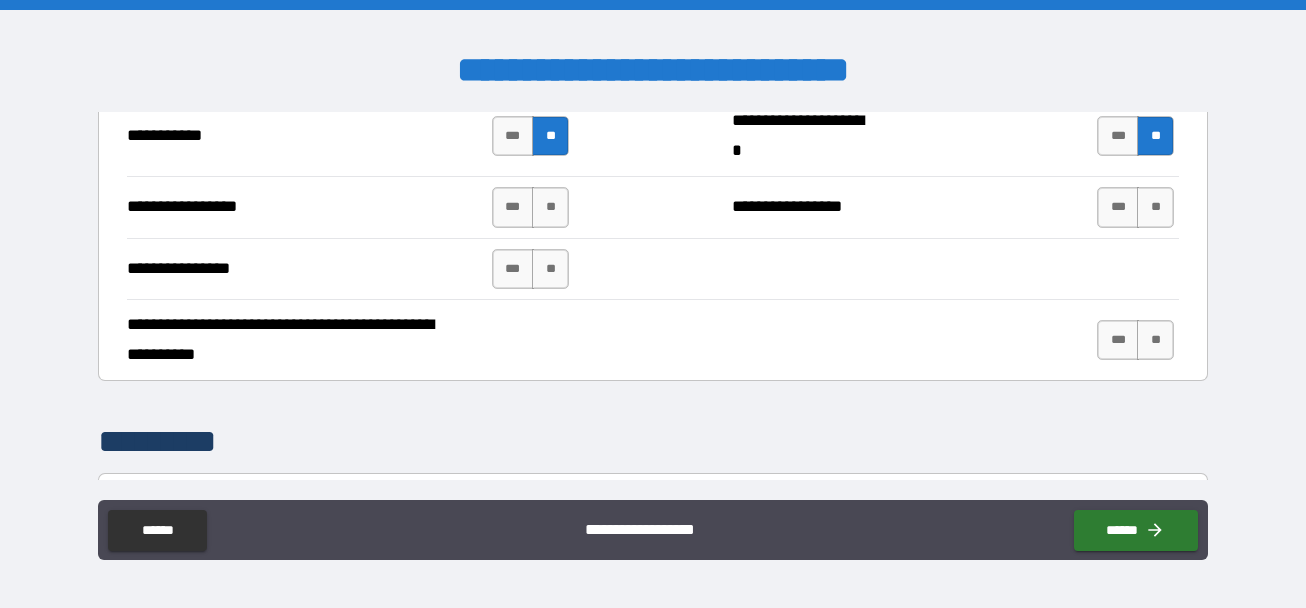 scroll, scrollTop: 4600, scrollLeft: 0, axis: vertical 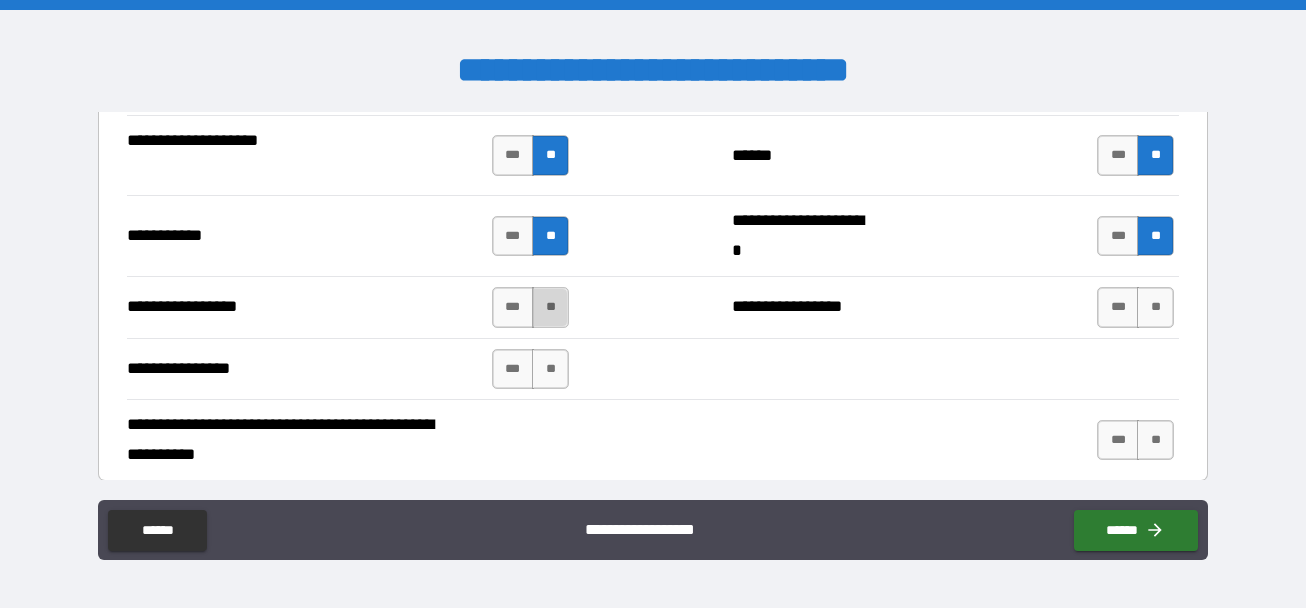 click on "**" at bounding box center (550, 307) 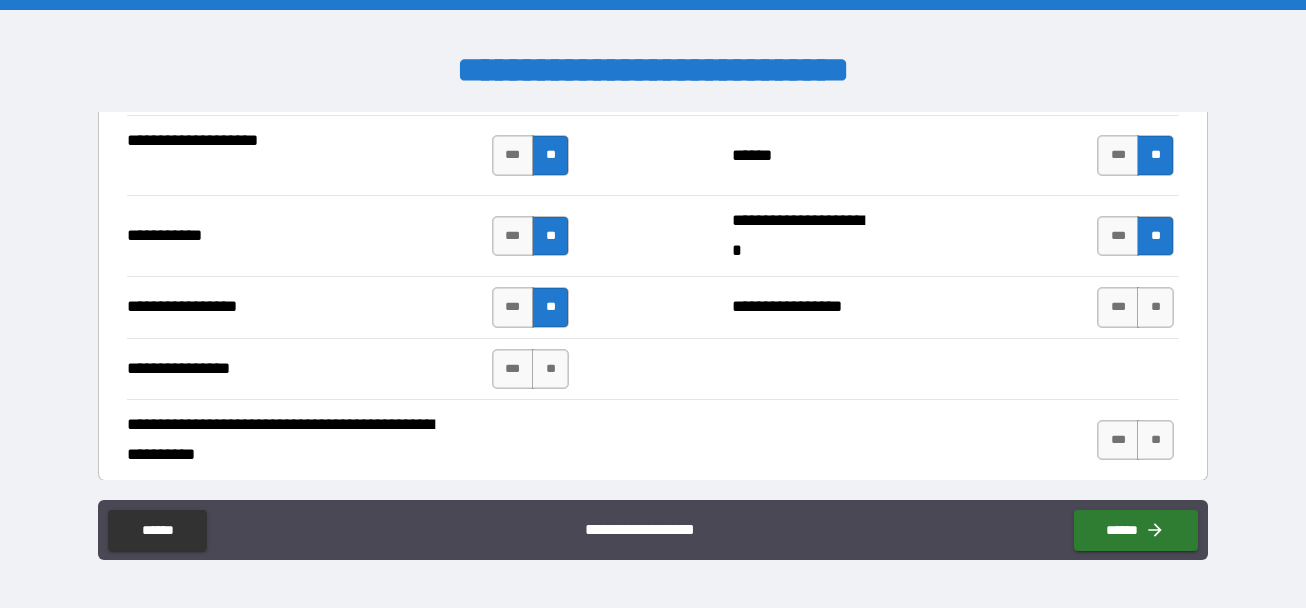 drag, startPoint x: 549, startPoint y: 381, endPoint x: 608, endPoint y: 378, distance: 59.07622 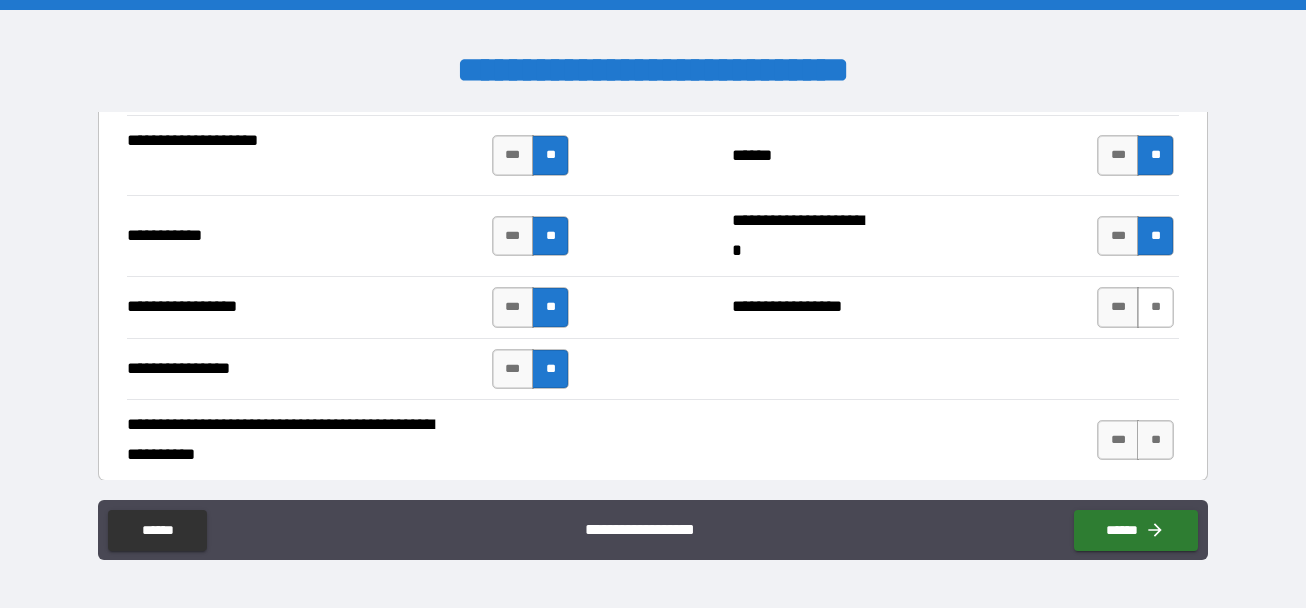 click on "**" at bounding box center (1155, 307) 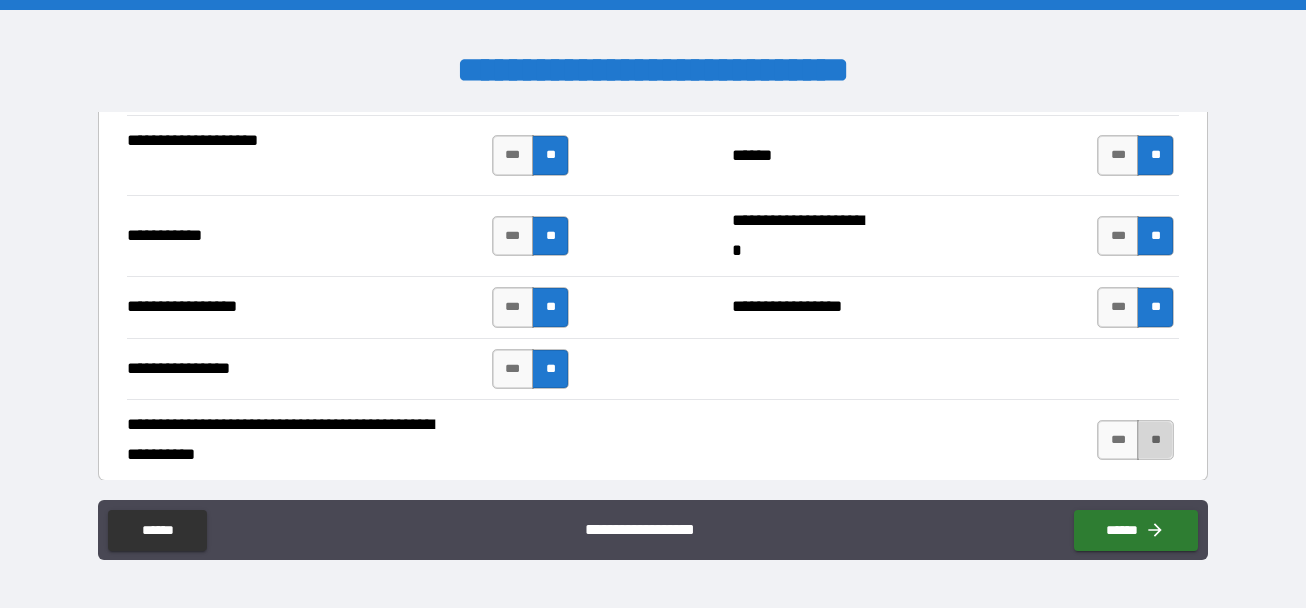 click on "**" at bounding box center (1155, 440) 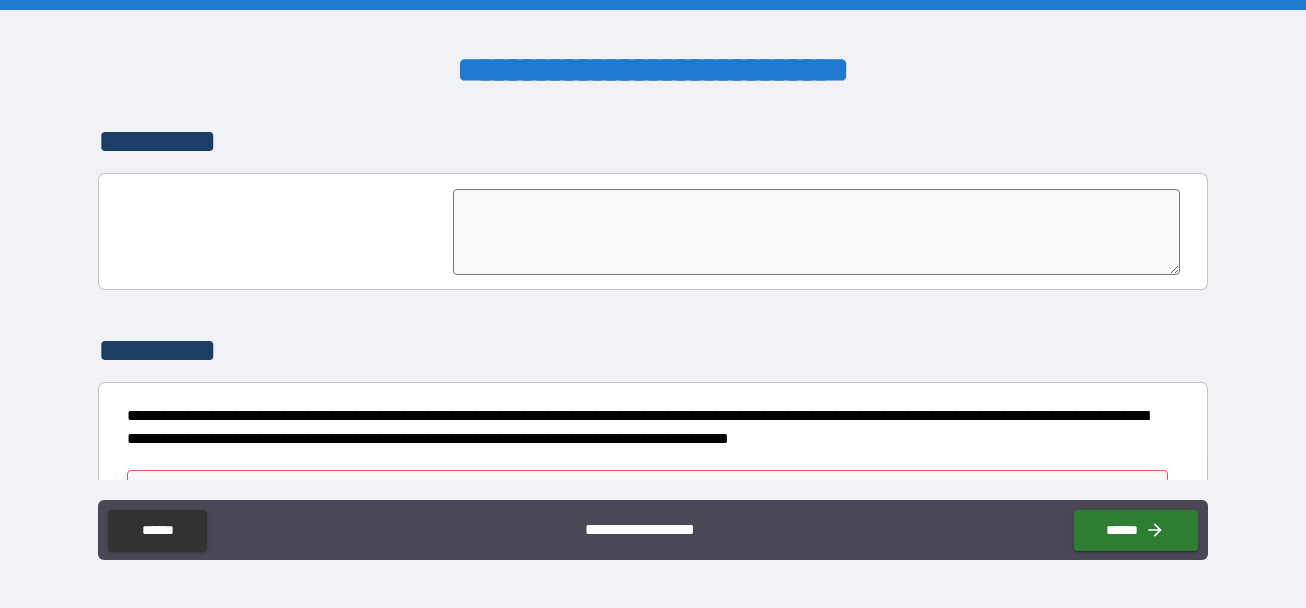 scroll, scrollTop: 5061, scrollLeft: 0, axis: vertical 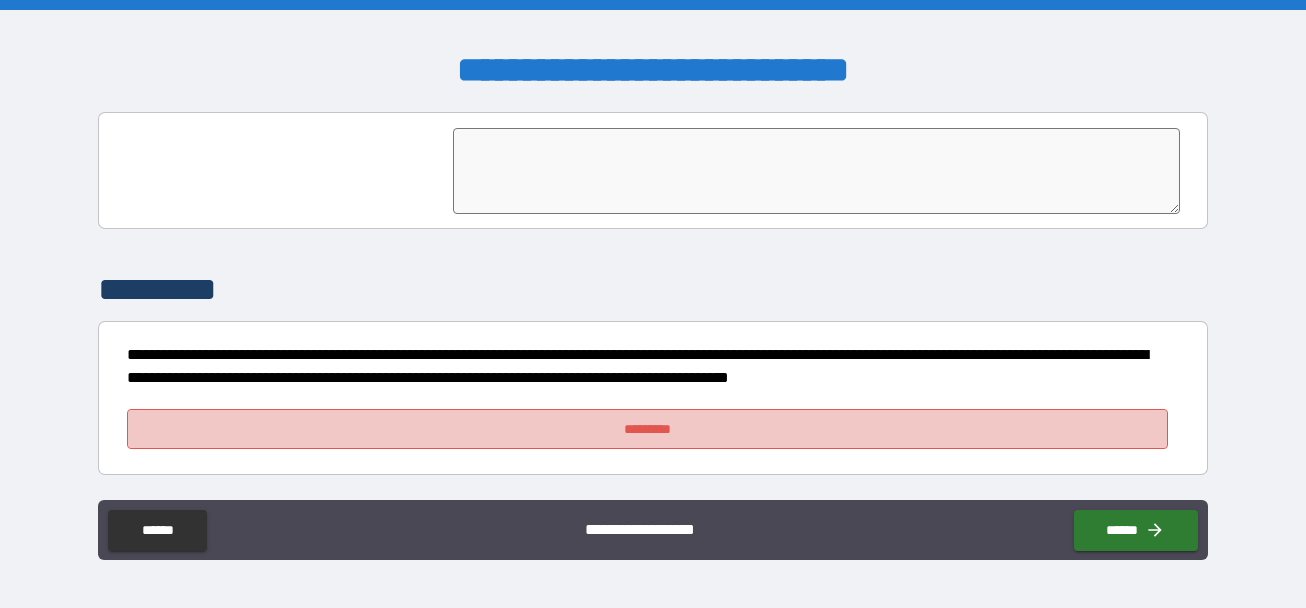 click on "*********" at bounding box center (647, 429) 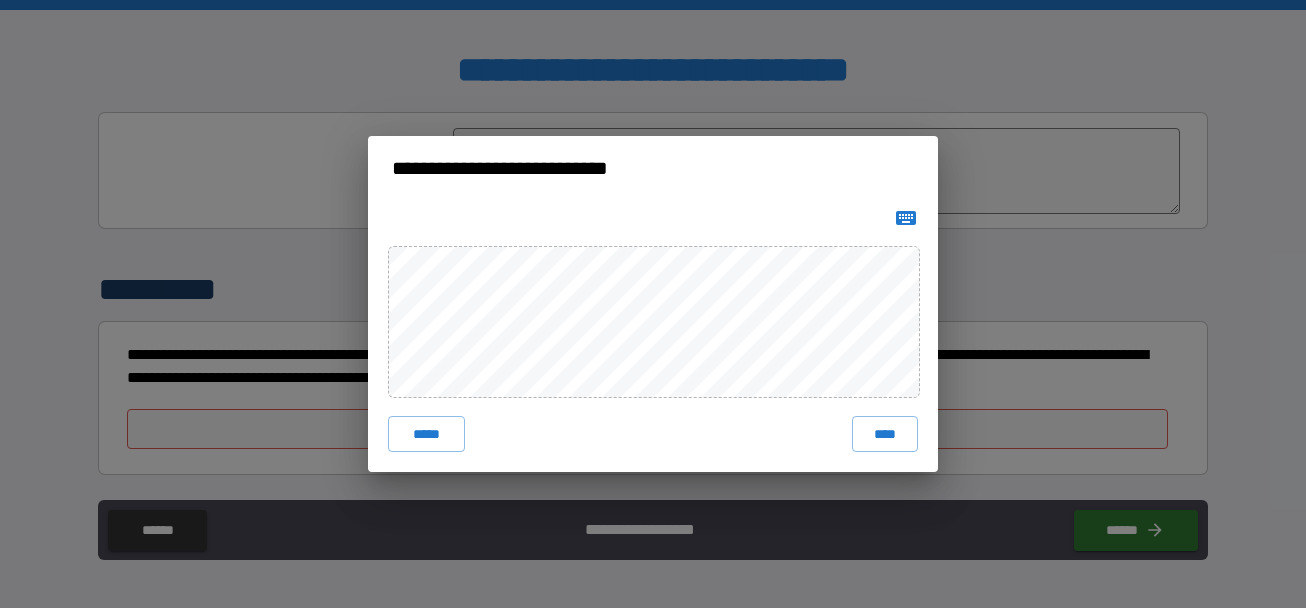 click on "**********" at bounding box center (653, 168) 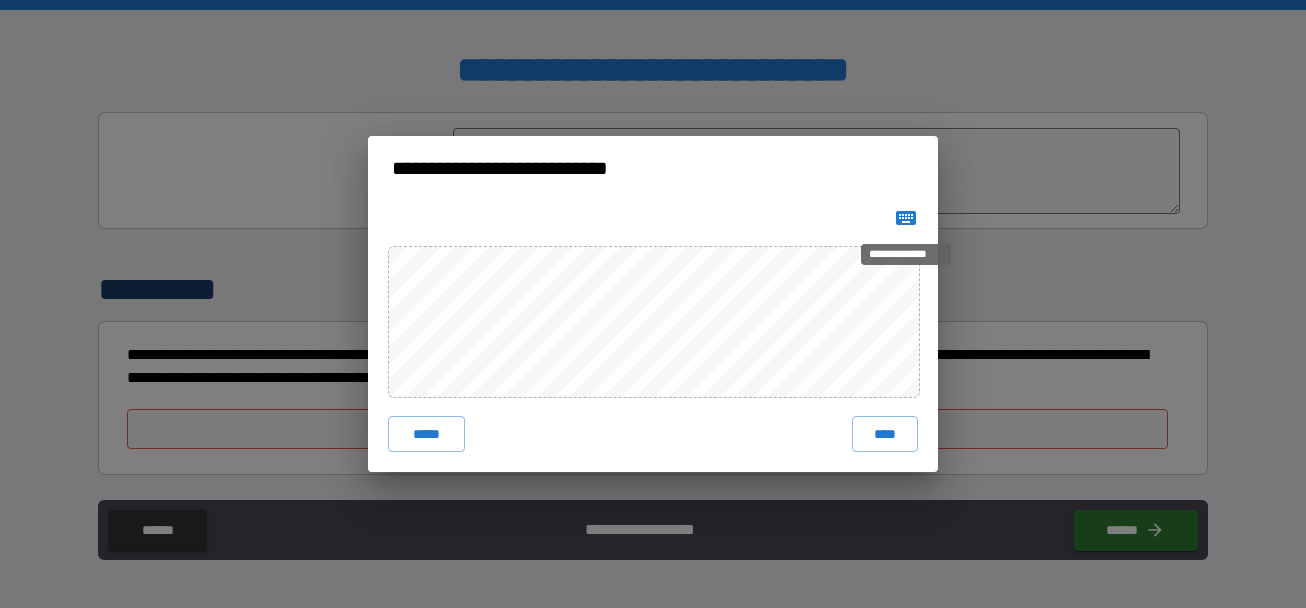 click 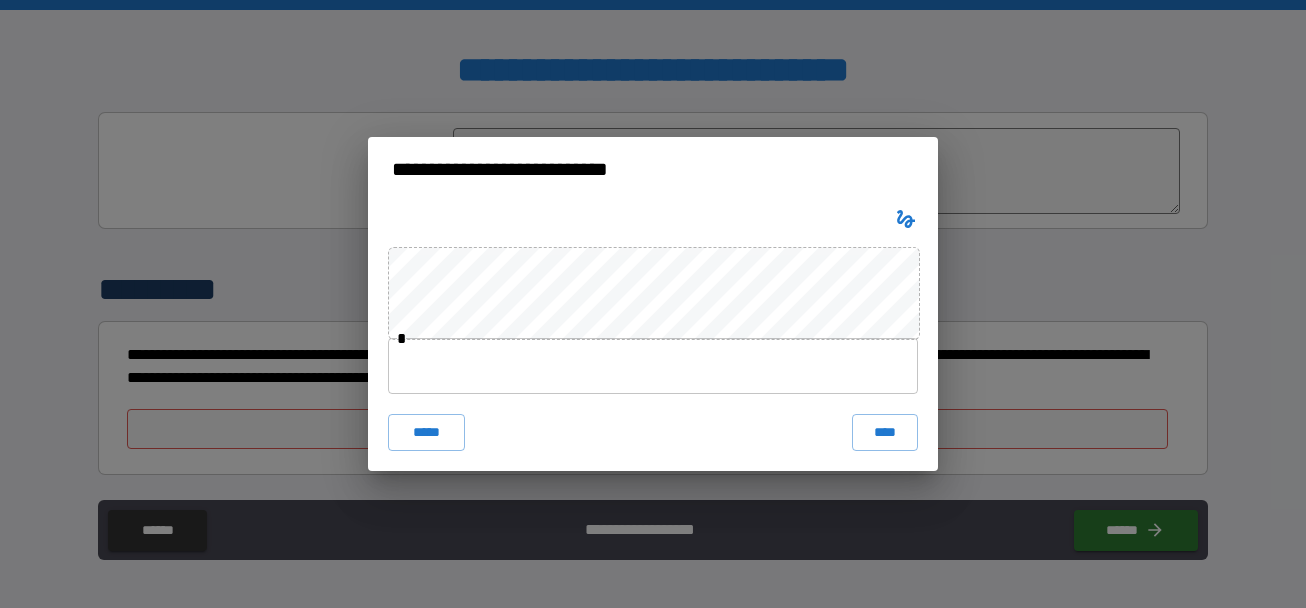 click at bounding box center [653, 366] 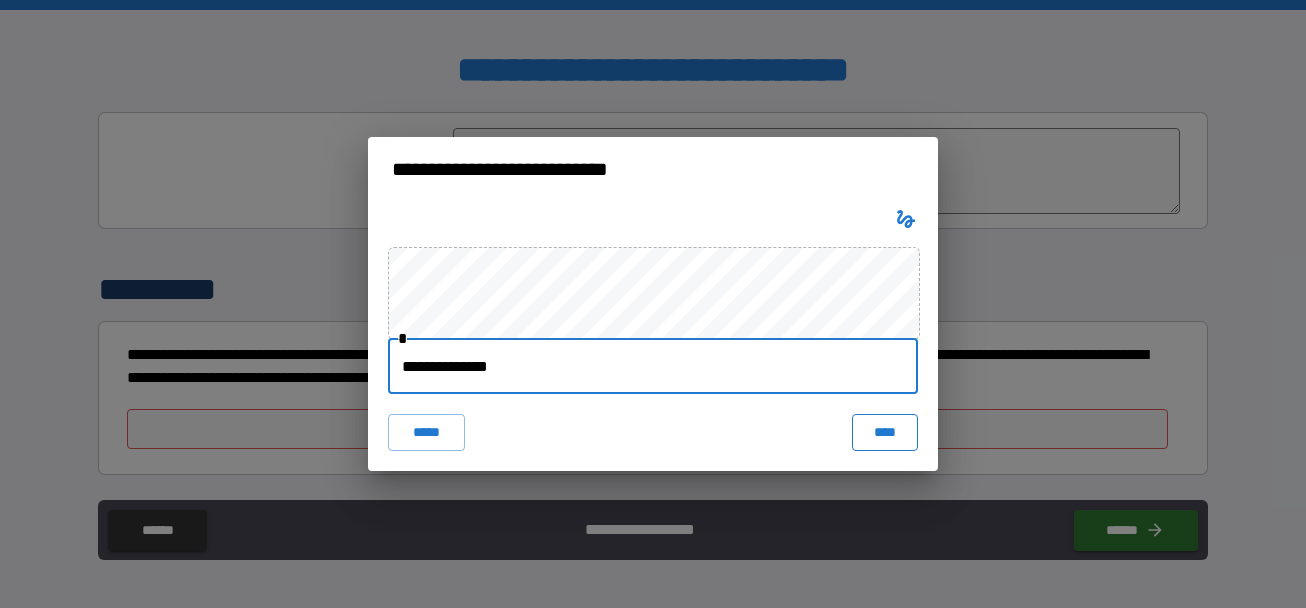 type on "**********" 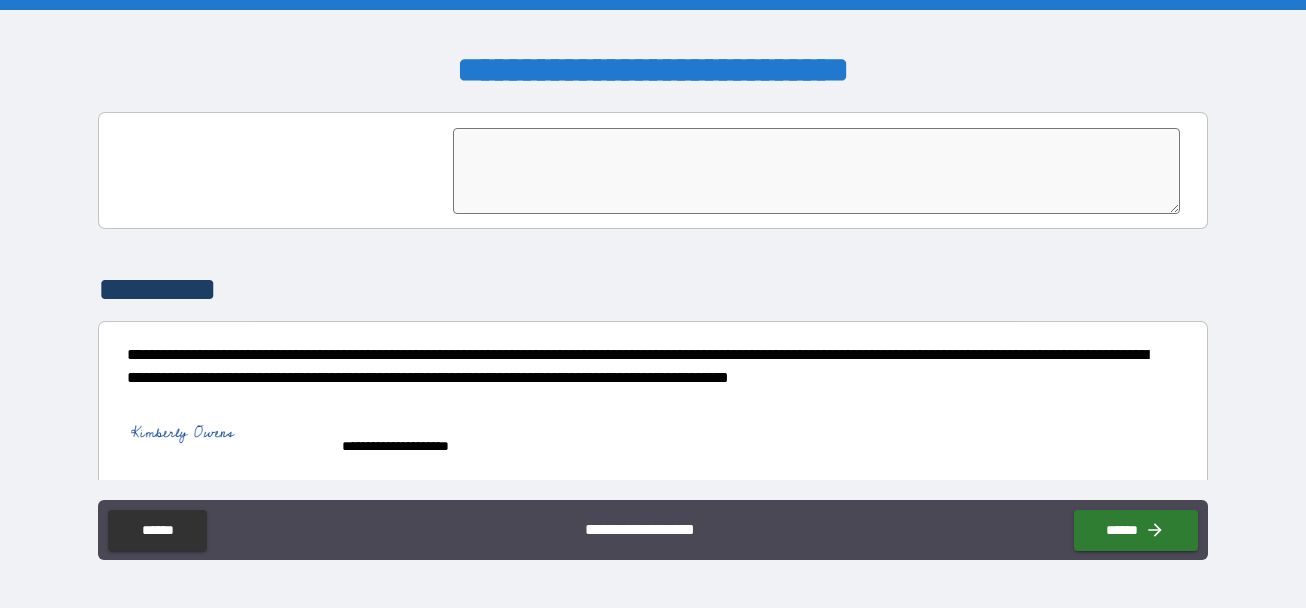 scroll, scrollTop: 5078, scrollLeft: 0, axis: vertical 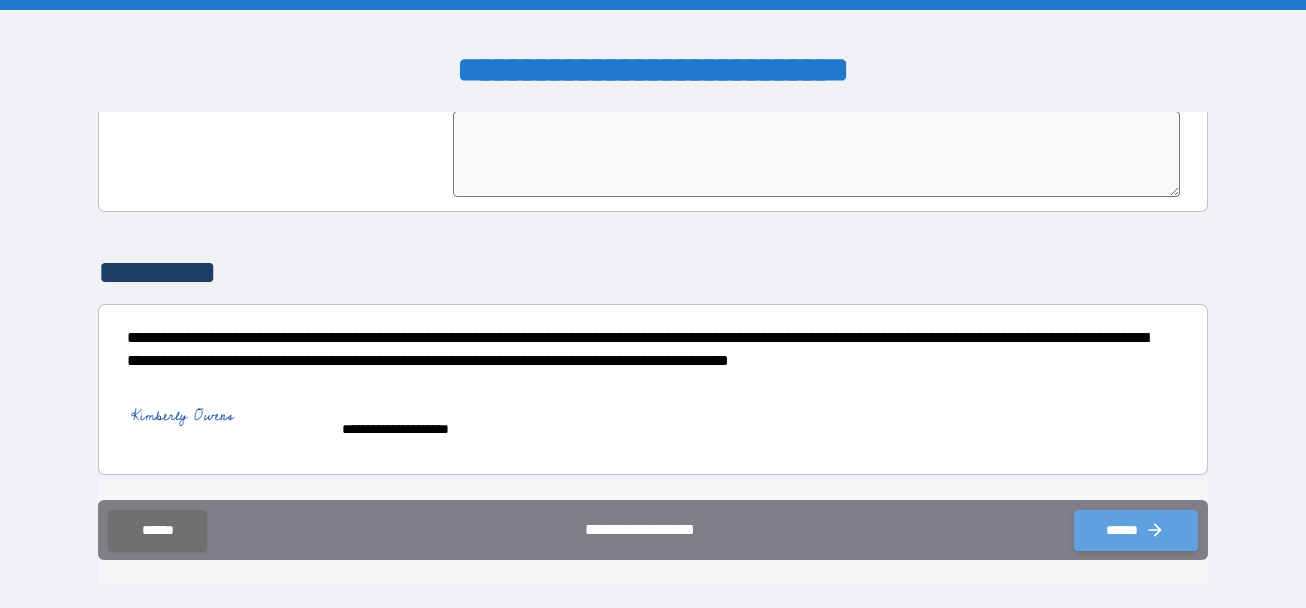 click on "******" at bounding box center [1136, 530] 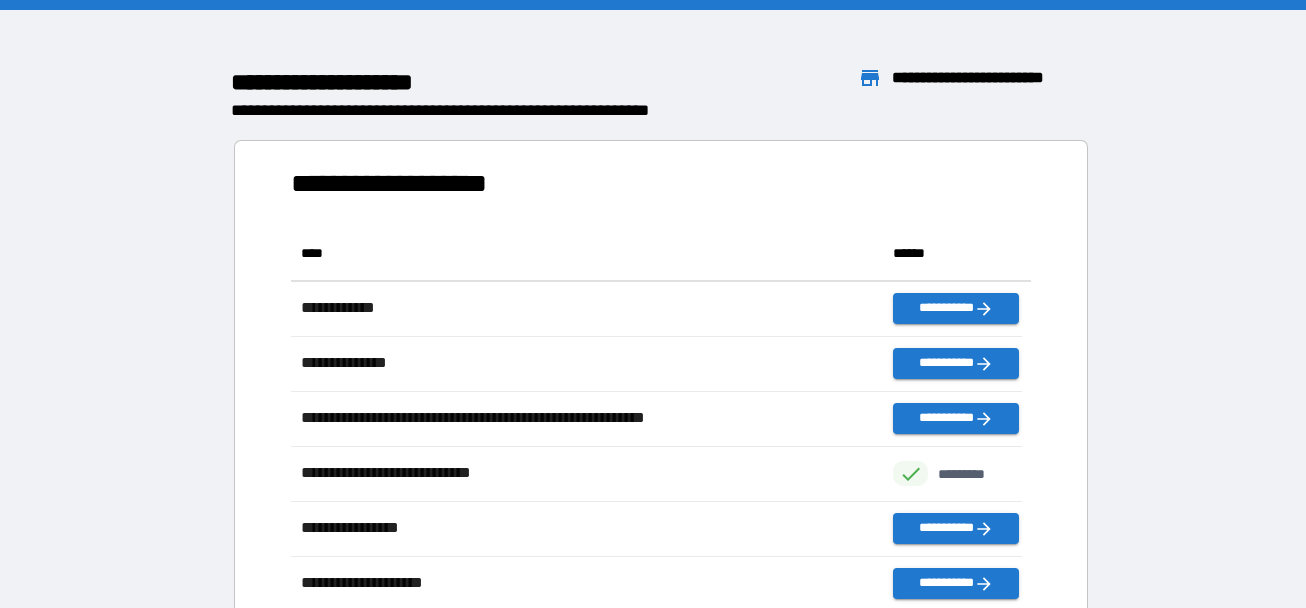 scroll, scrollTop: 16, scrollLeft: 16, axis: both 